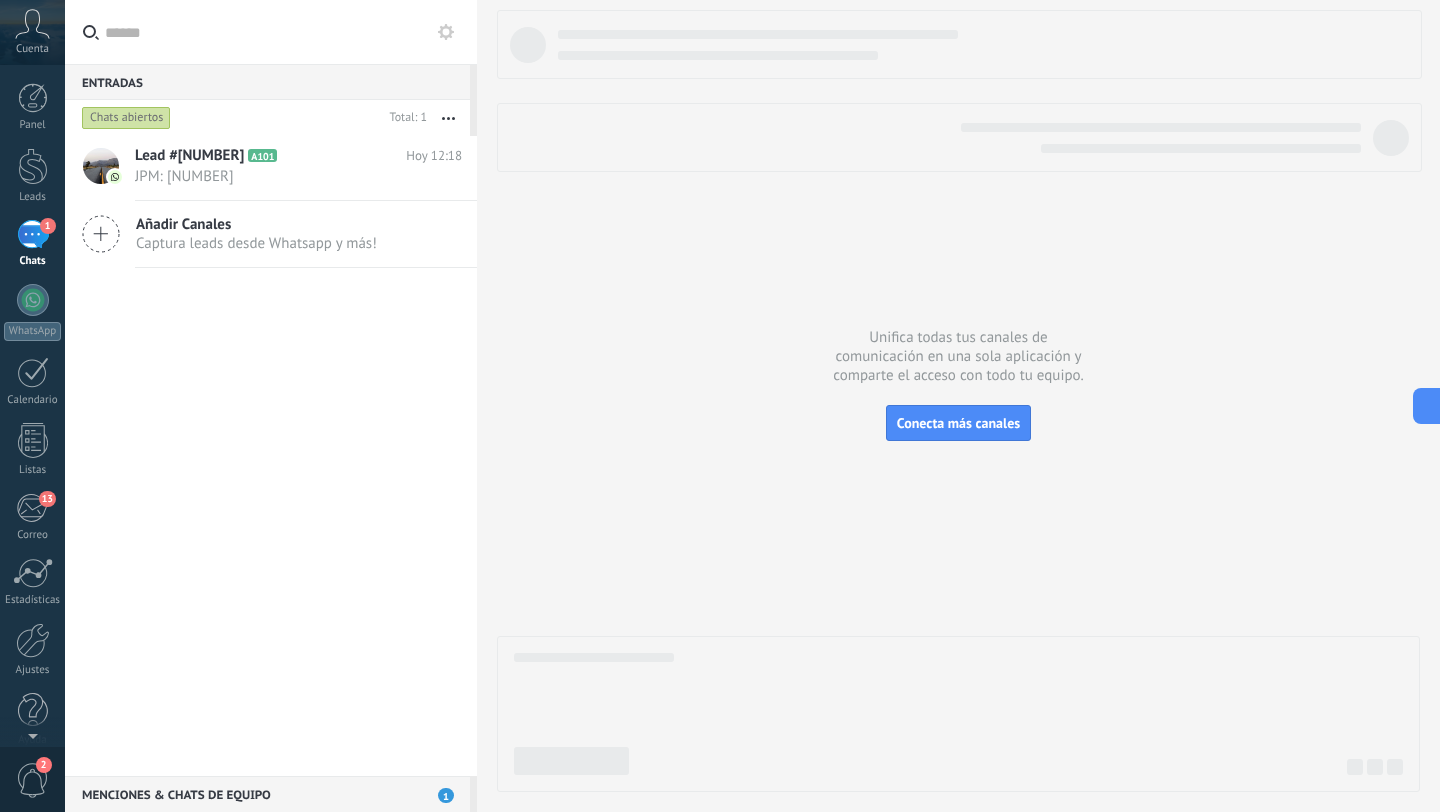 scroll, scrollTop: 0, scrollLeft: 0, axis: both 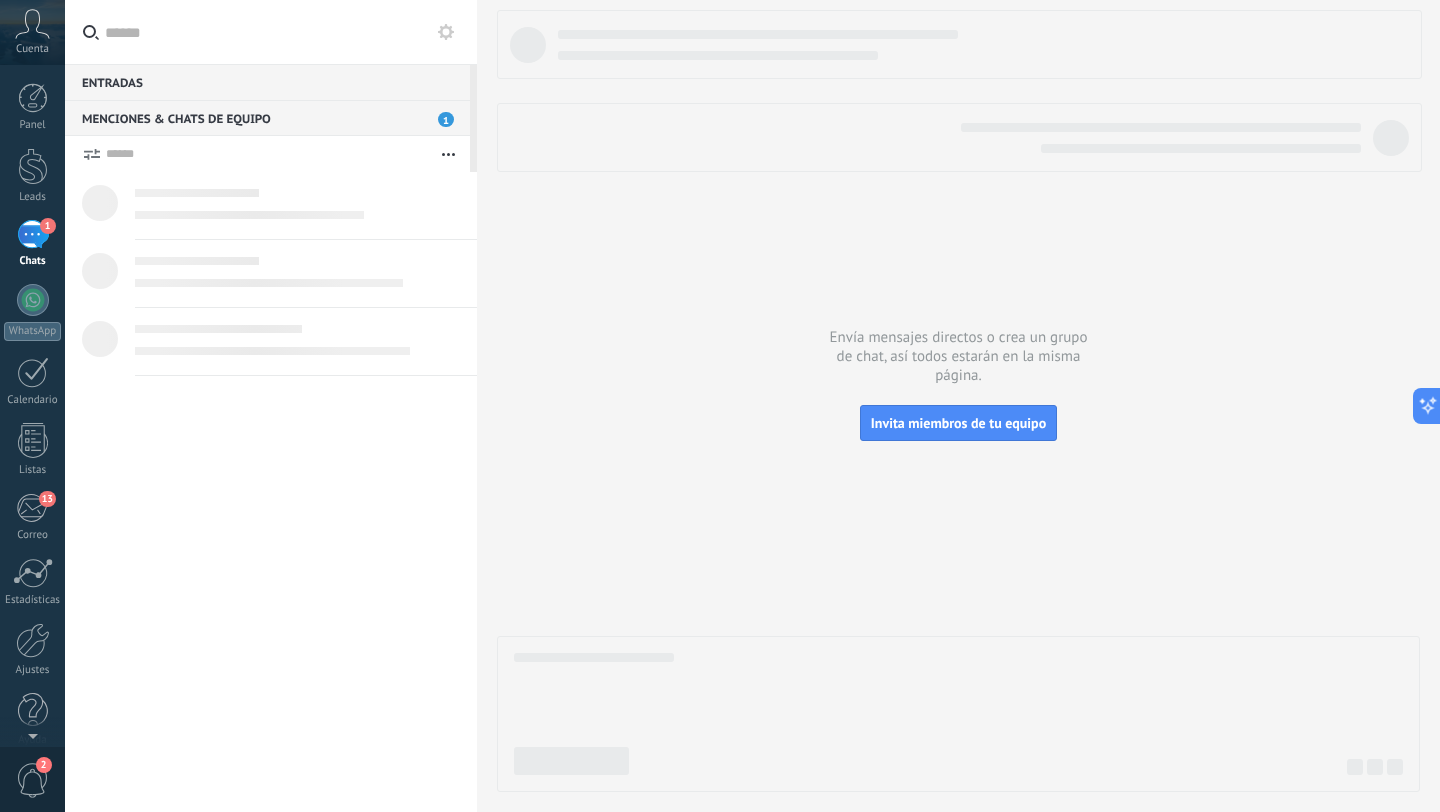 click on "Menciones & Chats de equipo 1" at bounding box center (267, 118) 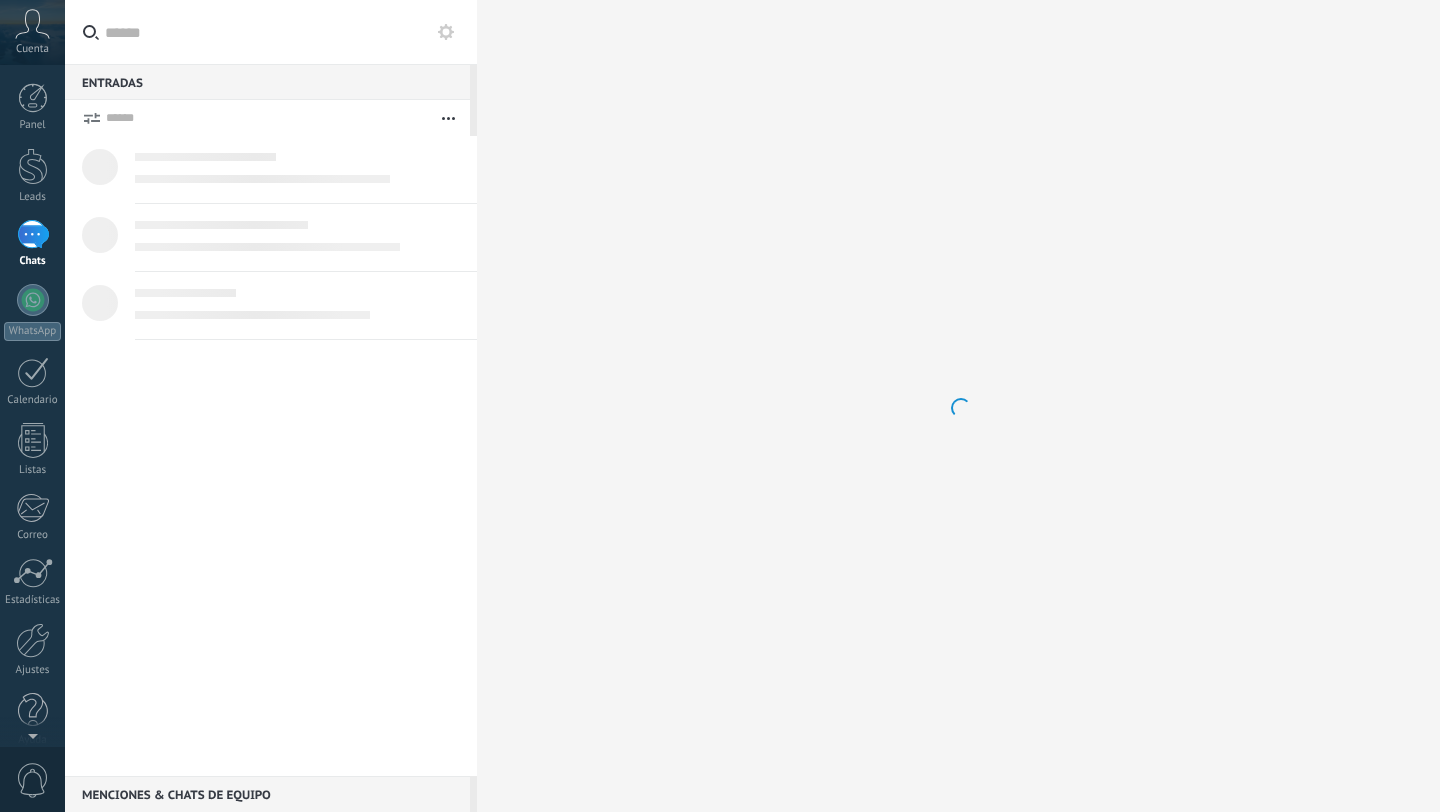 scroll, scrollTop: 0, scrollLeft: 0, axis: both 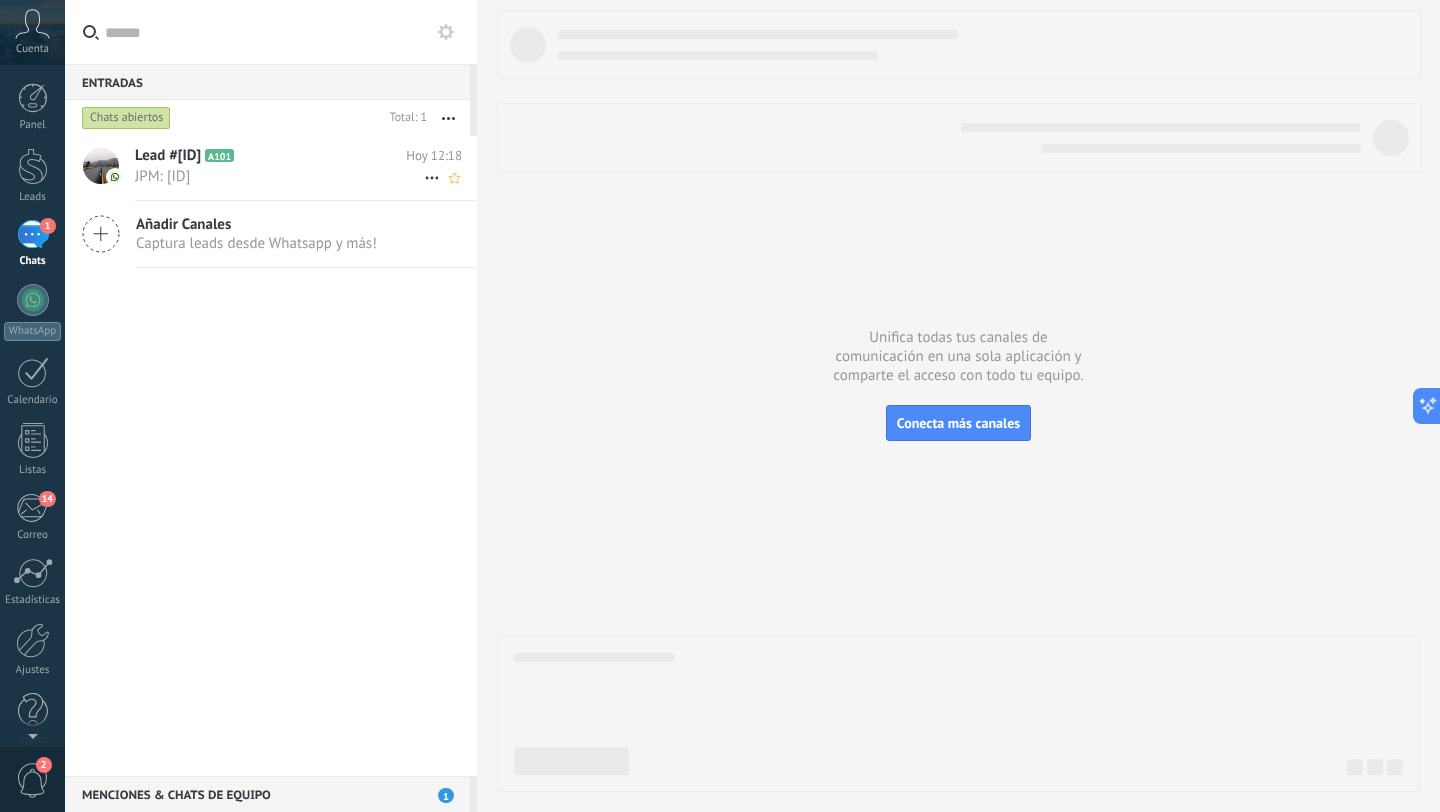 click on "JPM: [ID]" at bounding box center (279, 176) 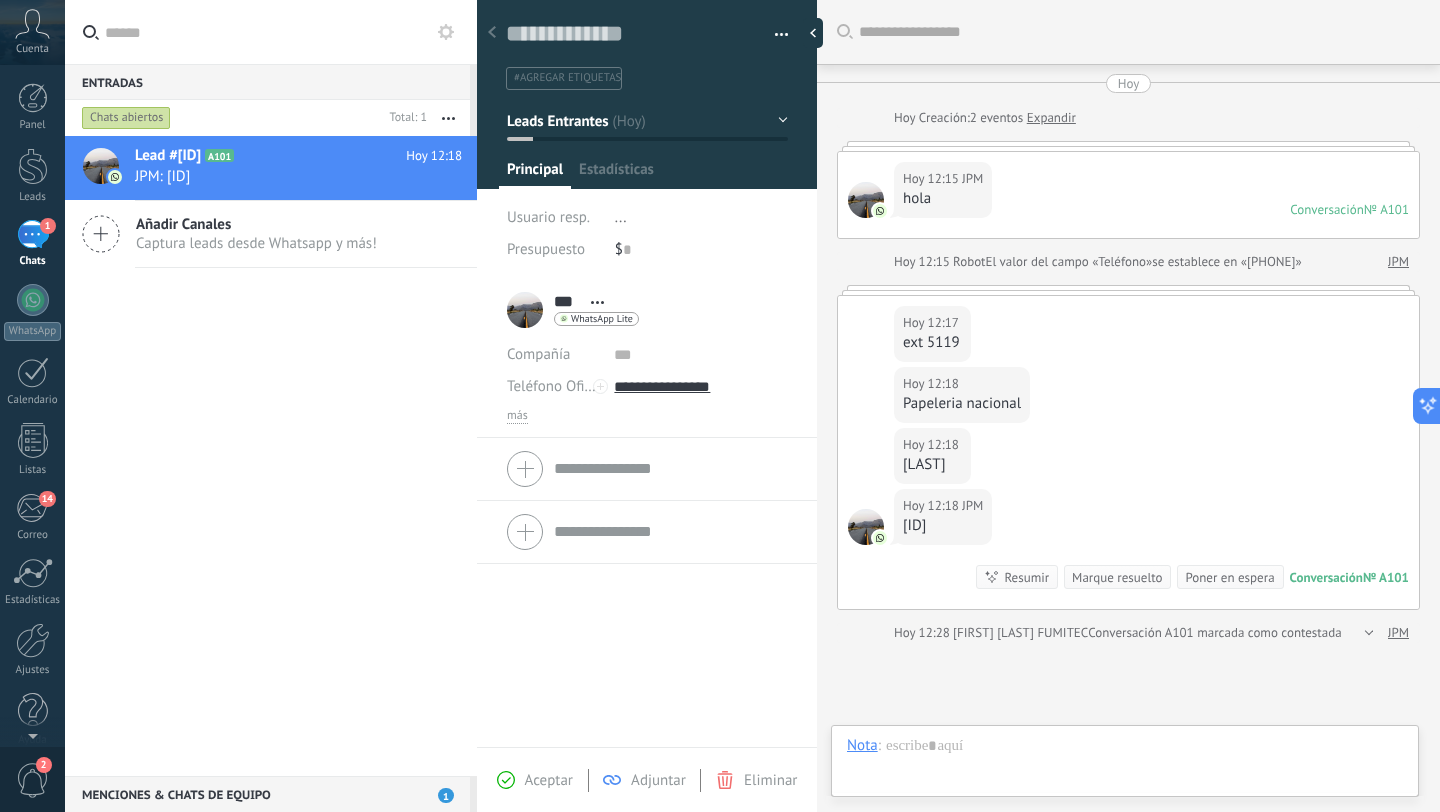 scroll, scrollTop: 30, scrollLeft: 0, axis: vertical 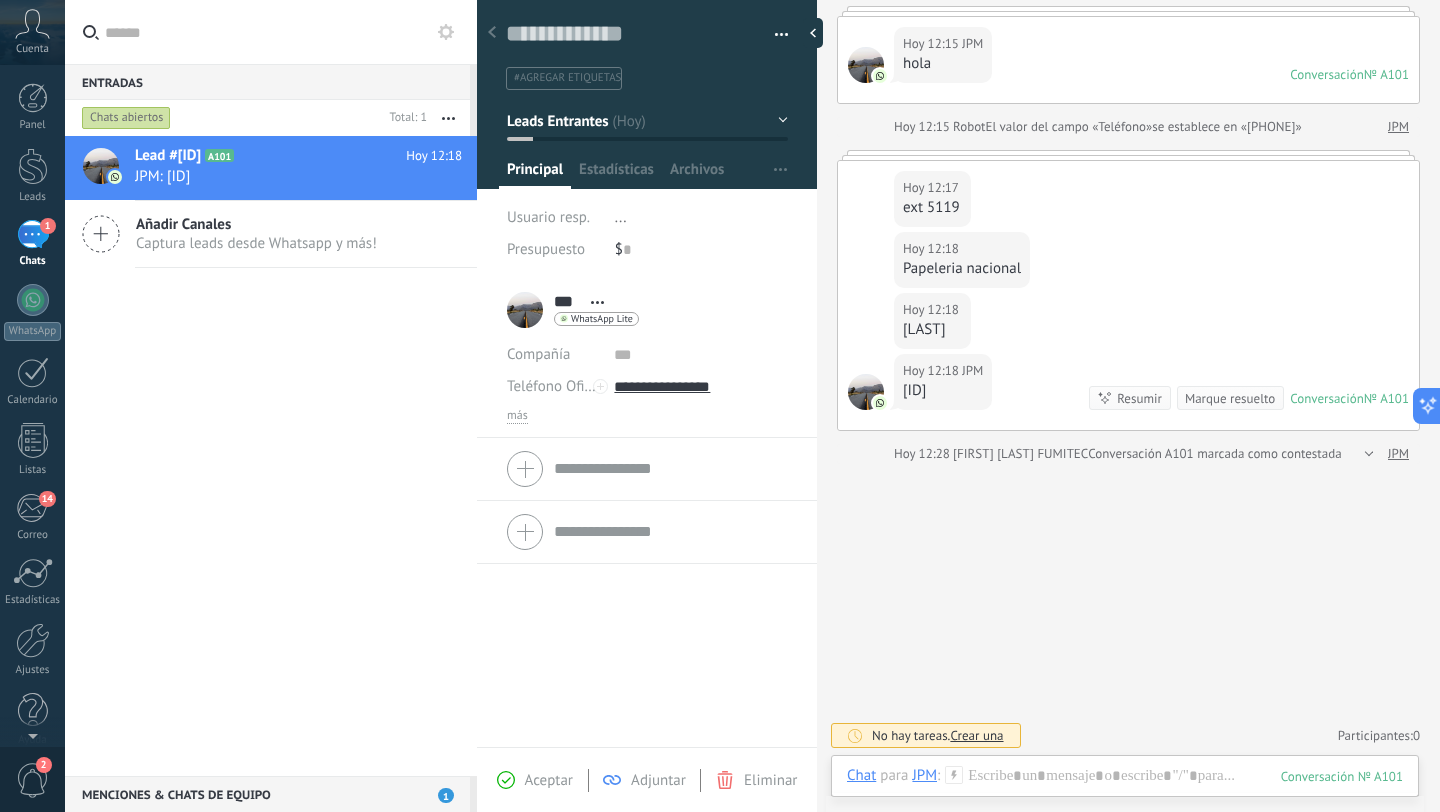 click on "Menciones & Chats de equipo
1" at bounding box center [267, 794] 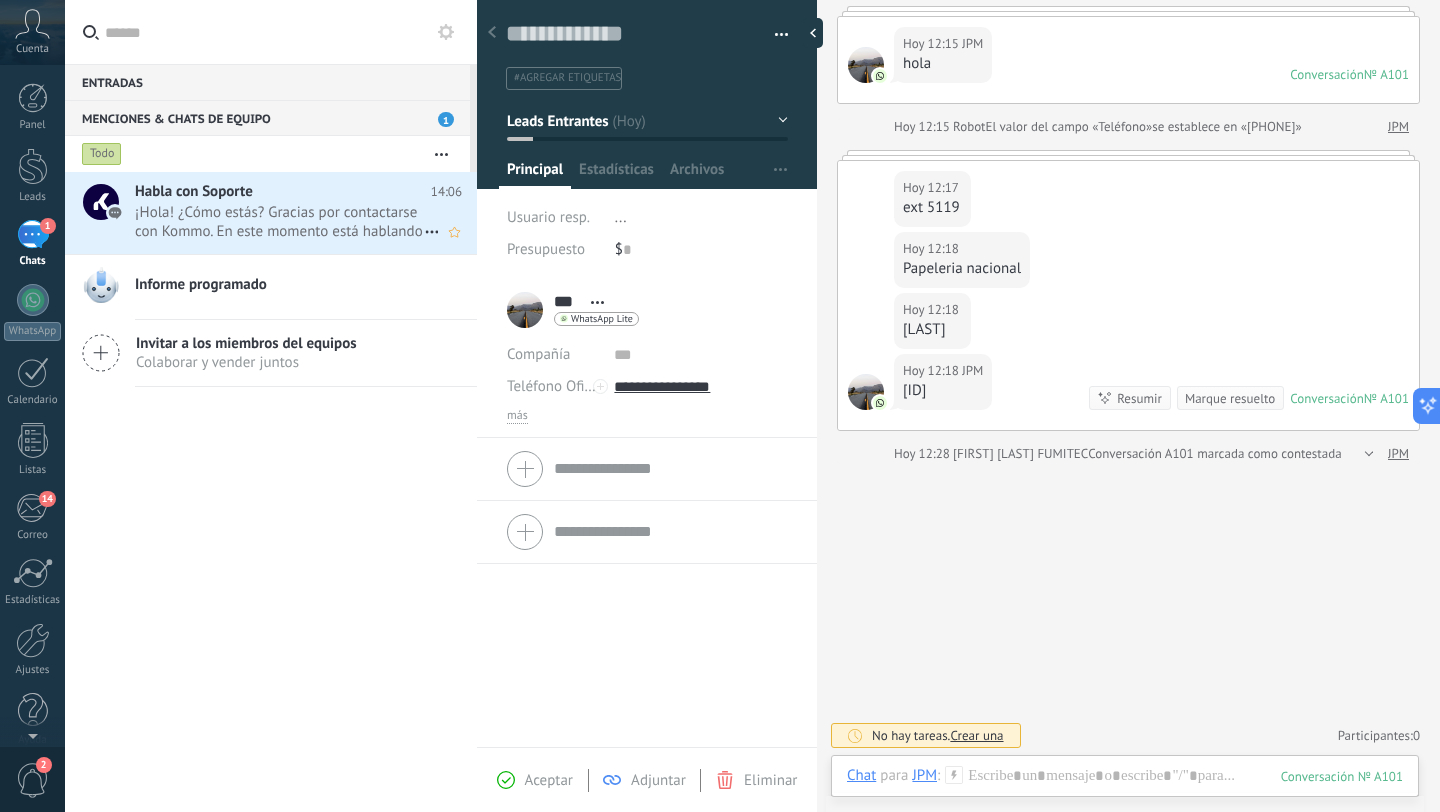 click on "¡Hola! ¿Cómo estás? Gracias por contactarse con Kommo. En este momento está hablando con el sector de soporte técnico..
Puedes brindarme un captura de la tarjeta del lead?
Muchas gracias." at bounding box center (279, 222) 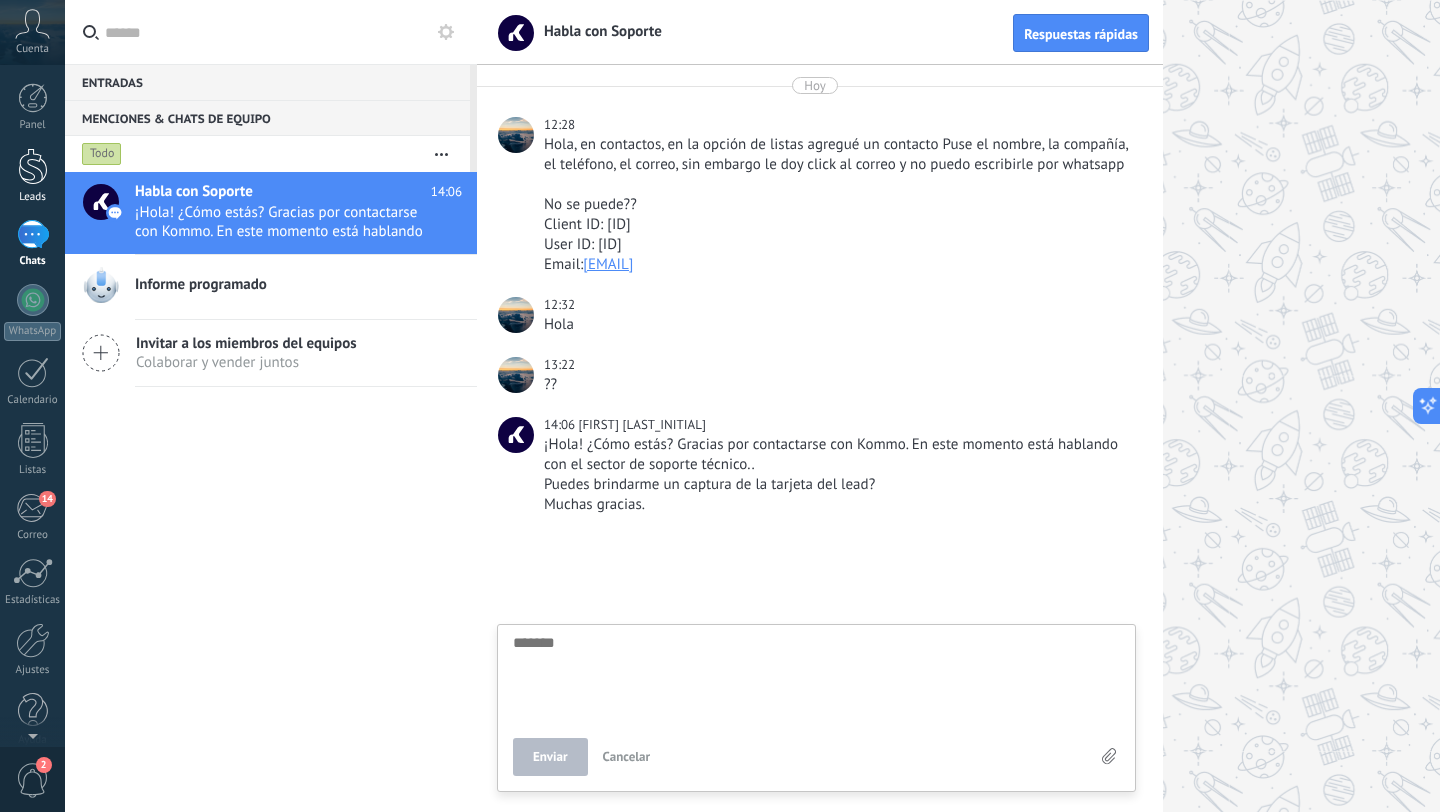 scroll, scrollTop: 0, scrollLeft: 0, axis: both 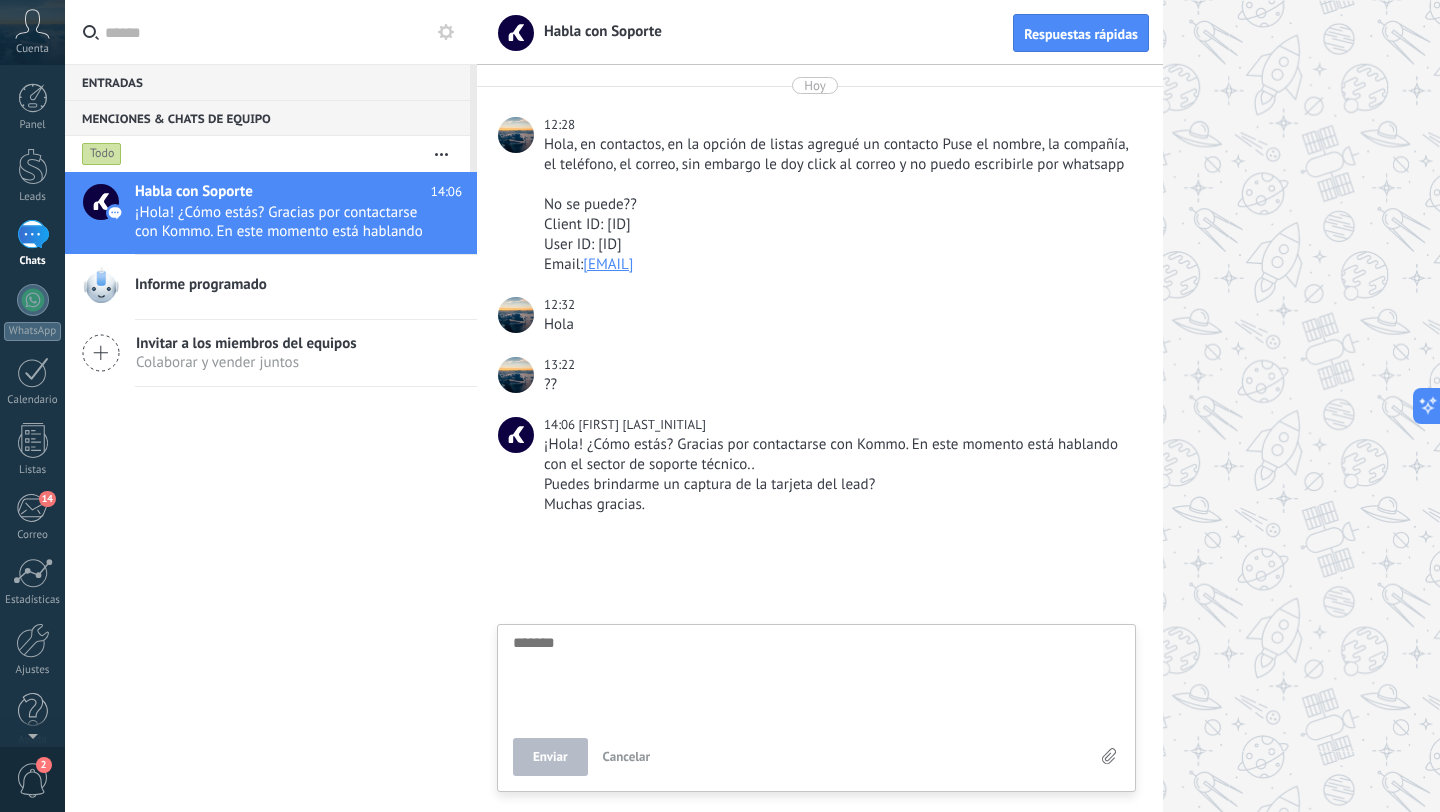 type on "*" 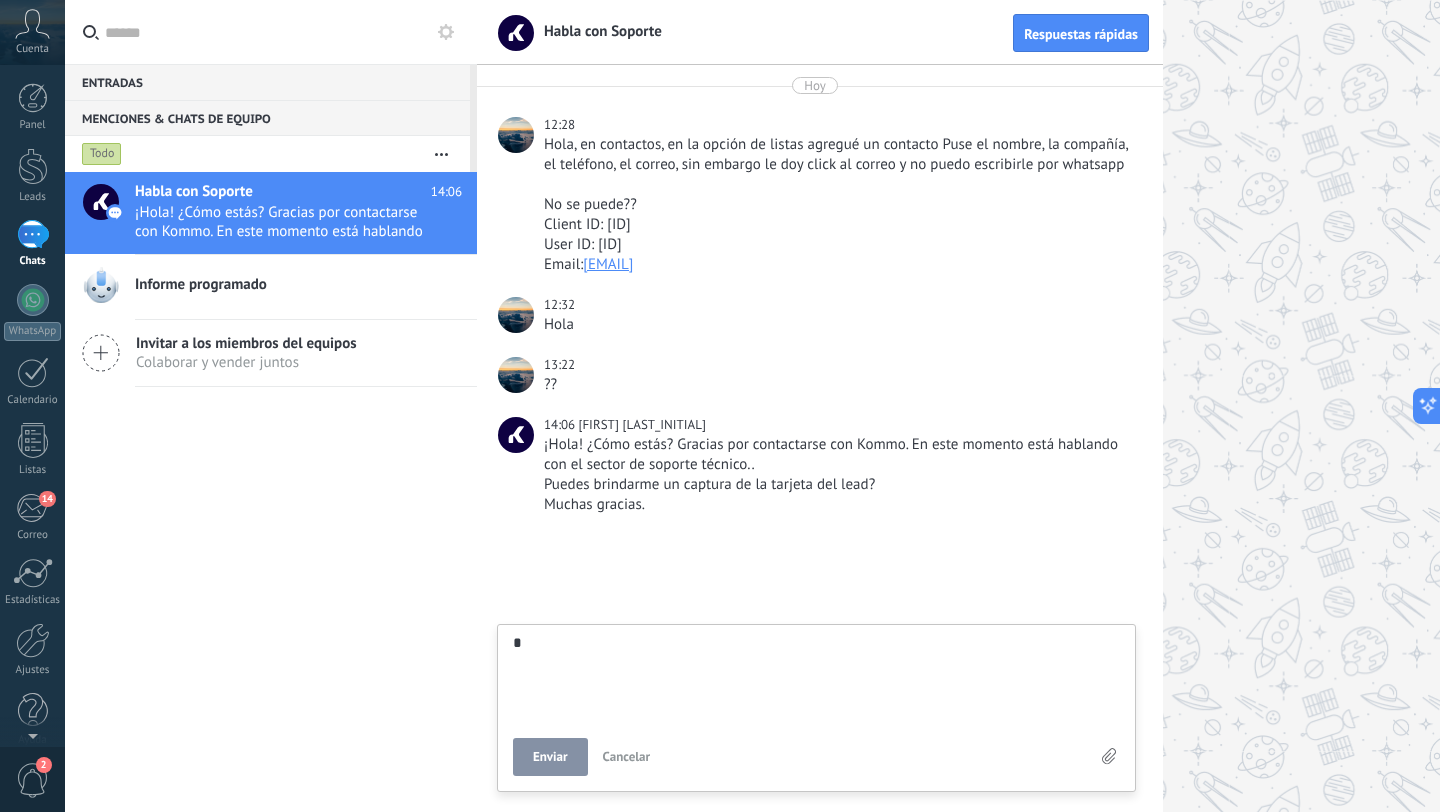 type on "**" 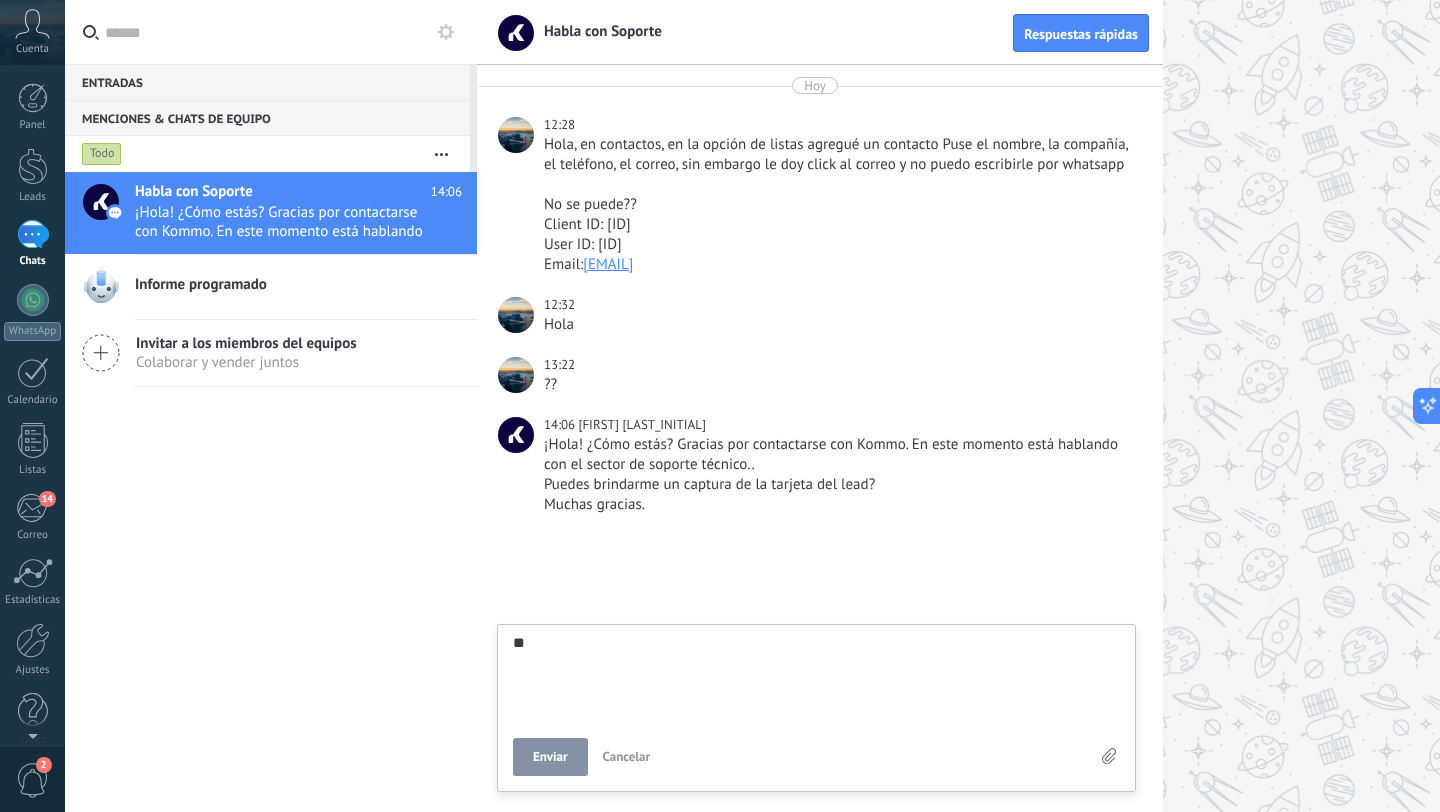 type on "**" 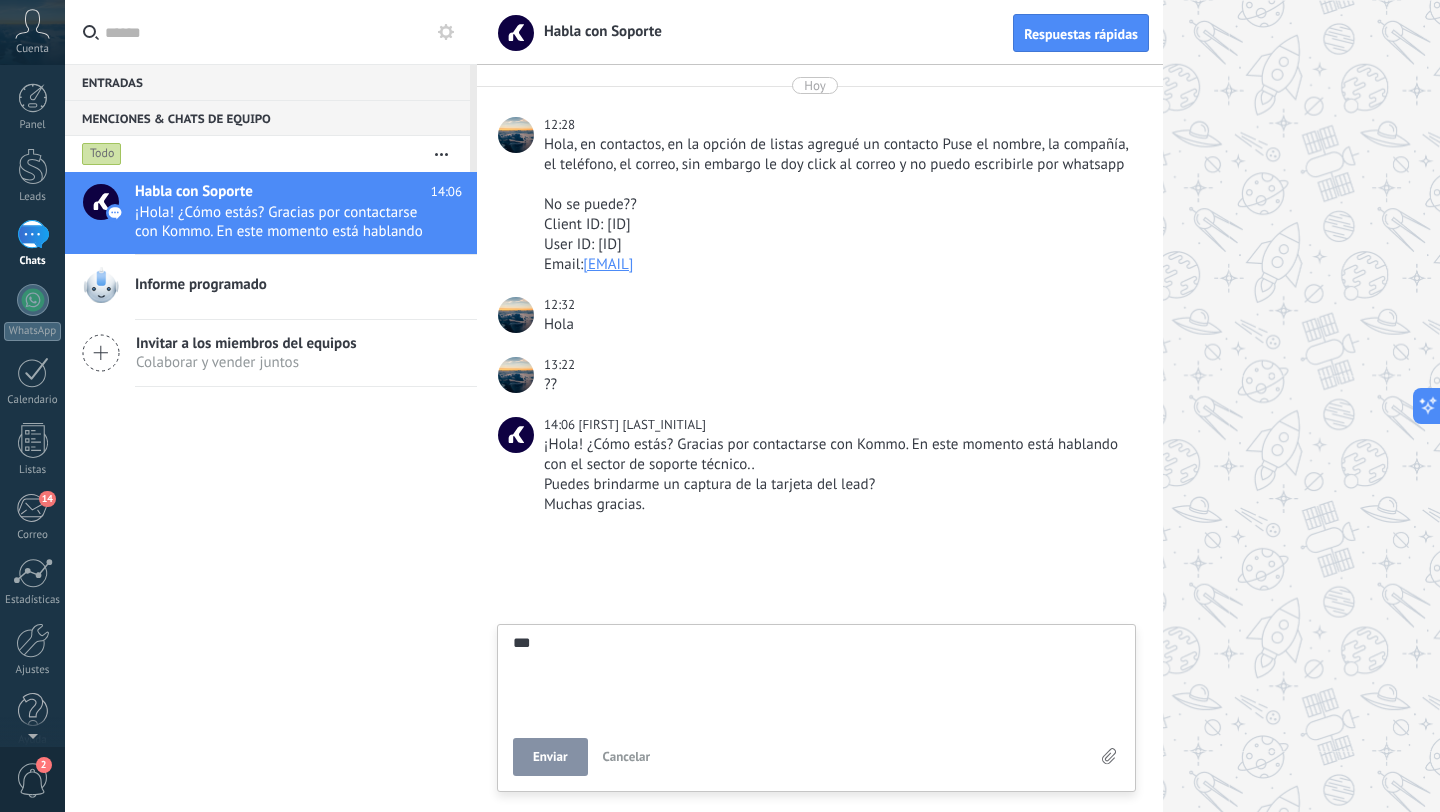 type on "****" 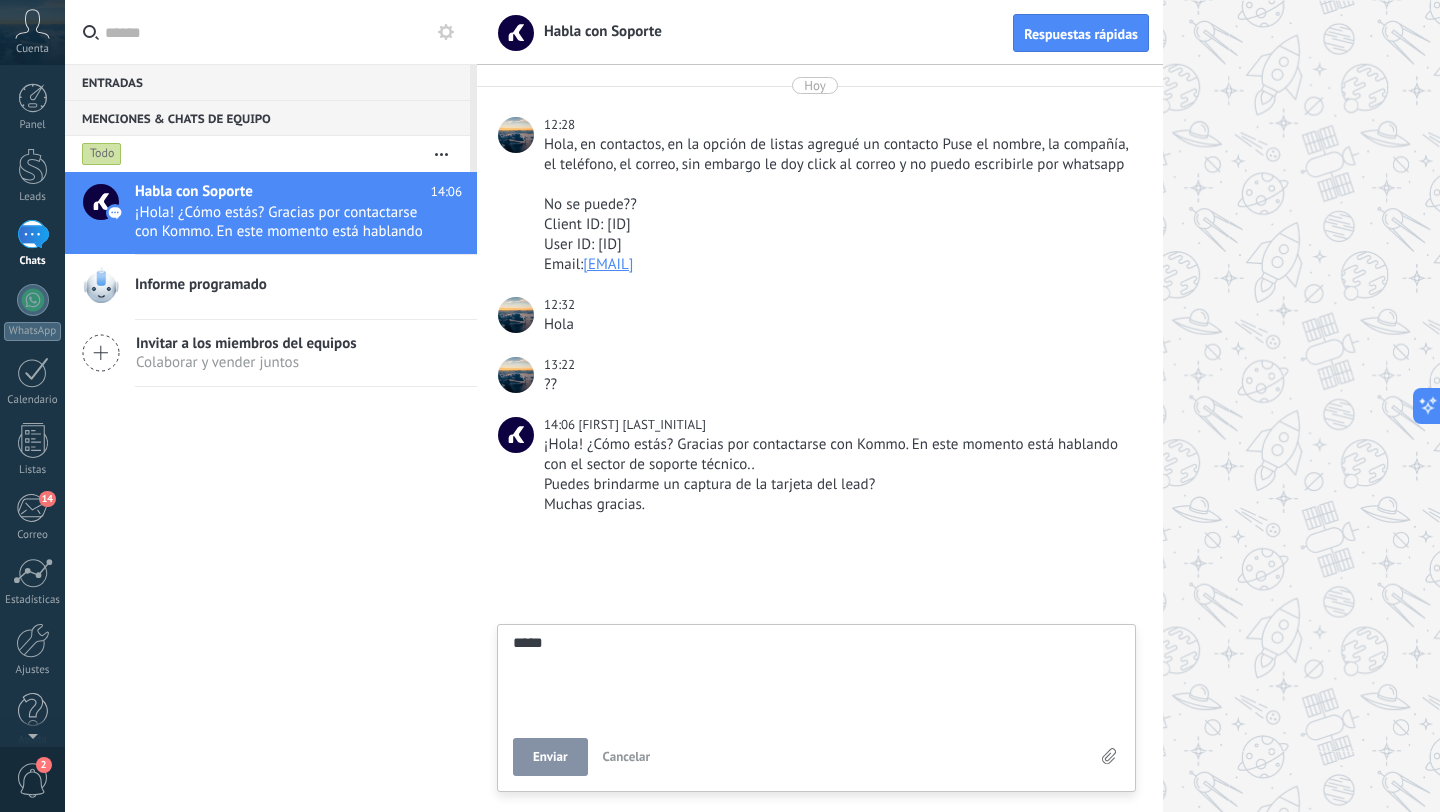 type on "****" 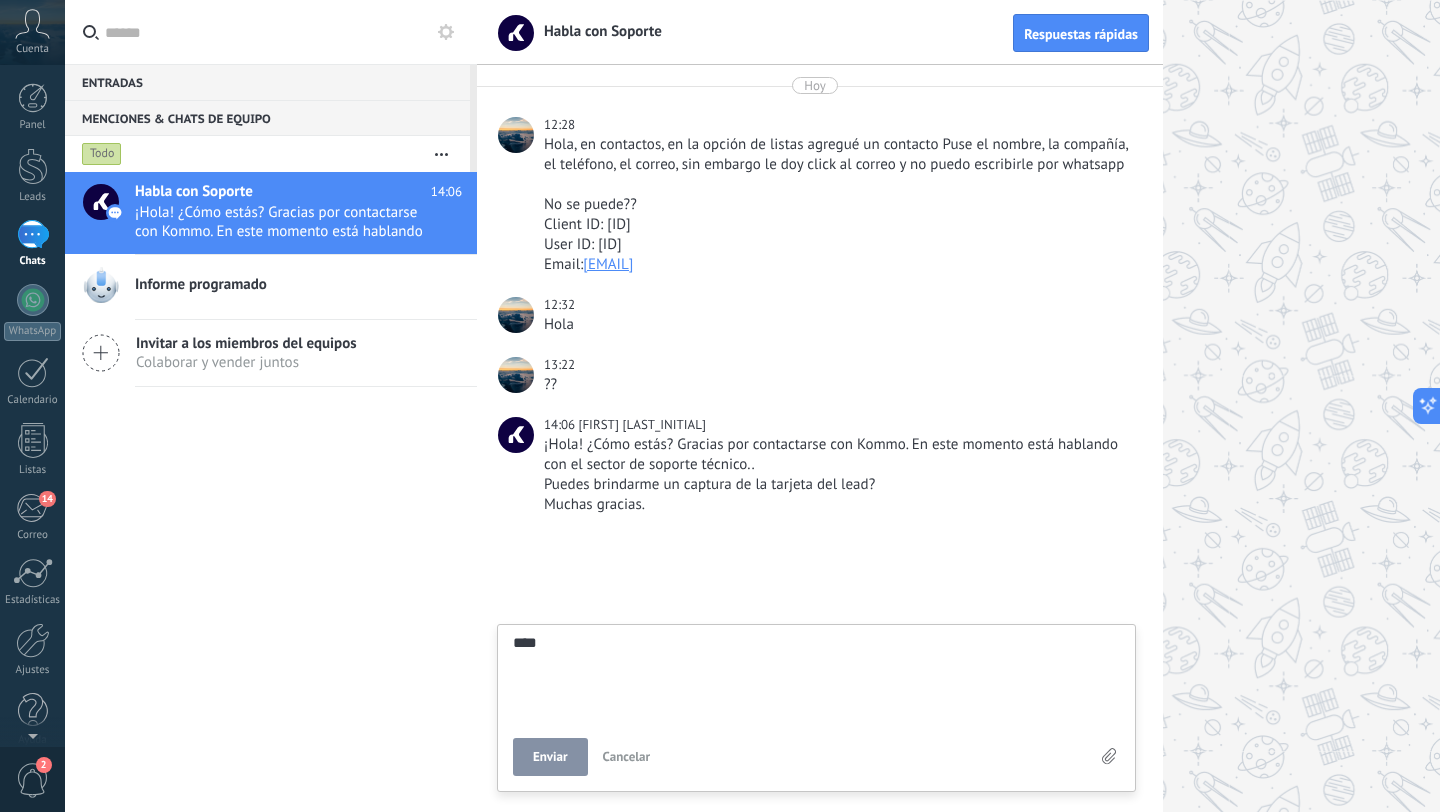 type on "**" 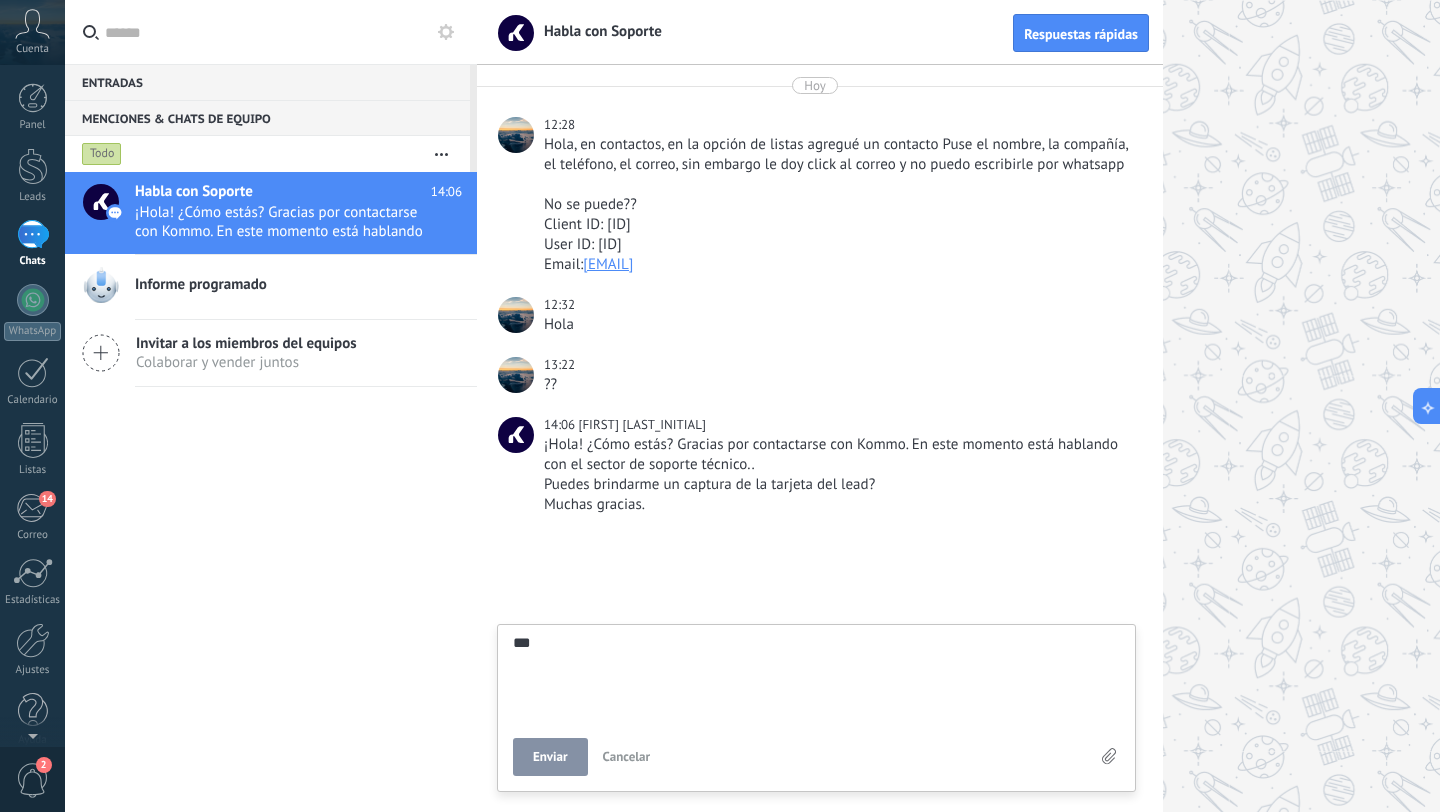 type on "**" 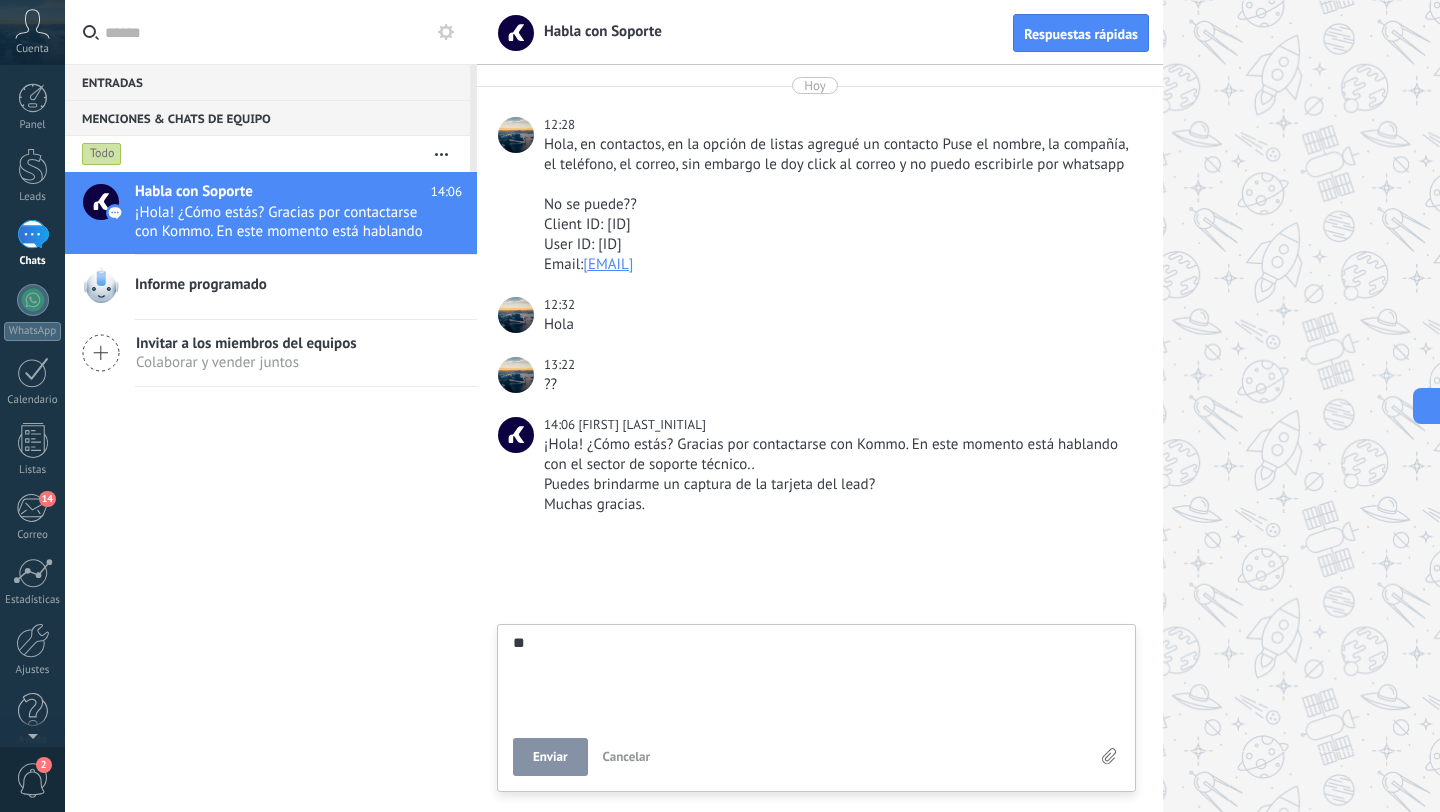 type on "*" 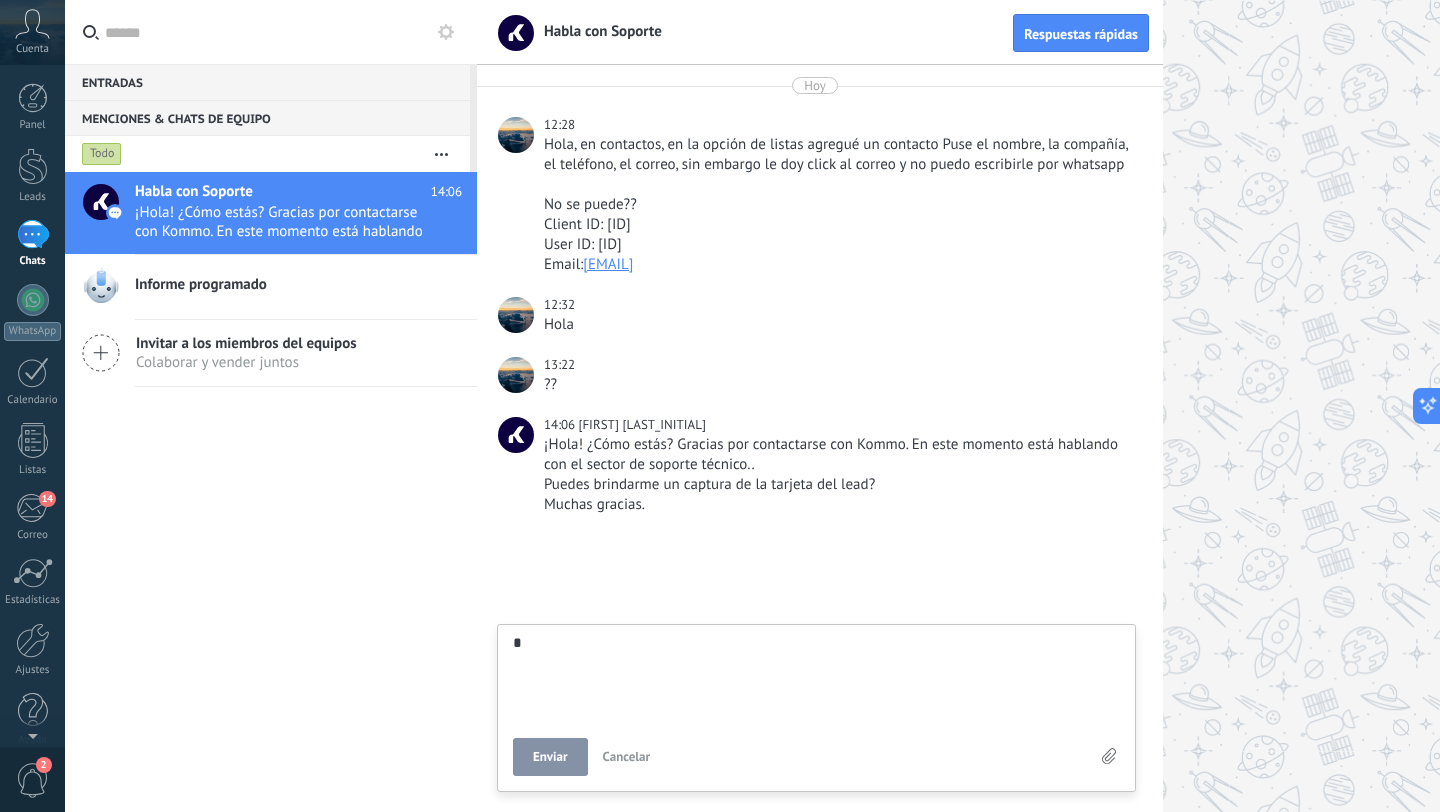 type on "**" 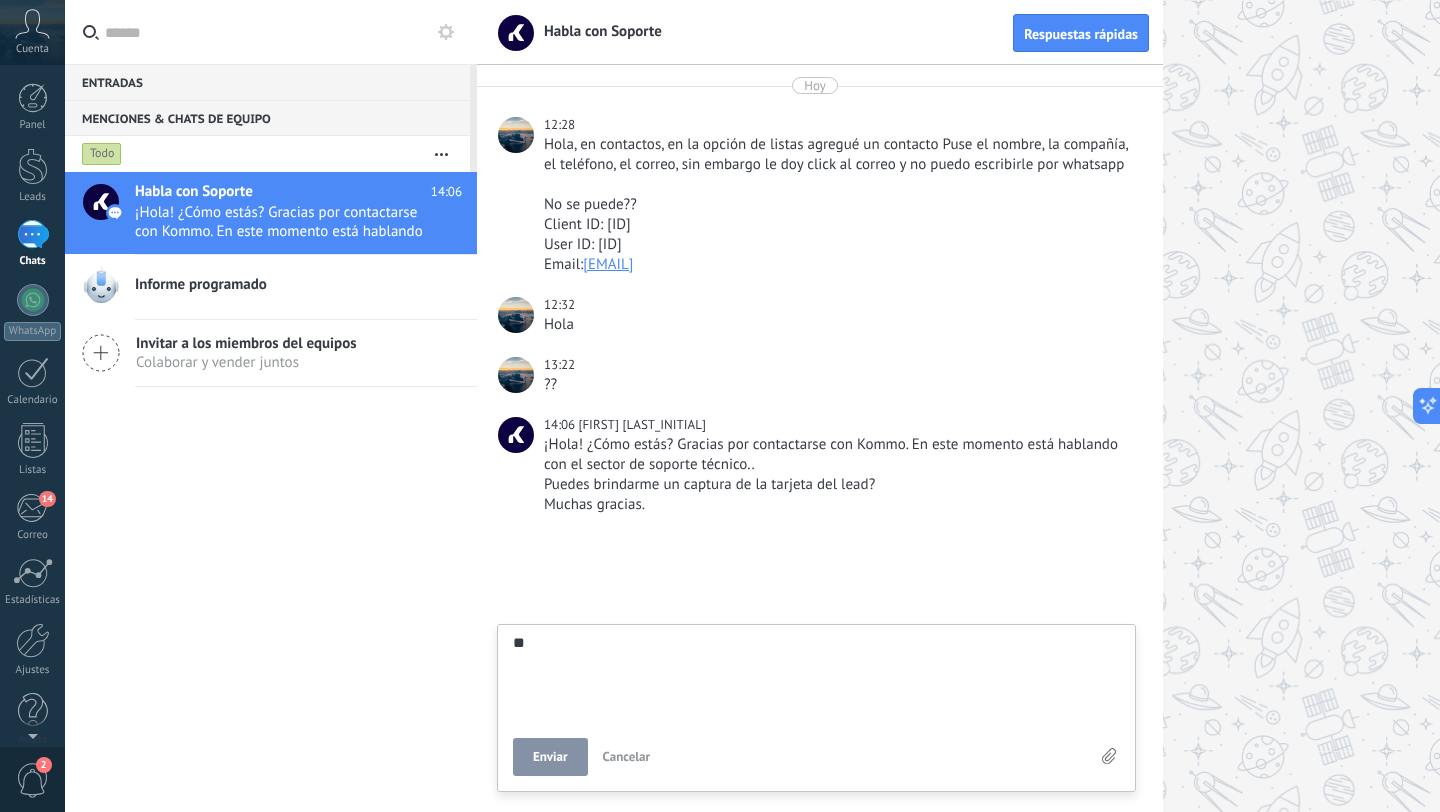 type on "**" 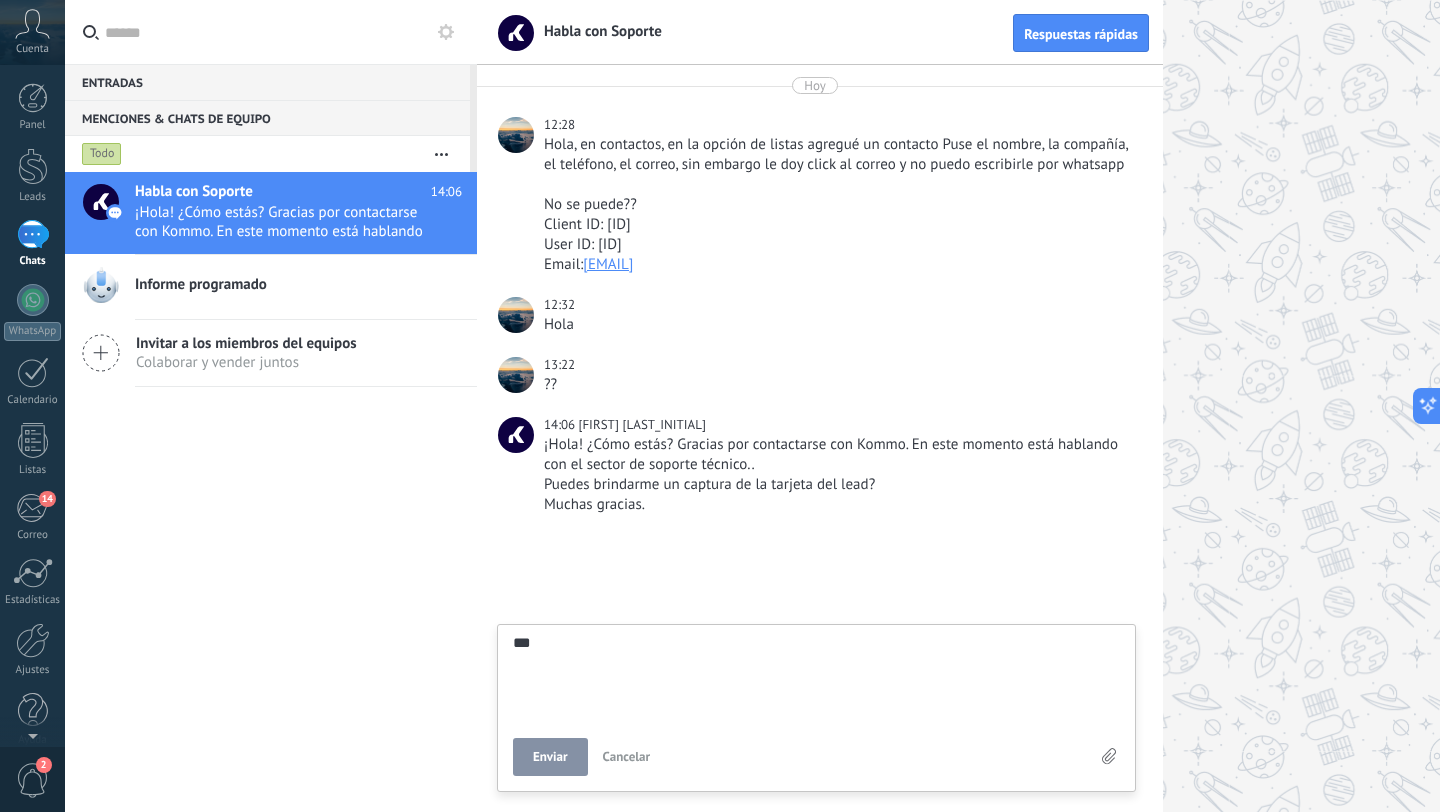 type on "****" 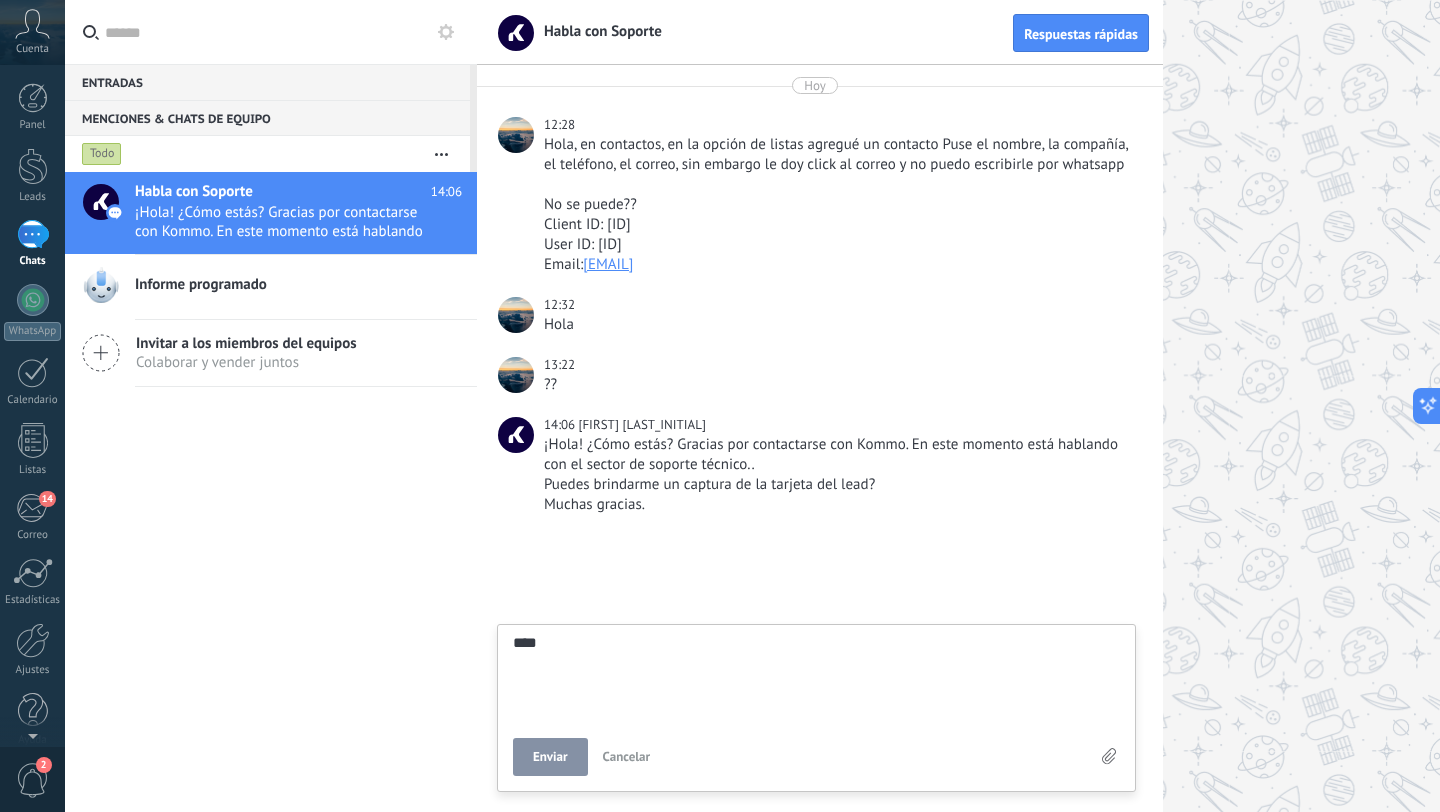 type on "*****" 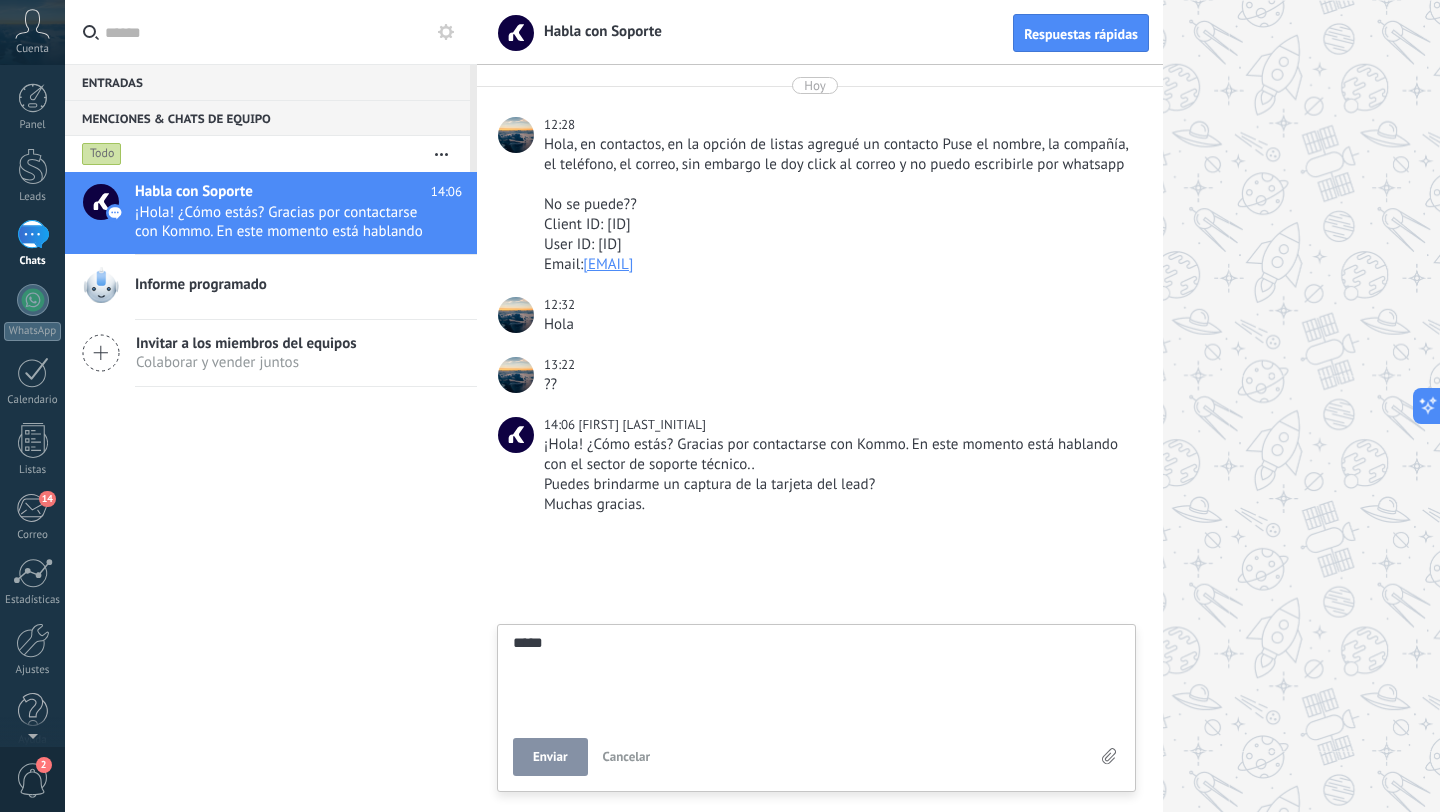type on "*****" 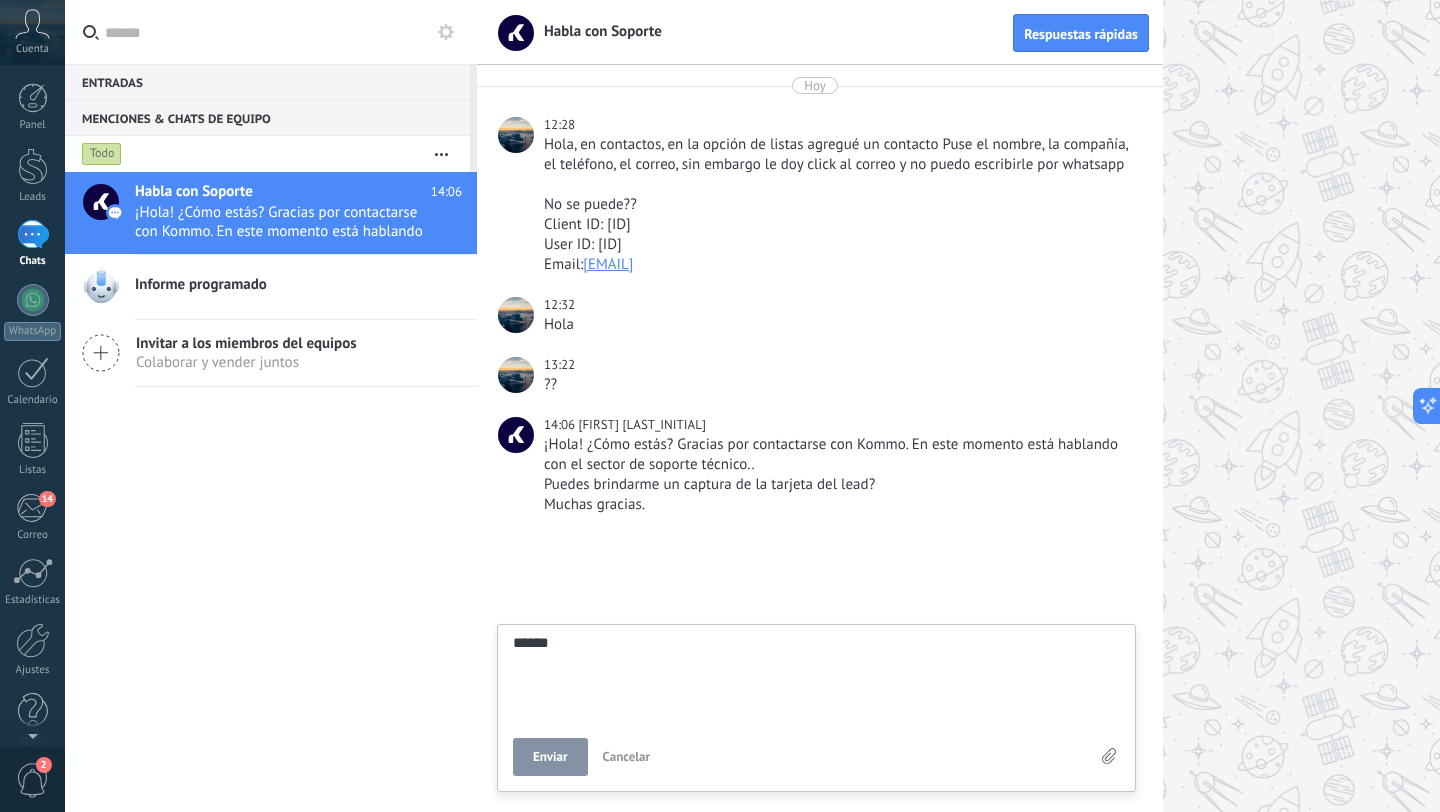 type on "*******" 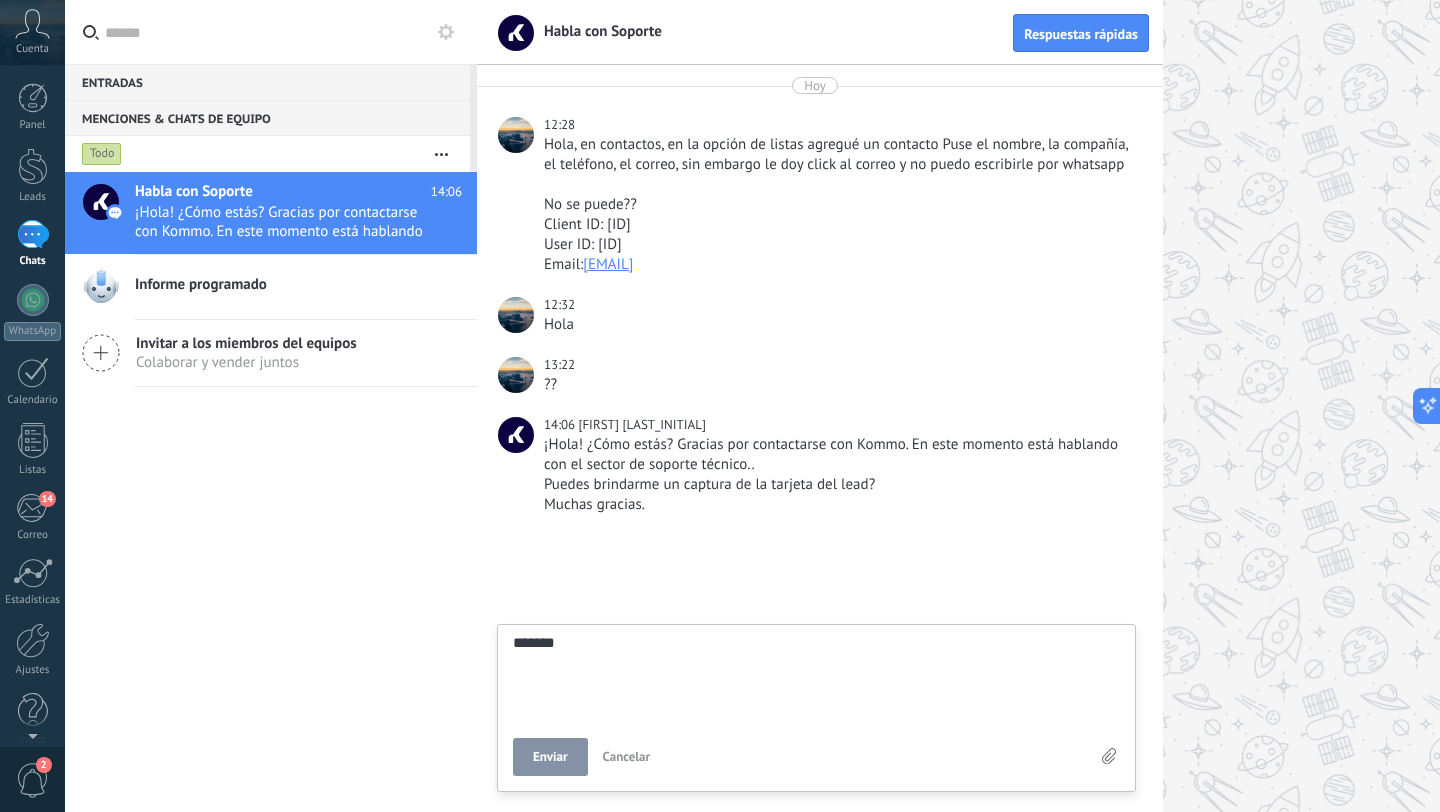 type on "*****" 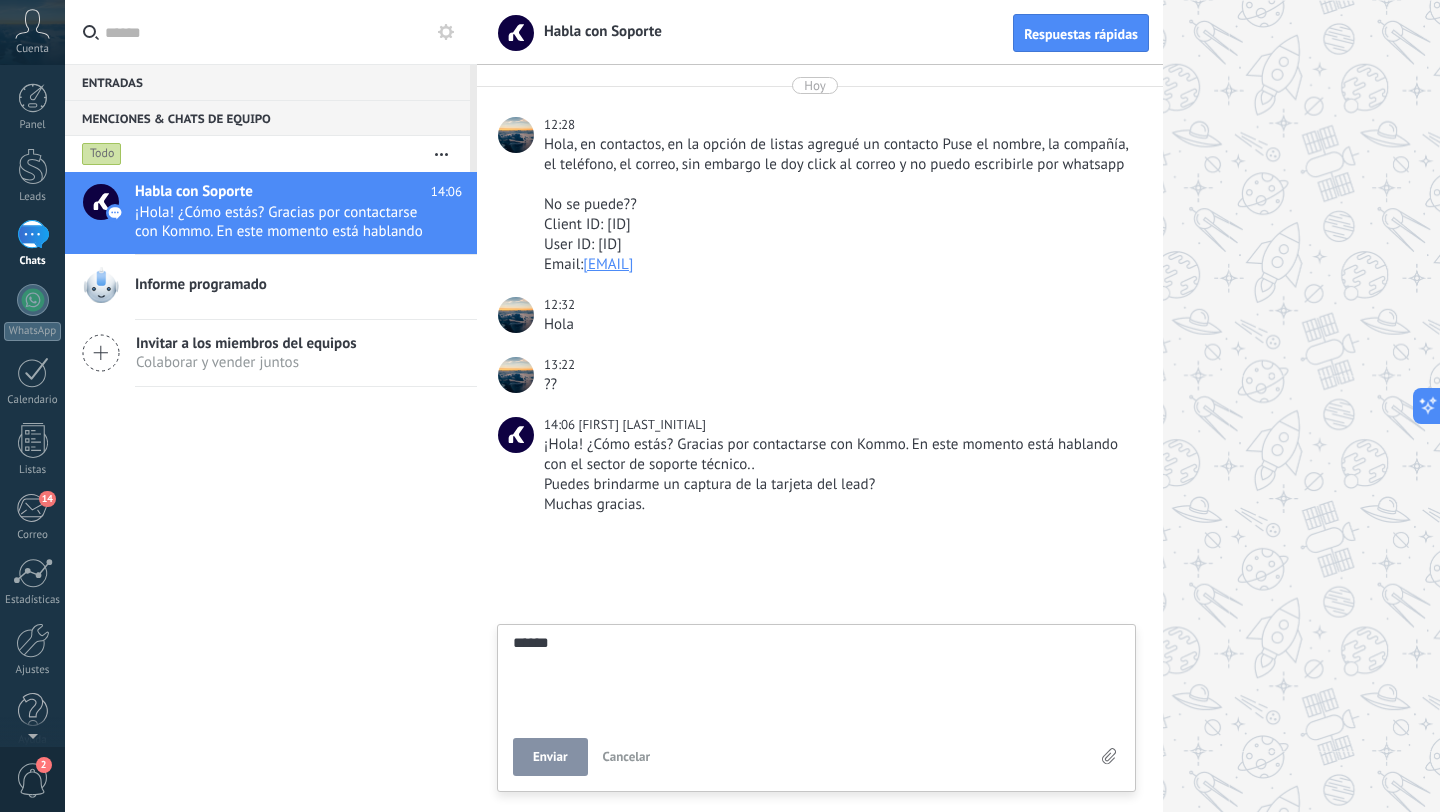 type on "*******" 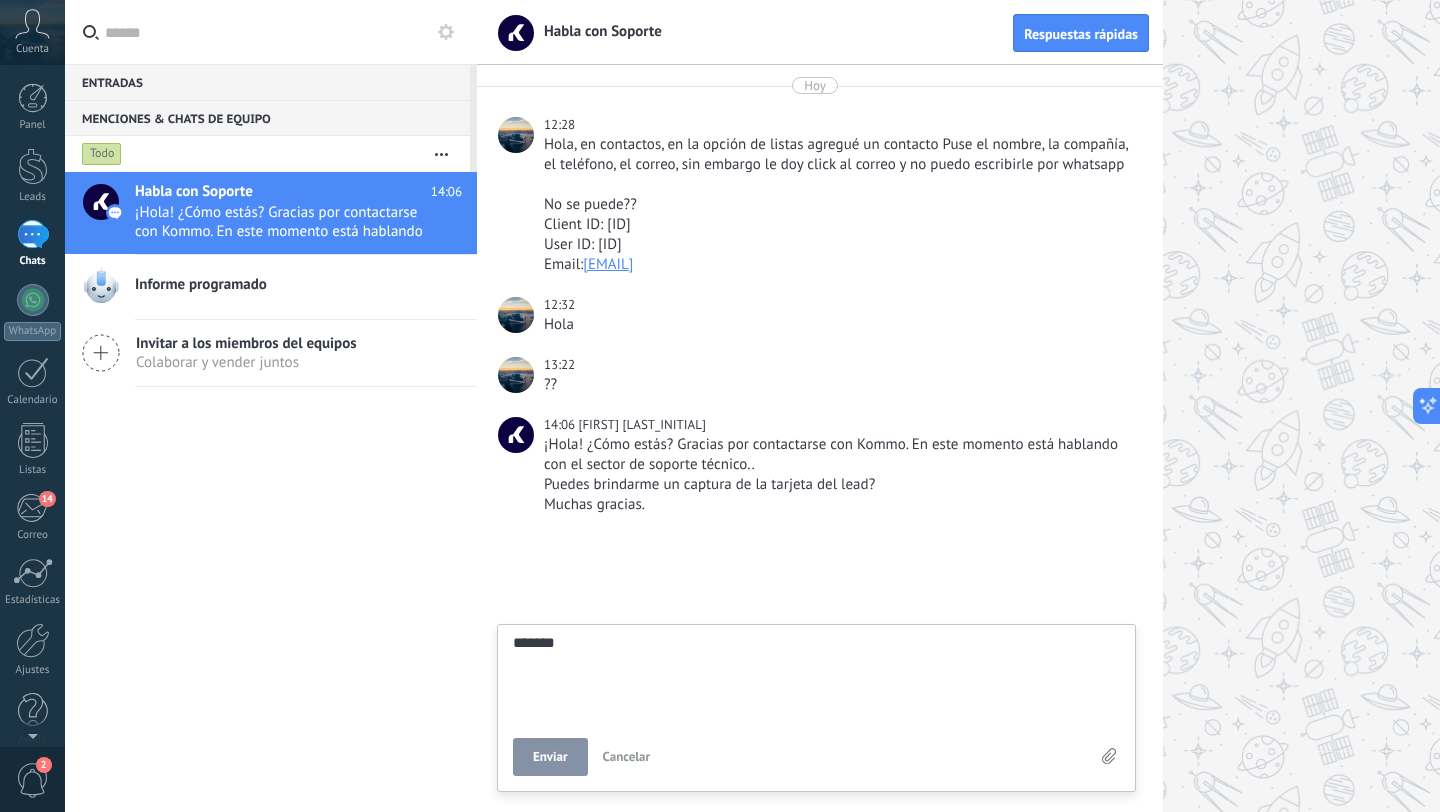type on "********" 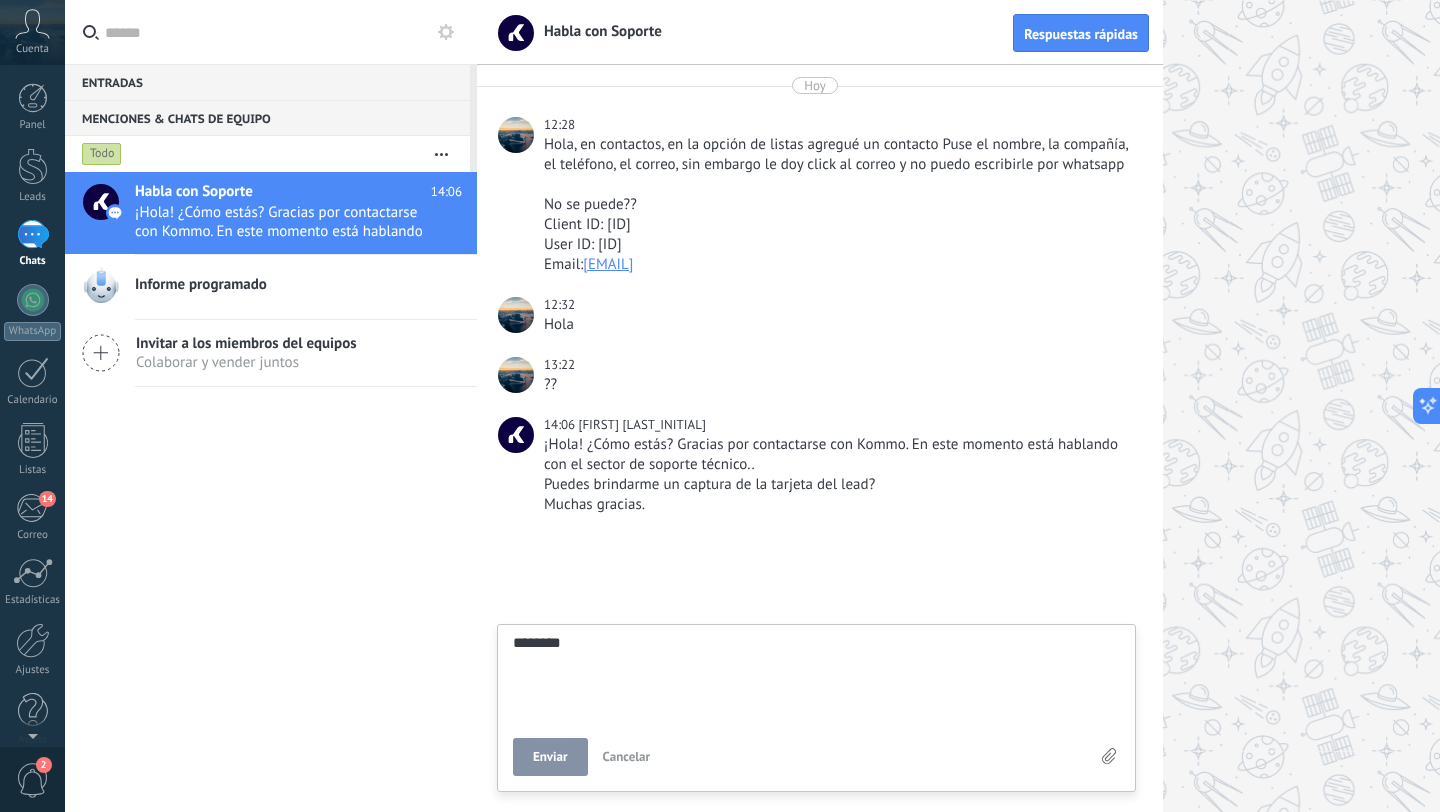 type on "********" 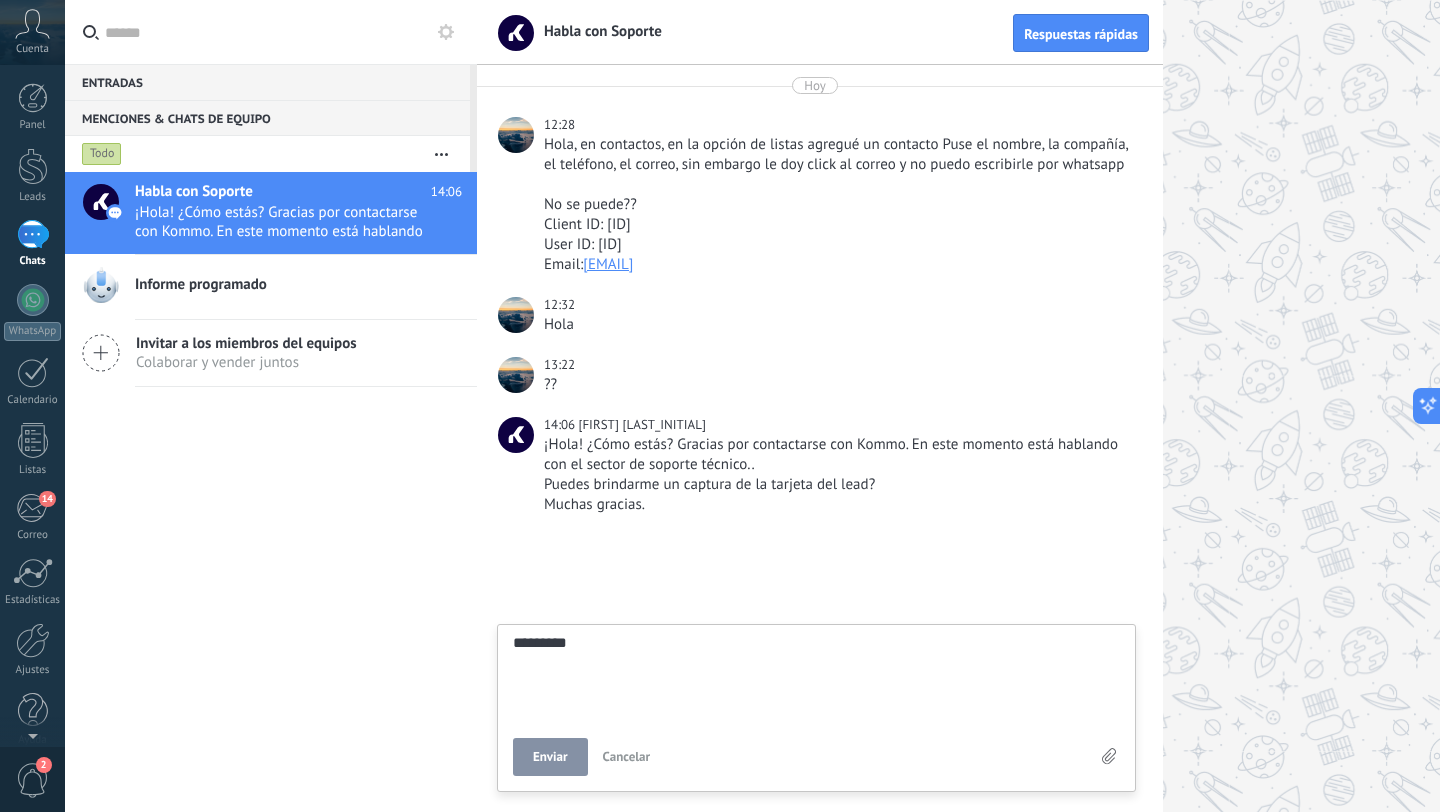 type on "**********" 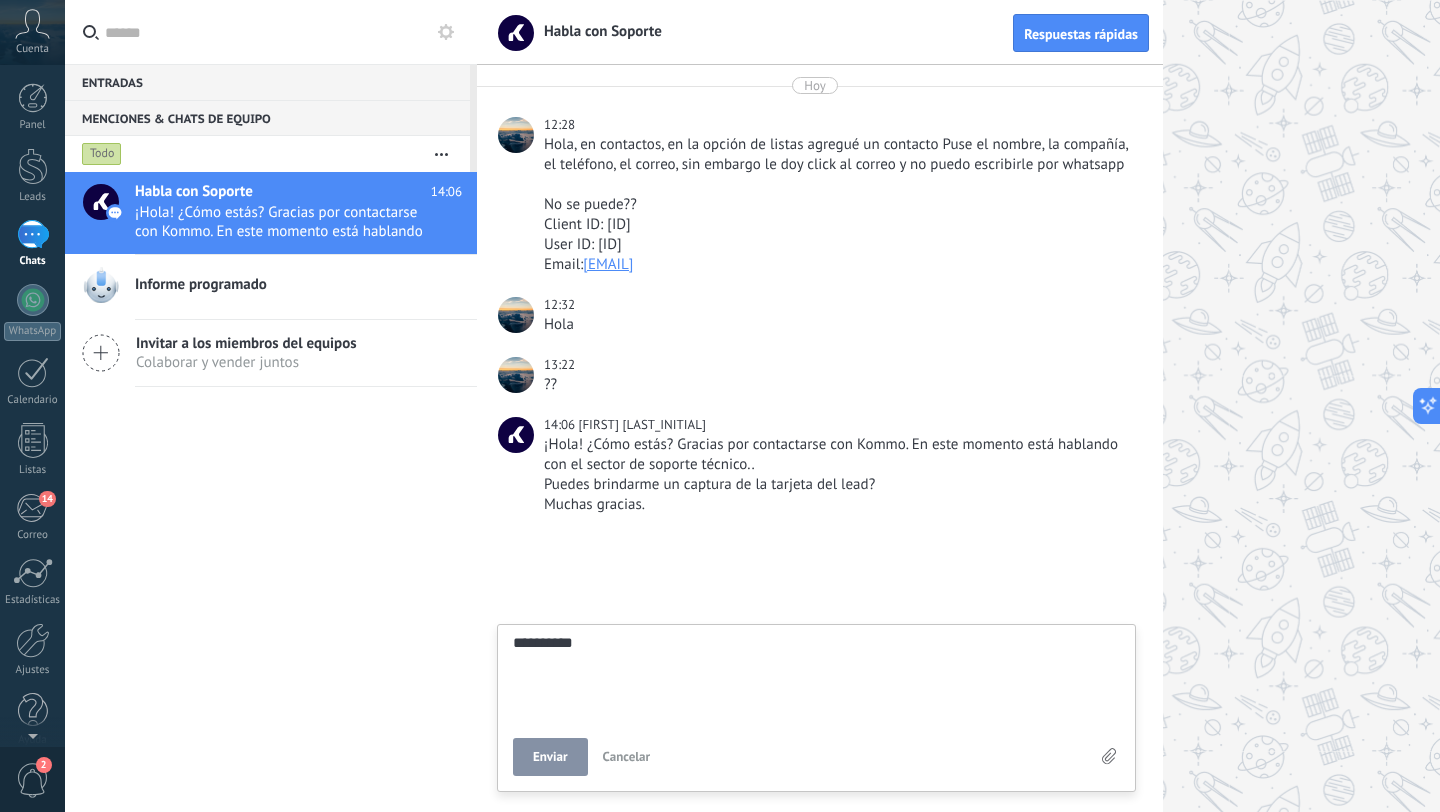type on "**********" 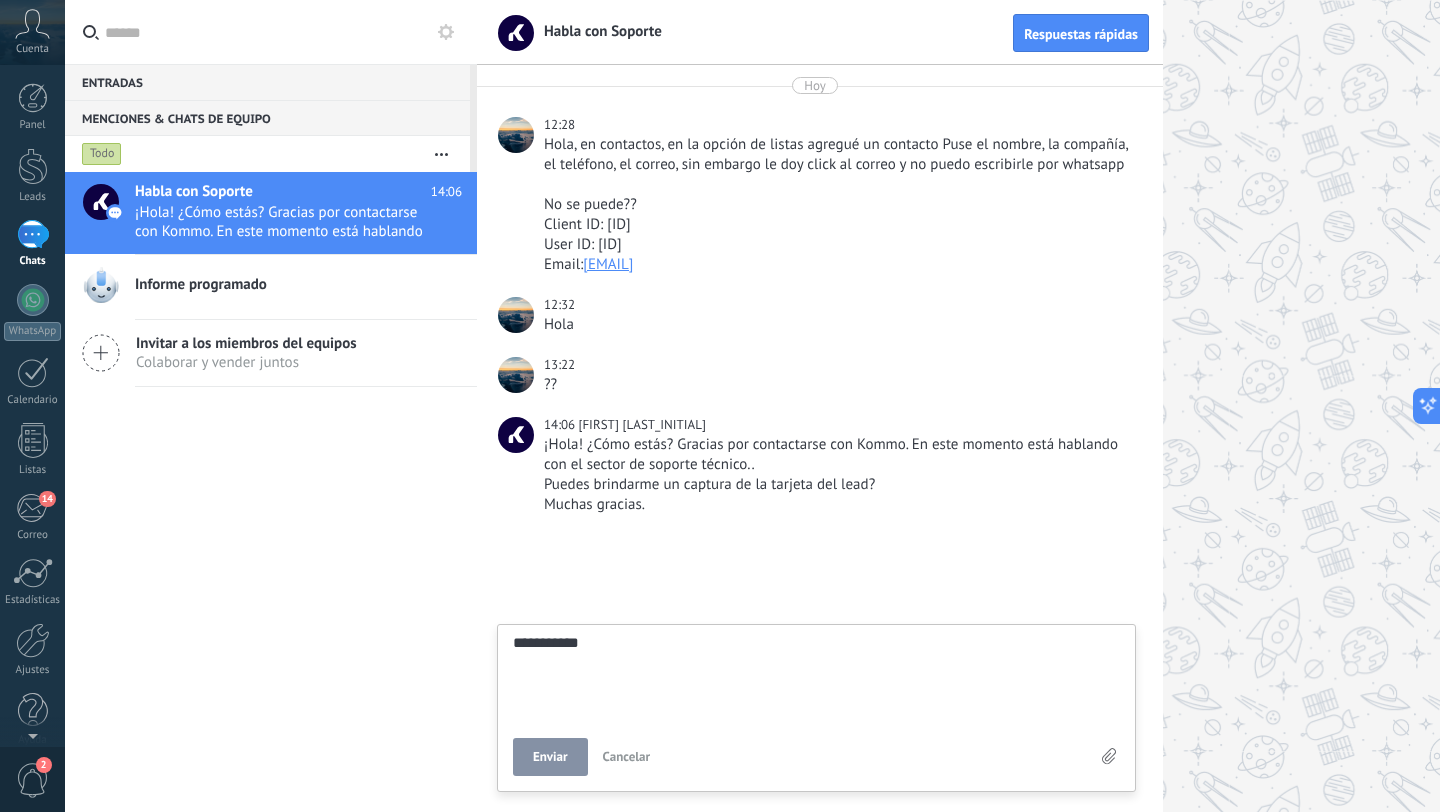 type on "**********" 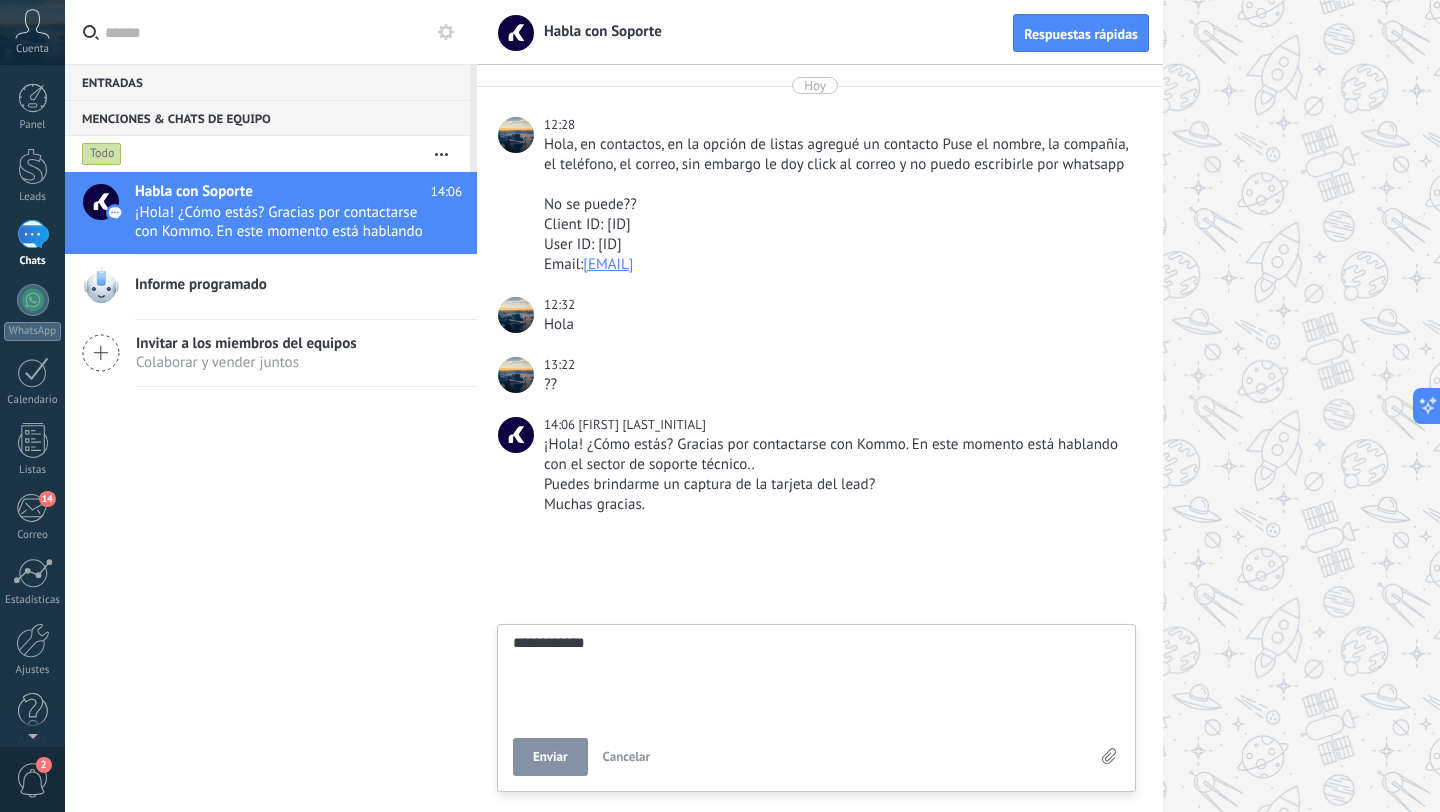 type on "**********" 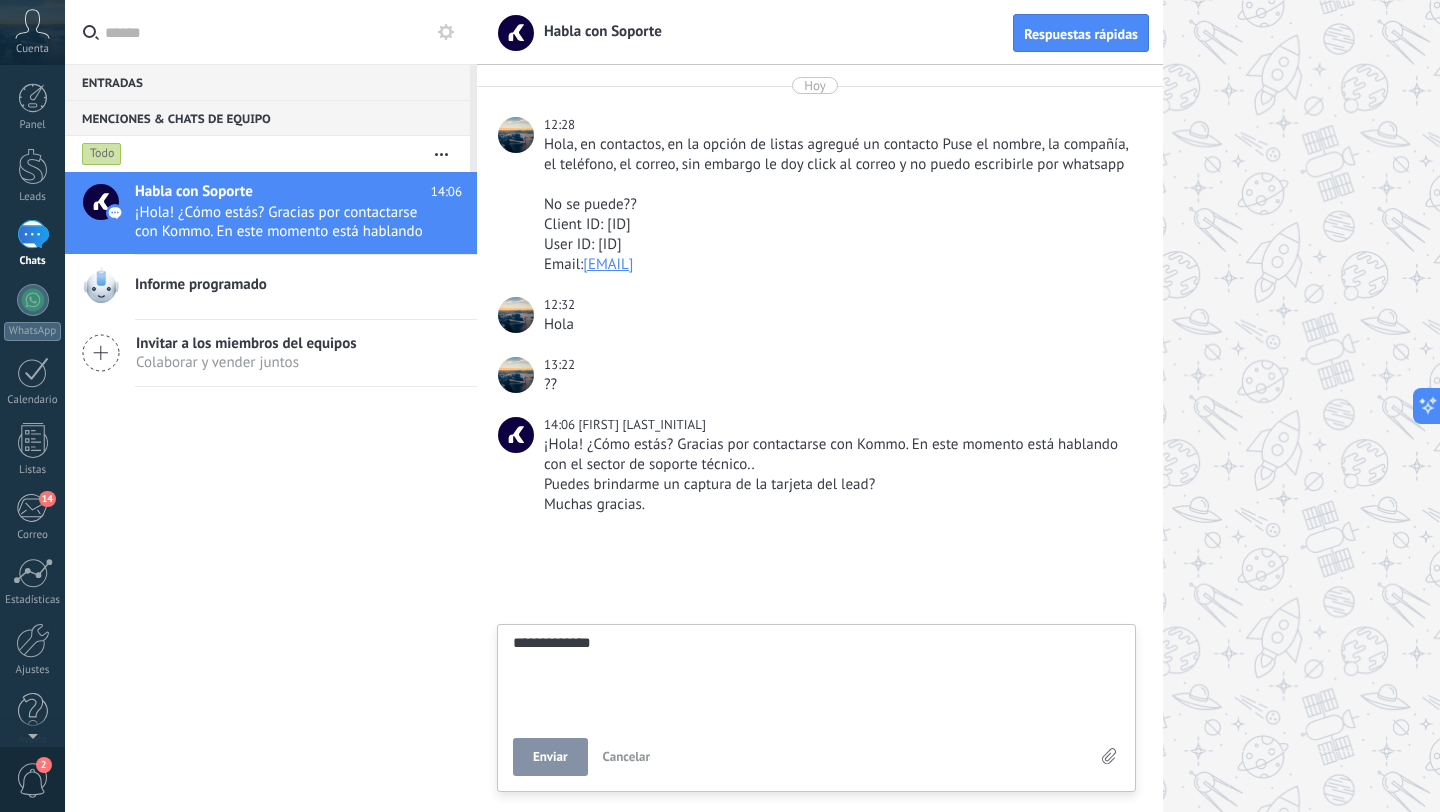 type on "**********" 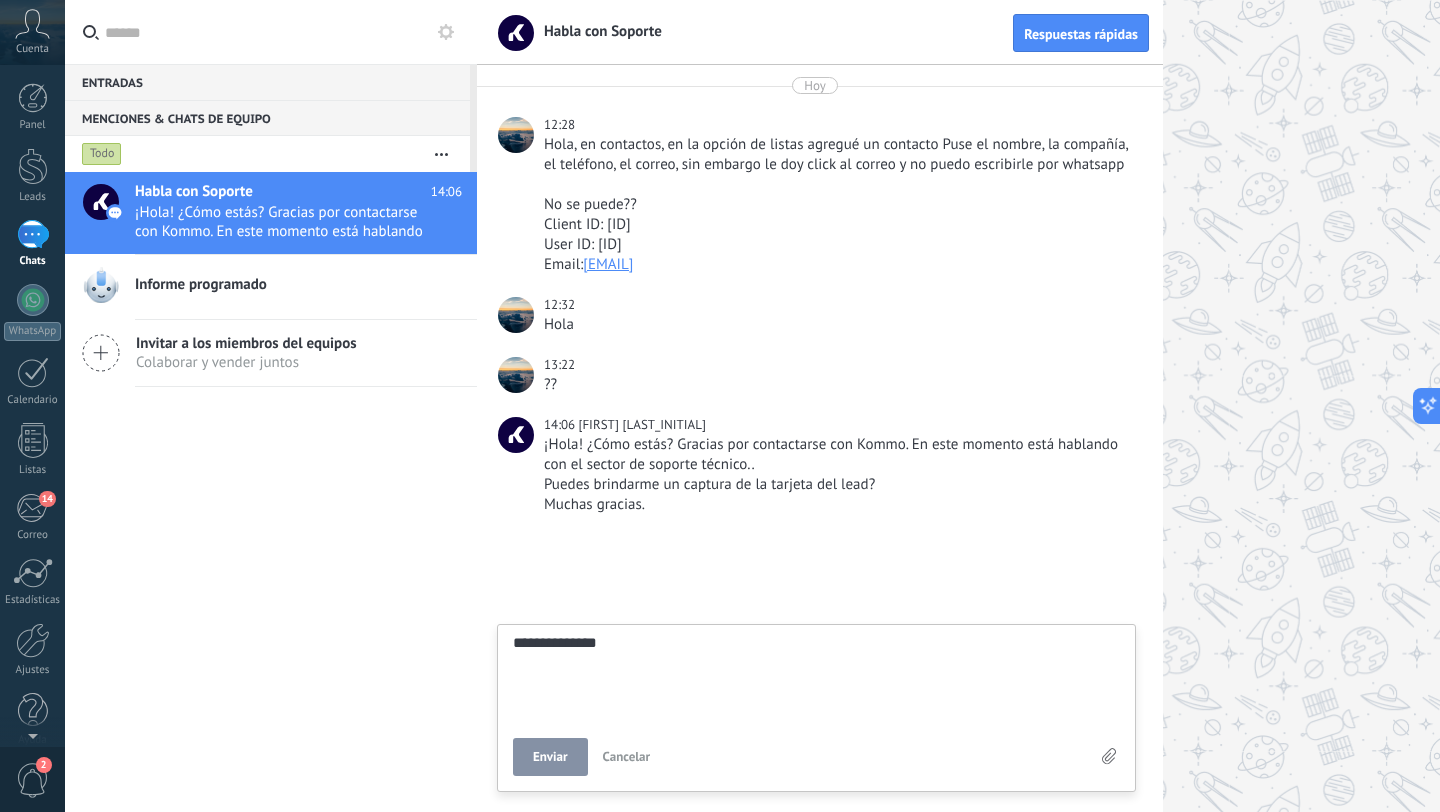 type on "**********" 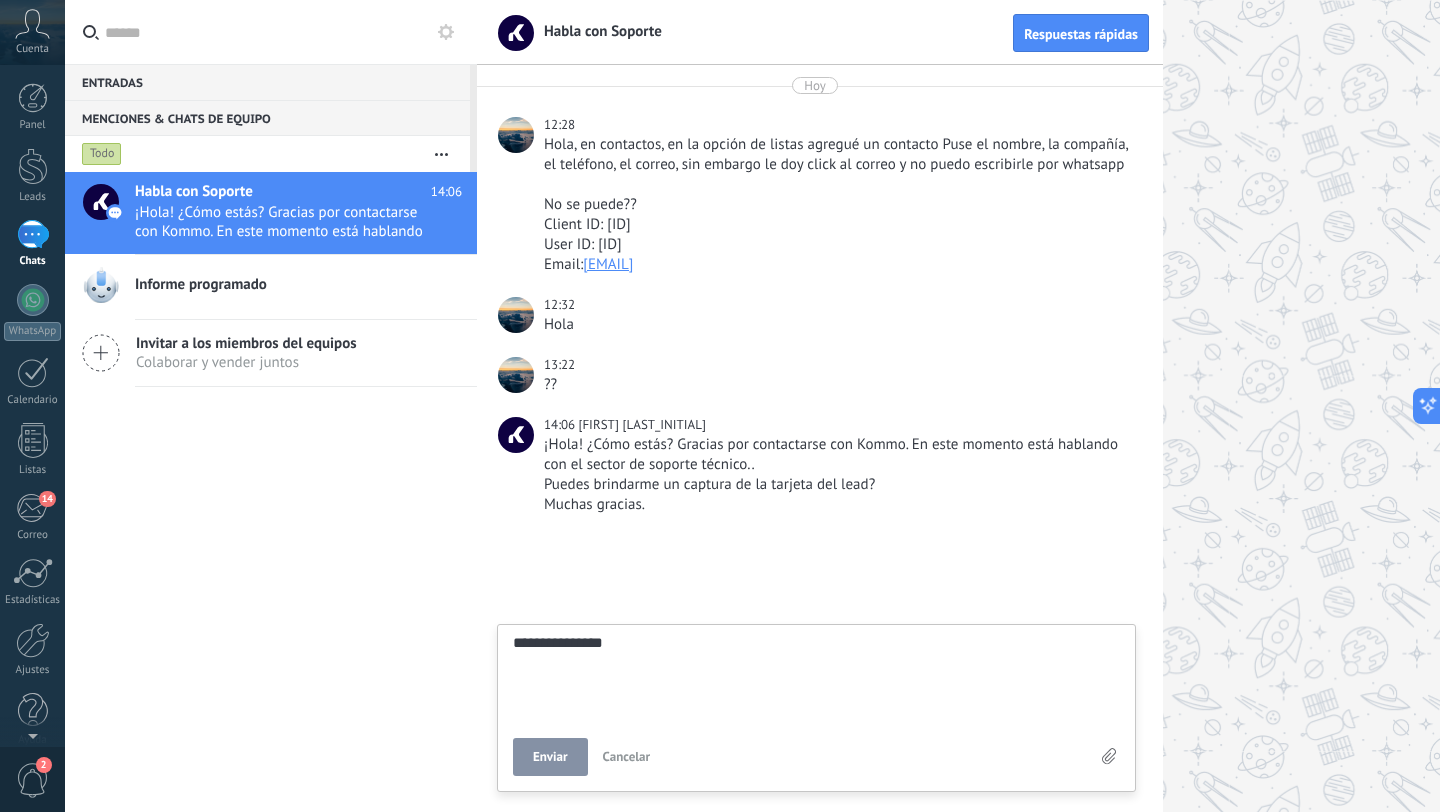 type on "**********" 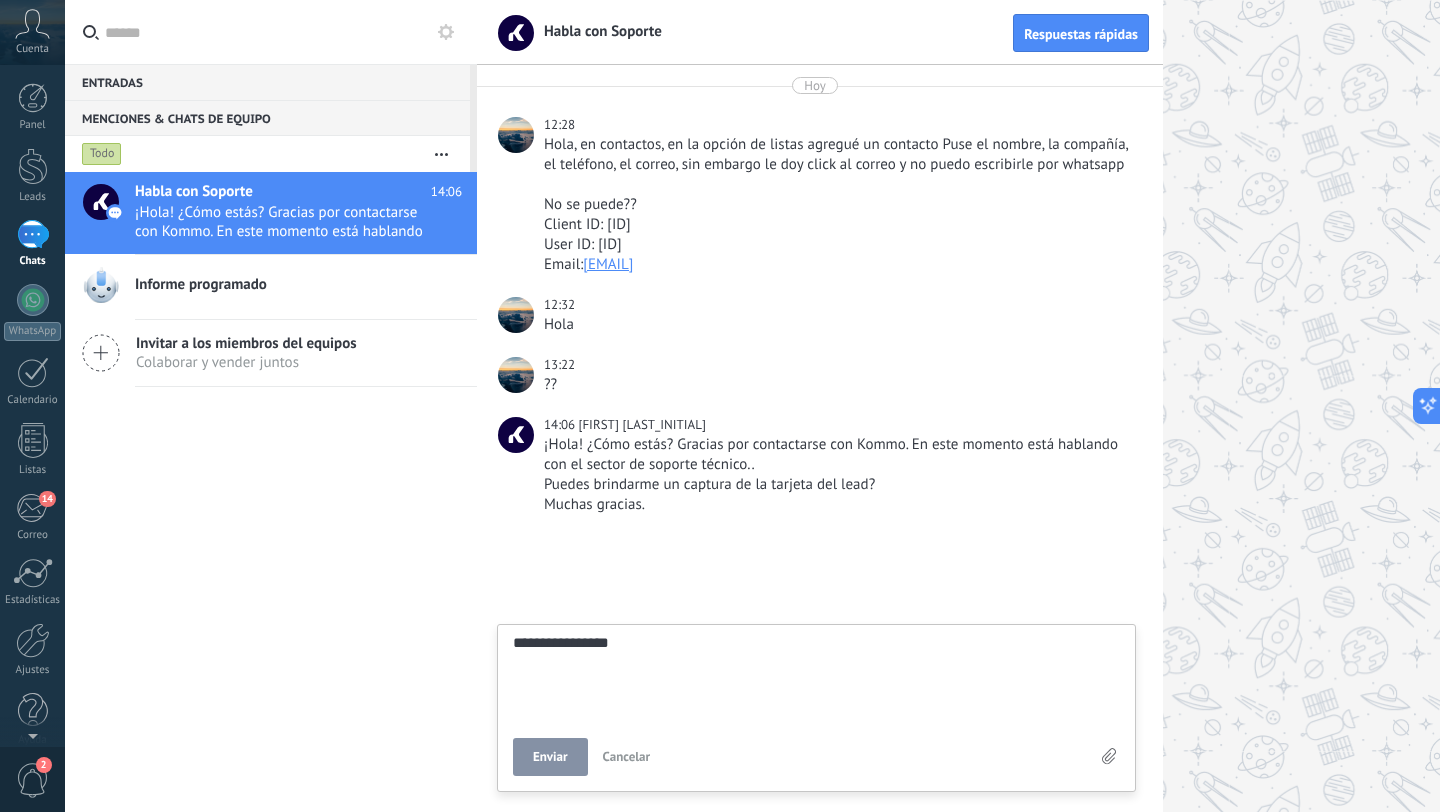 type on "**********" 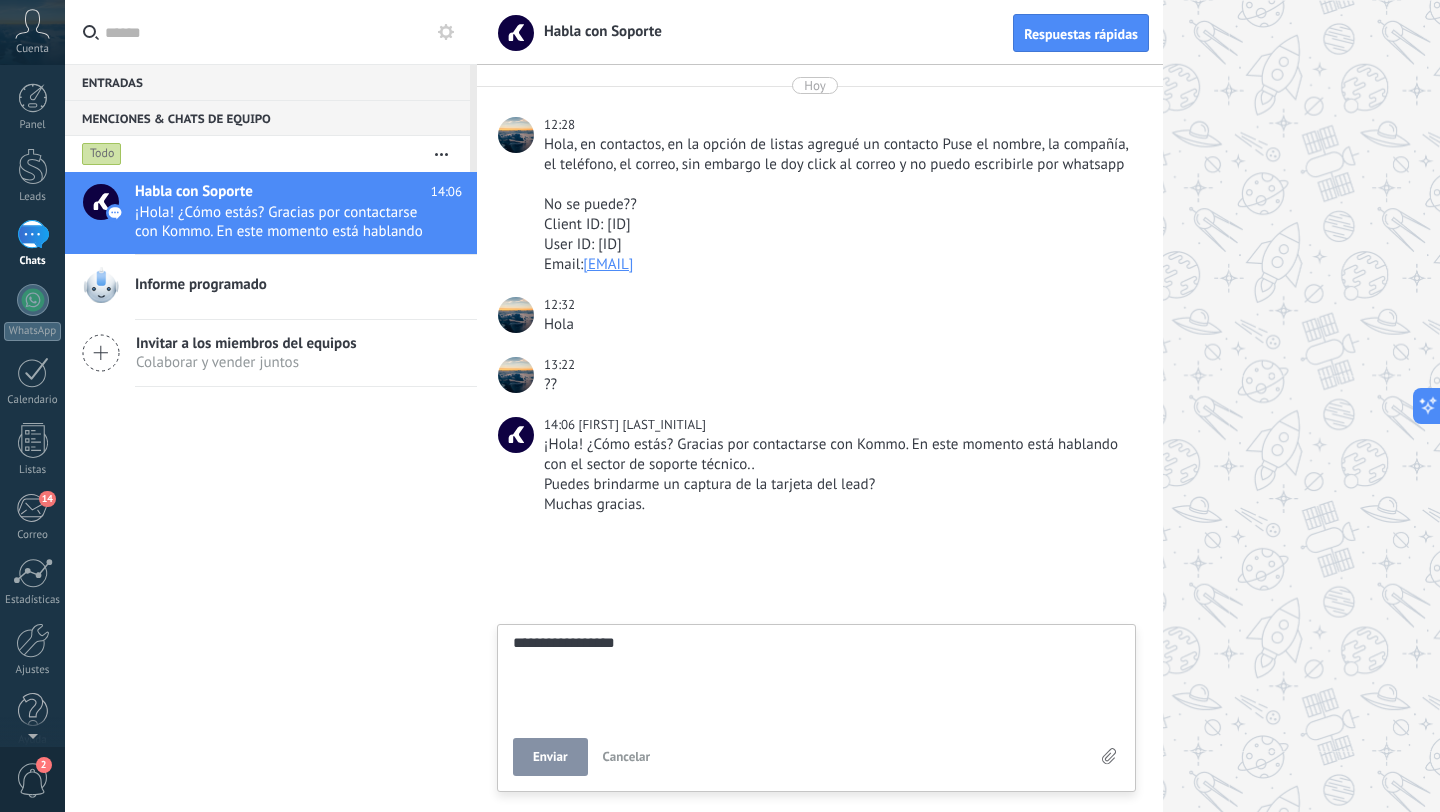 type on "**********" 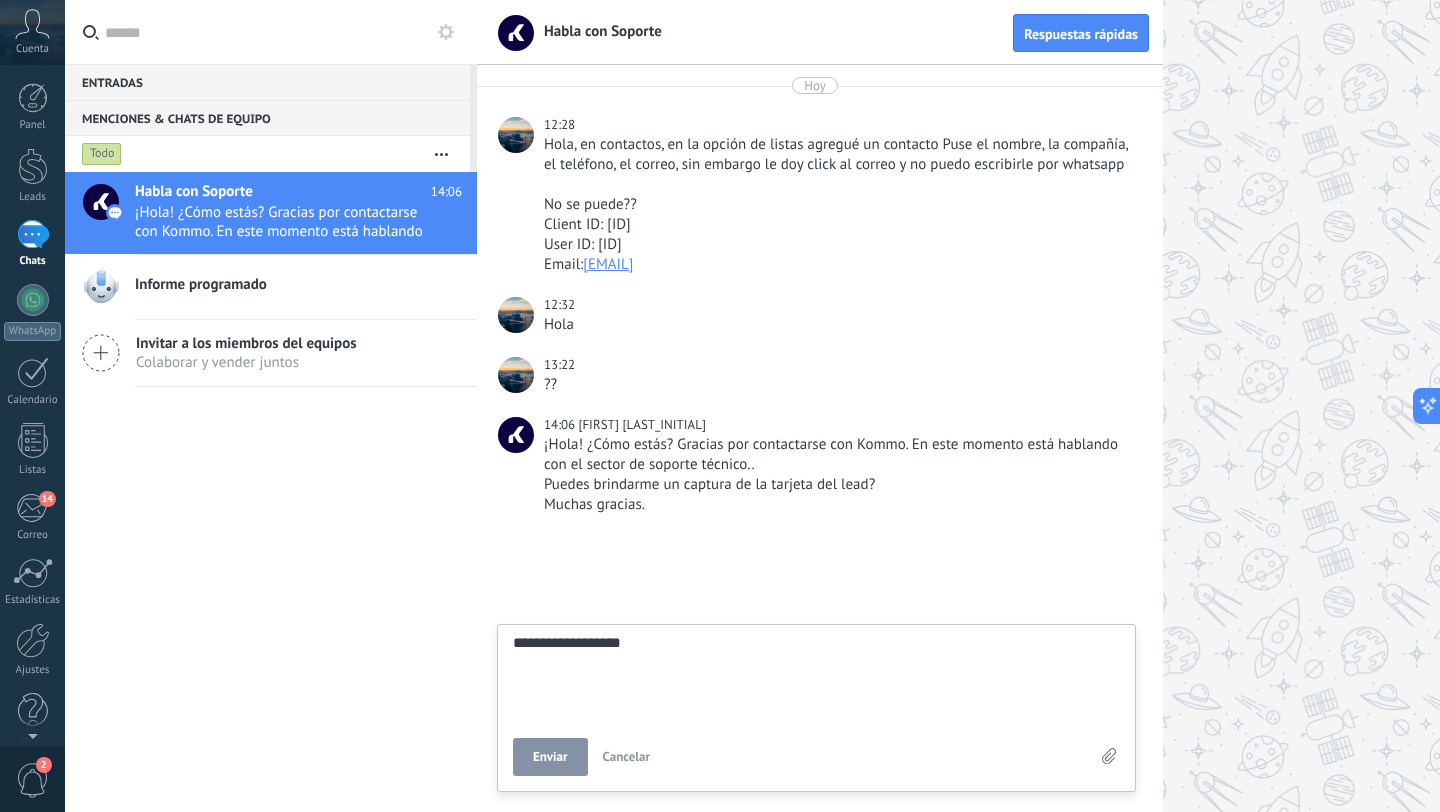type on "**********" 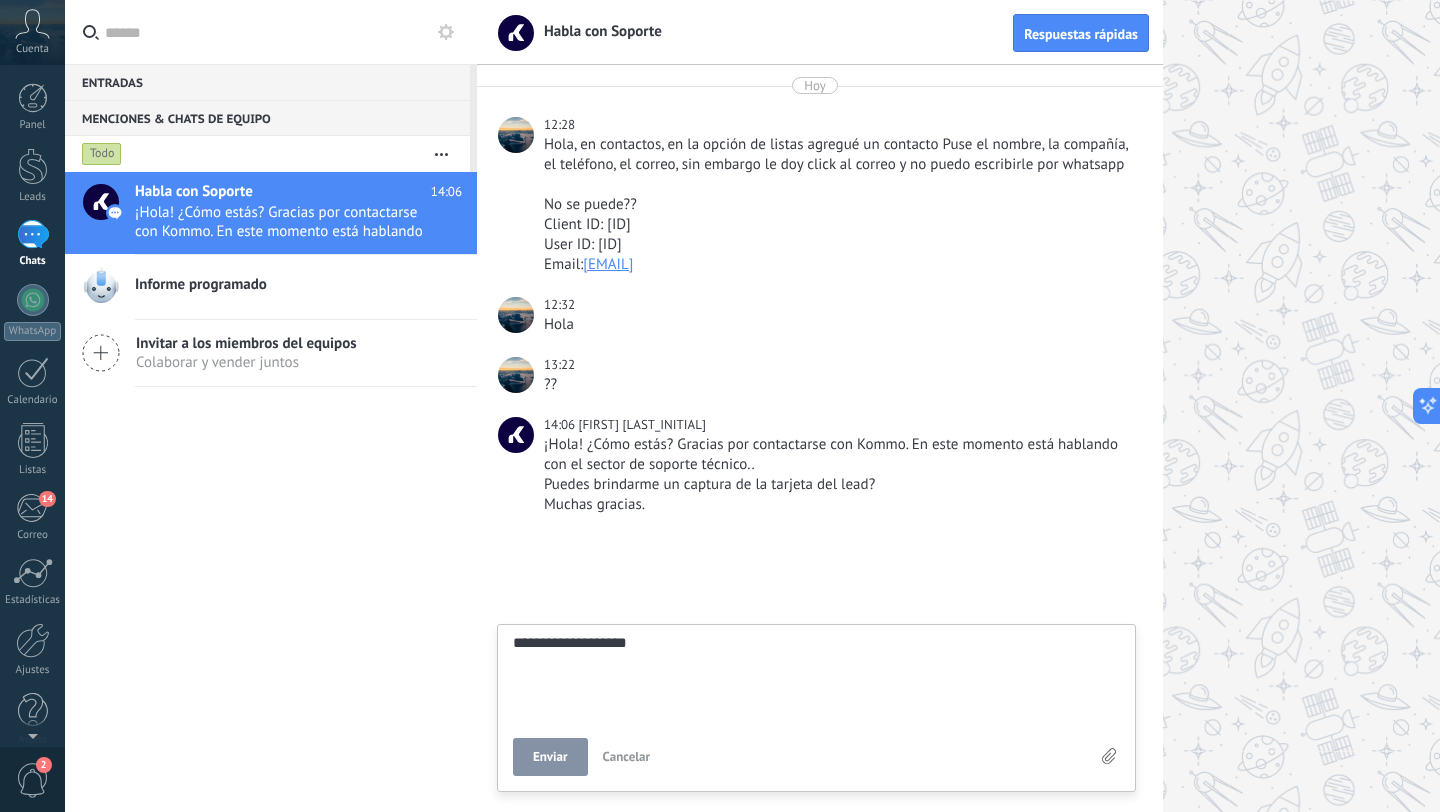 type on "**********" 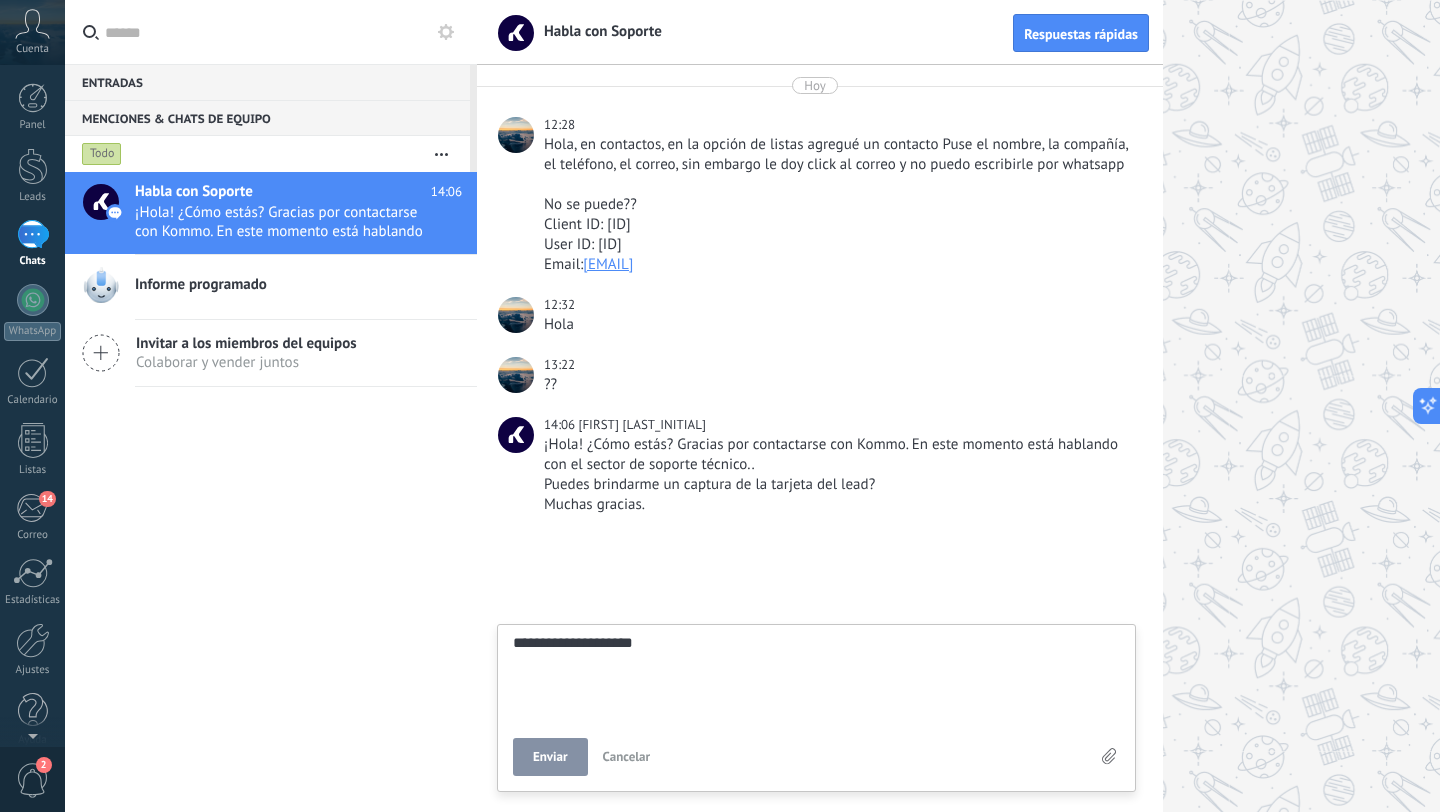 type on "**********" 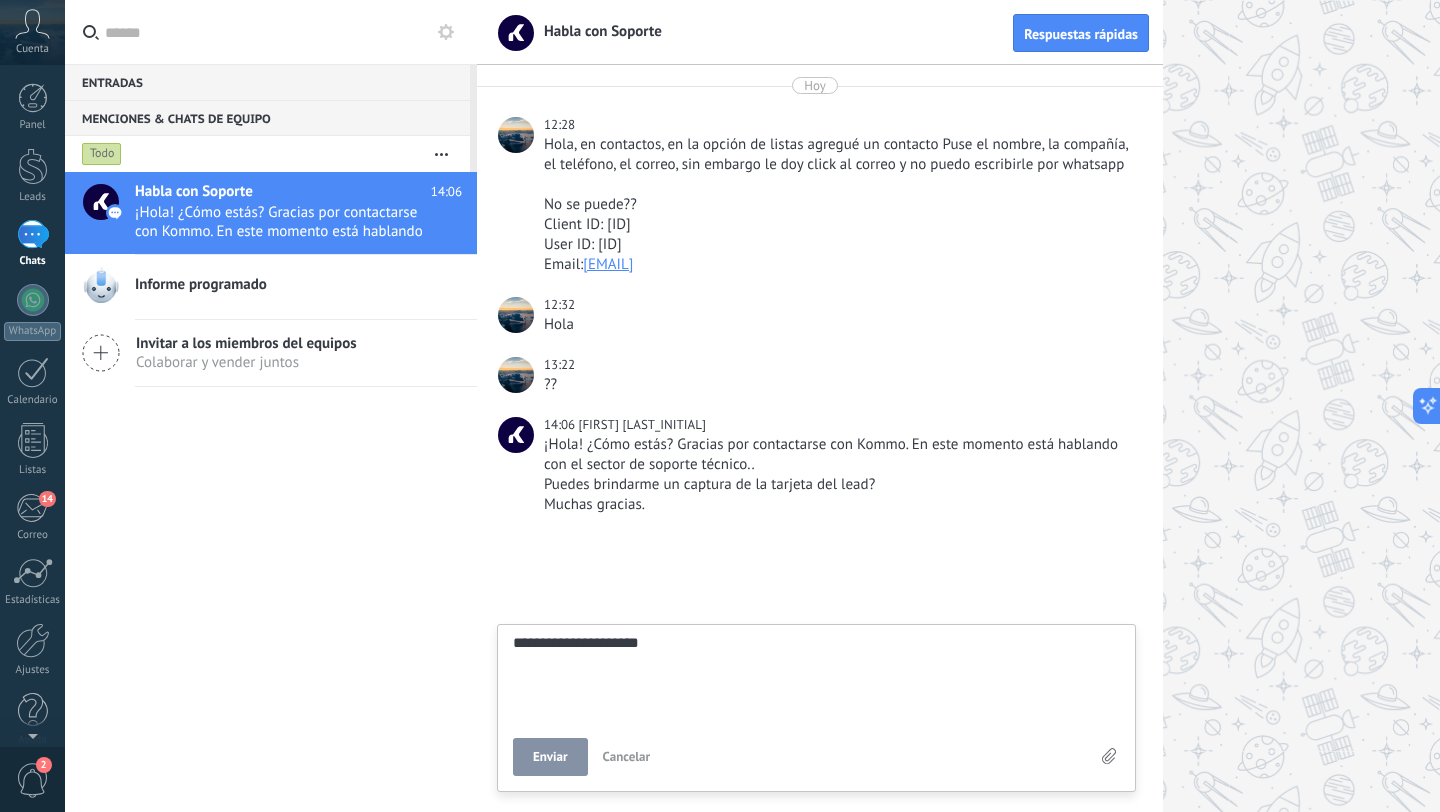 type on "**********" 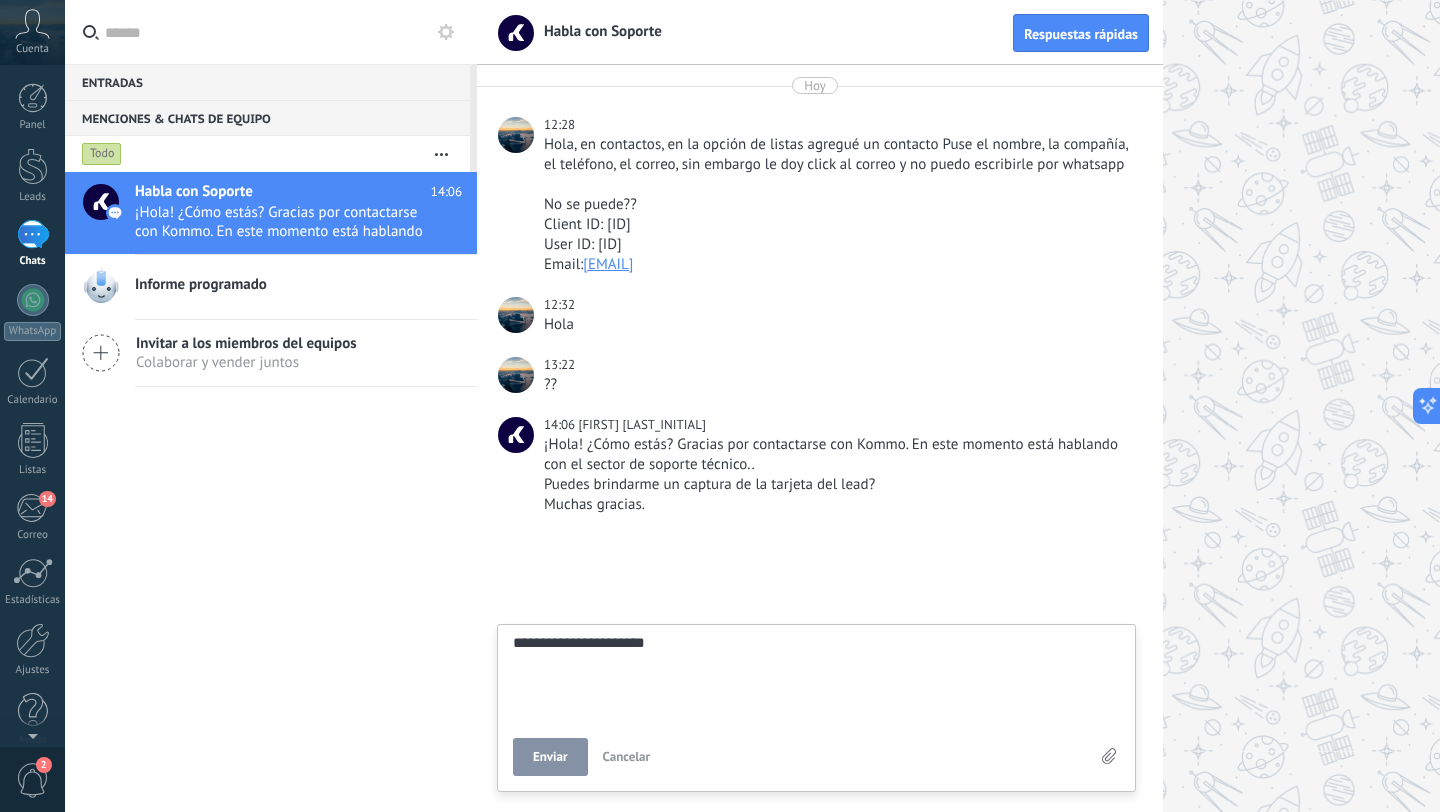 type on "**********" 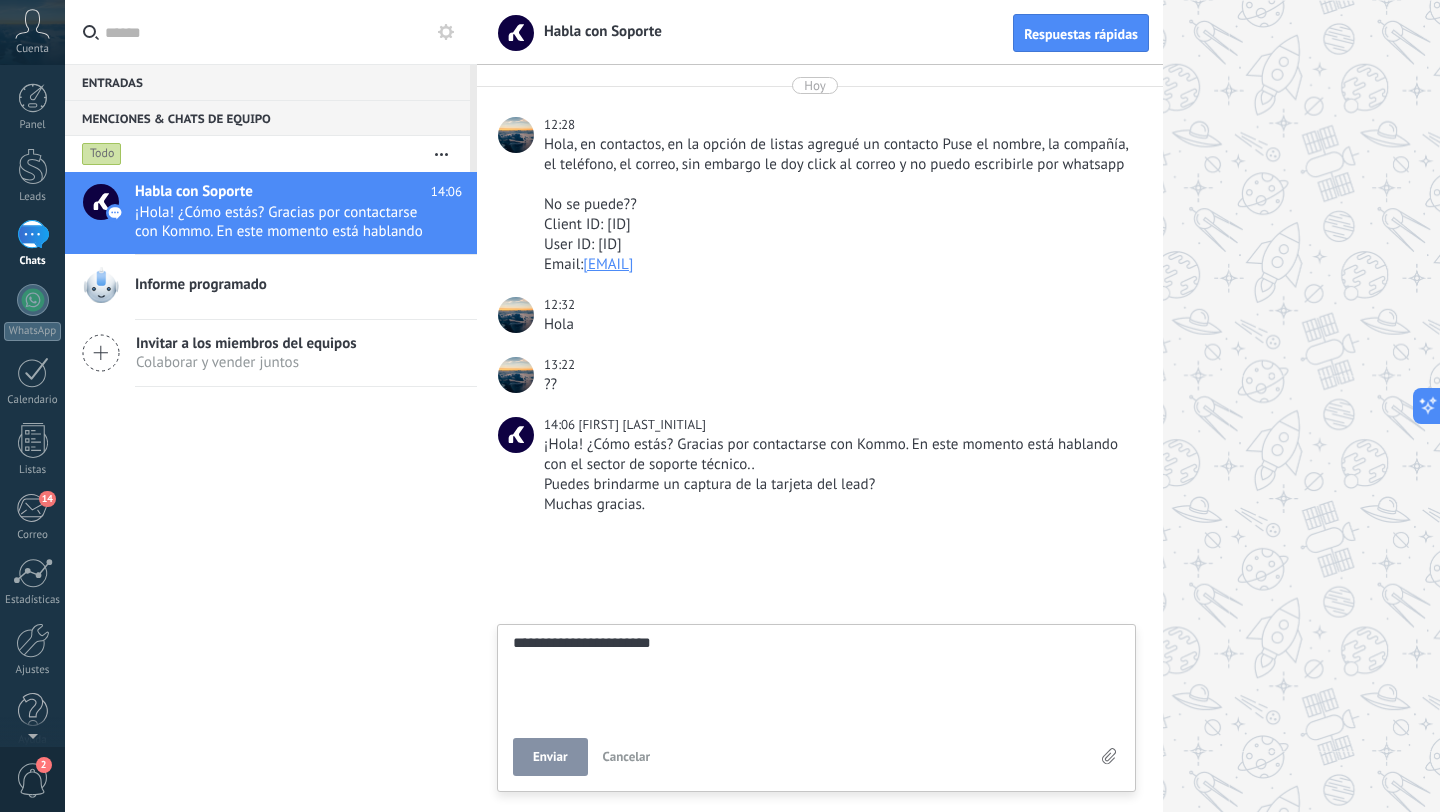 type on "**********" 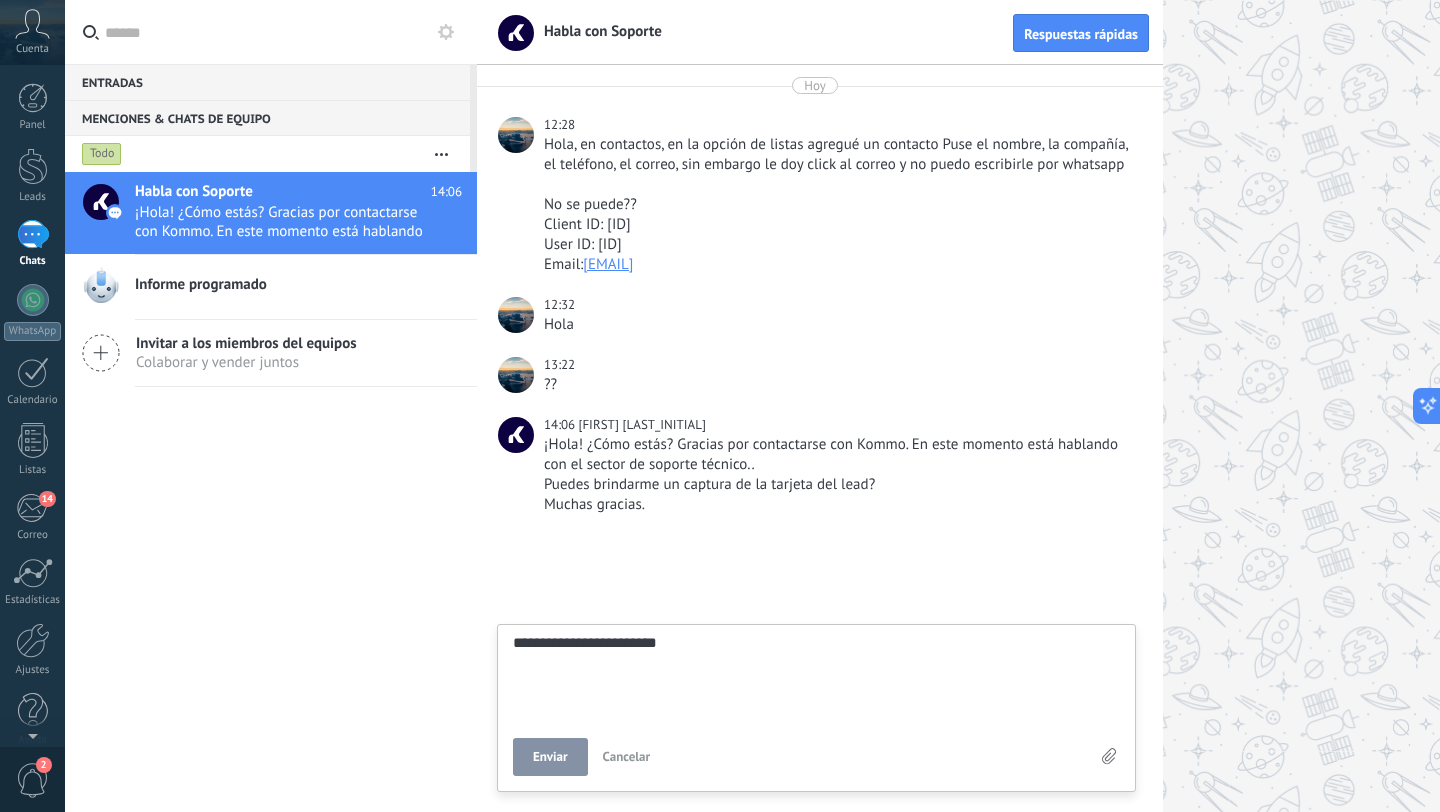 type on "**********" 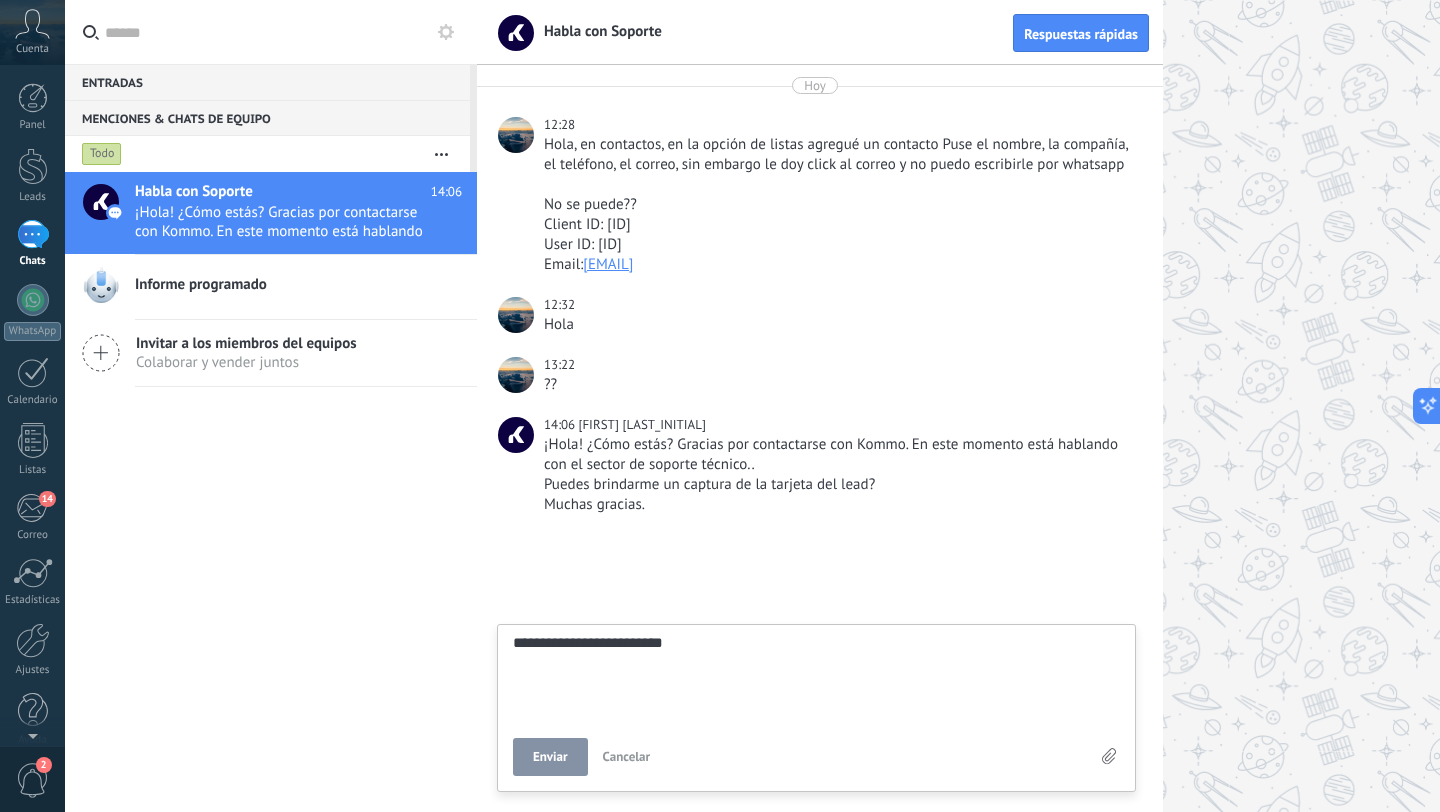 type on "**********" 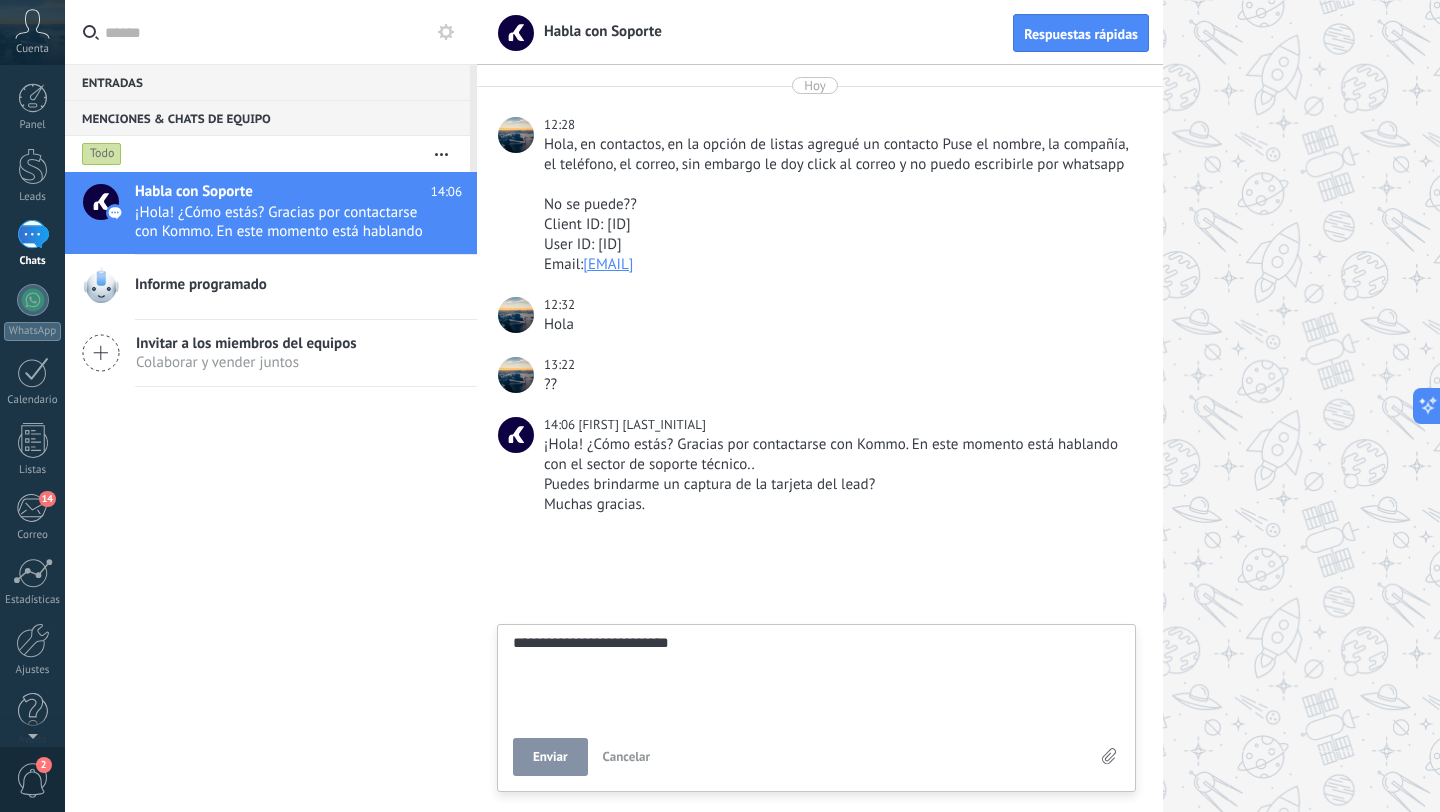 type on "**********" 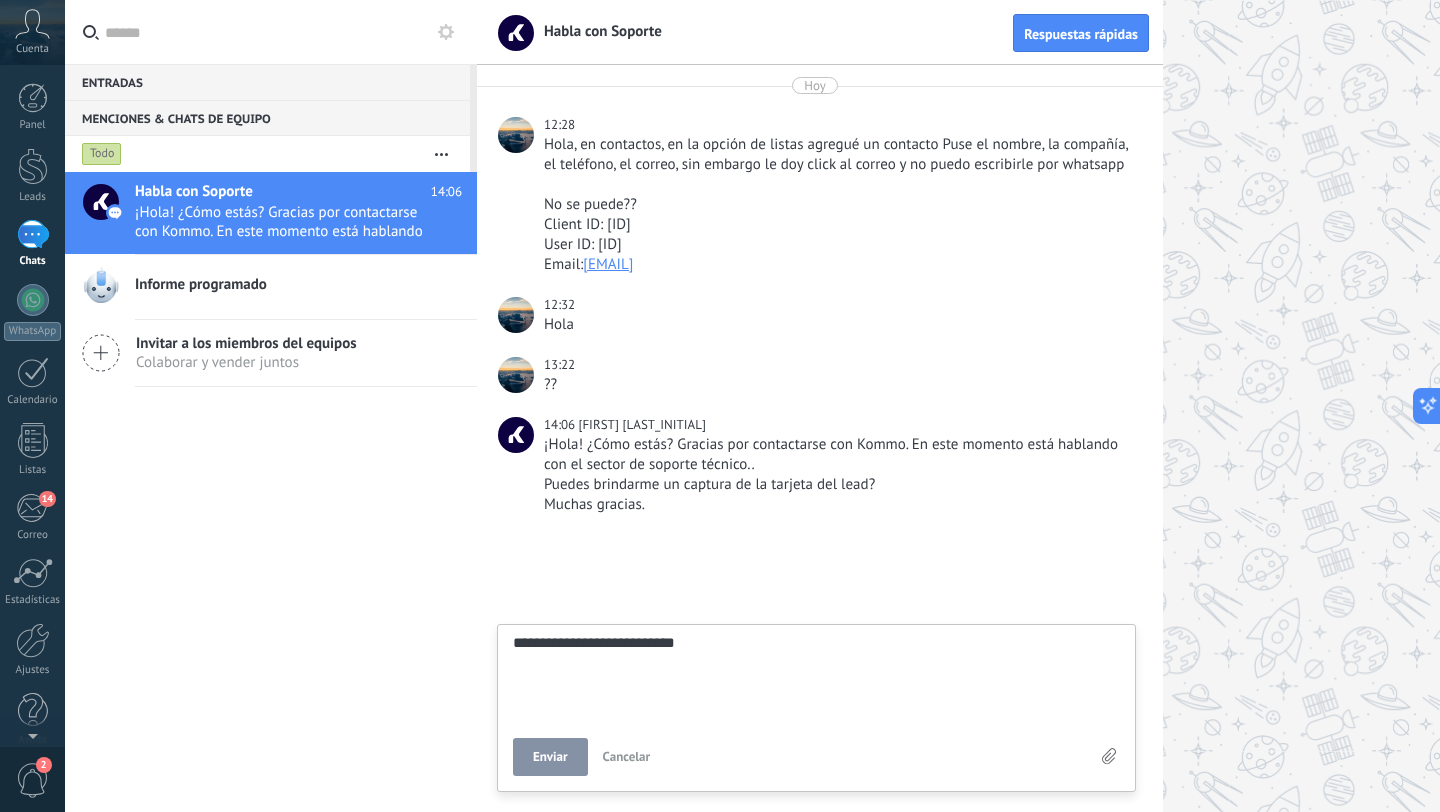 scroll, scrollTop: 19, scrollLeft: 0, axis: vertical 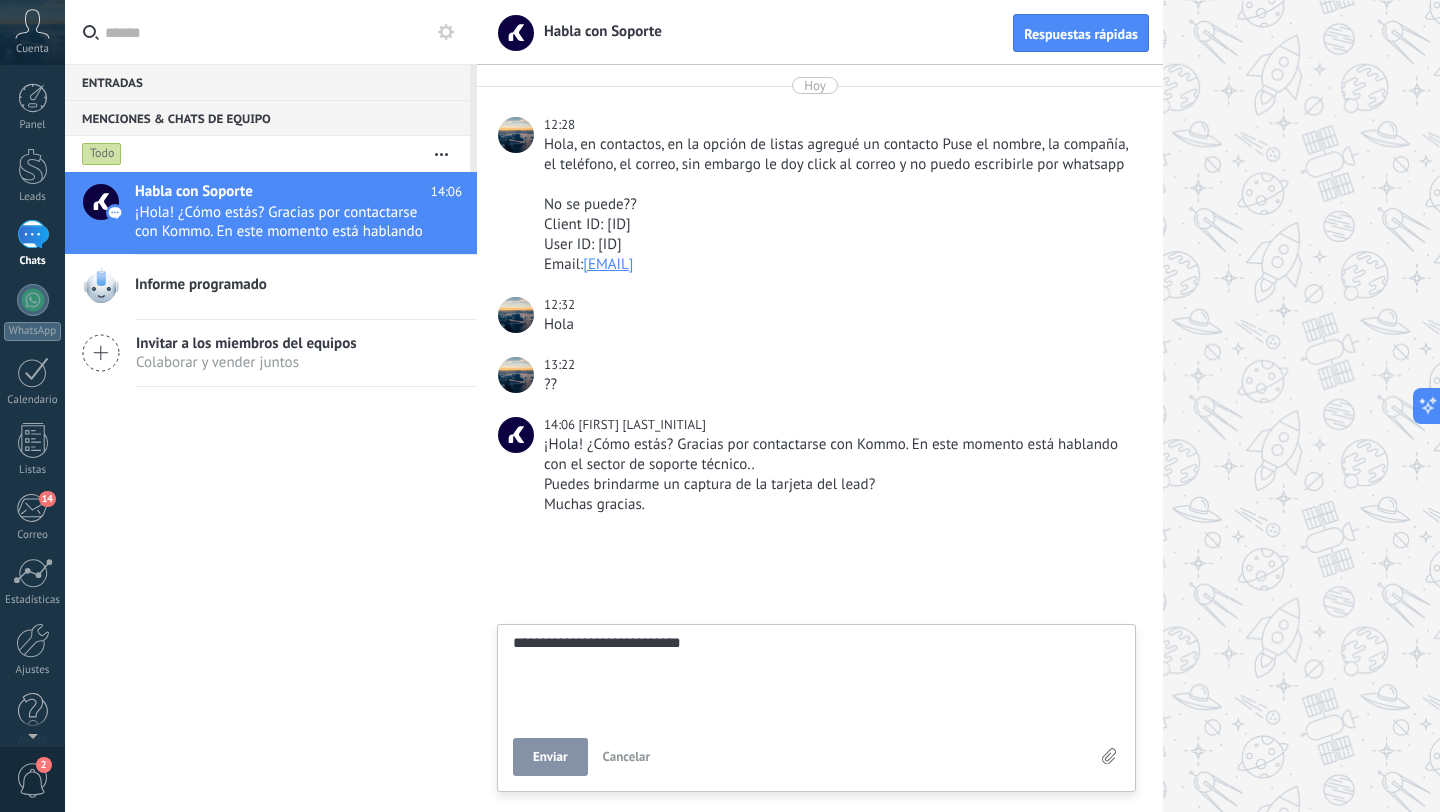type on "**********" 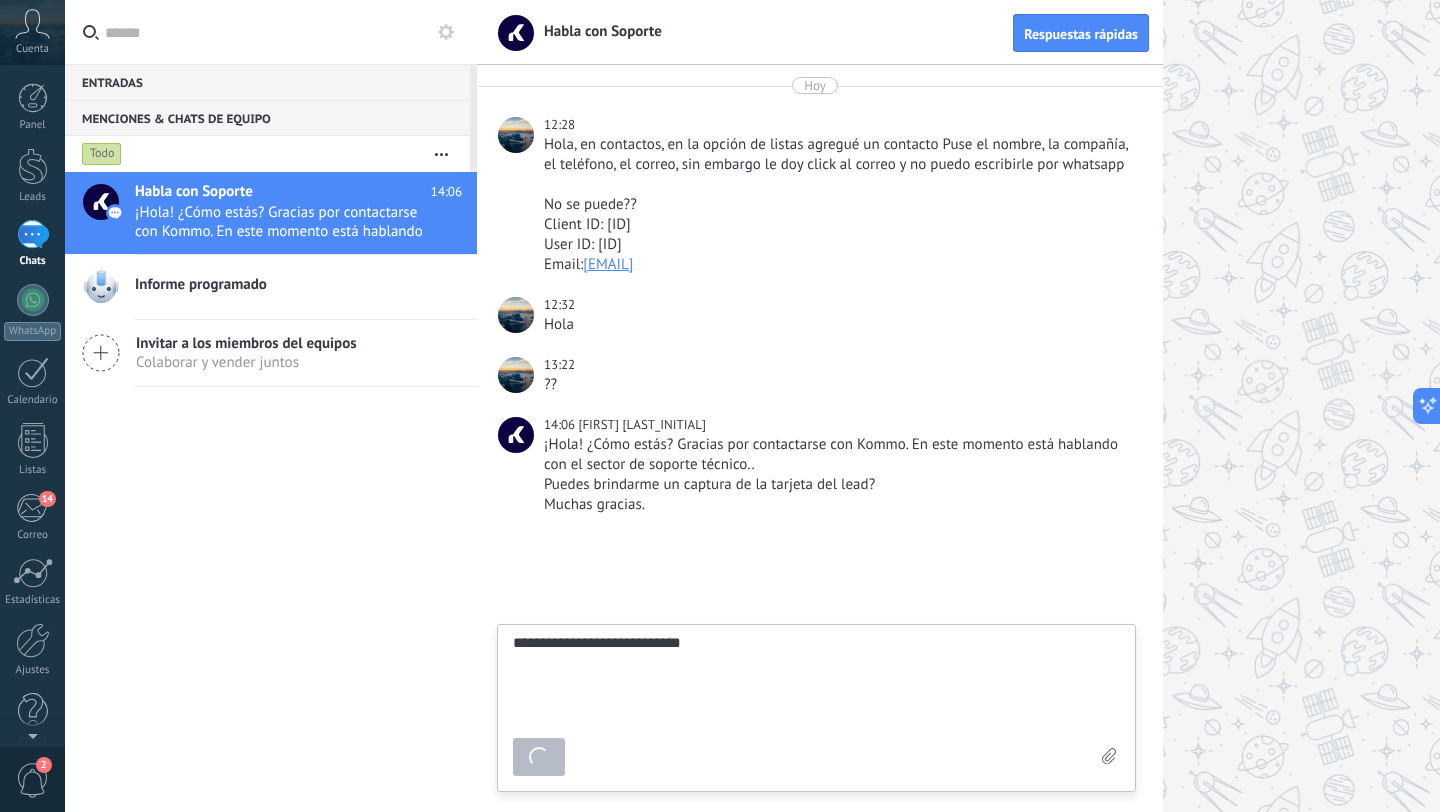 type on "*******" 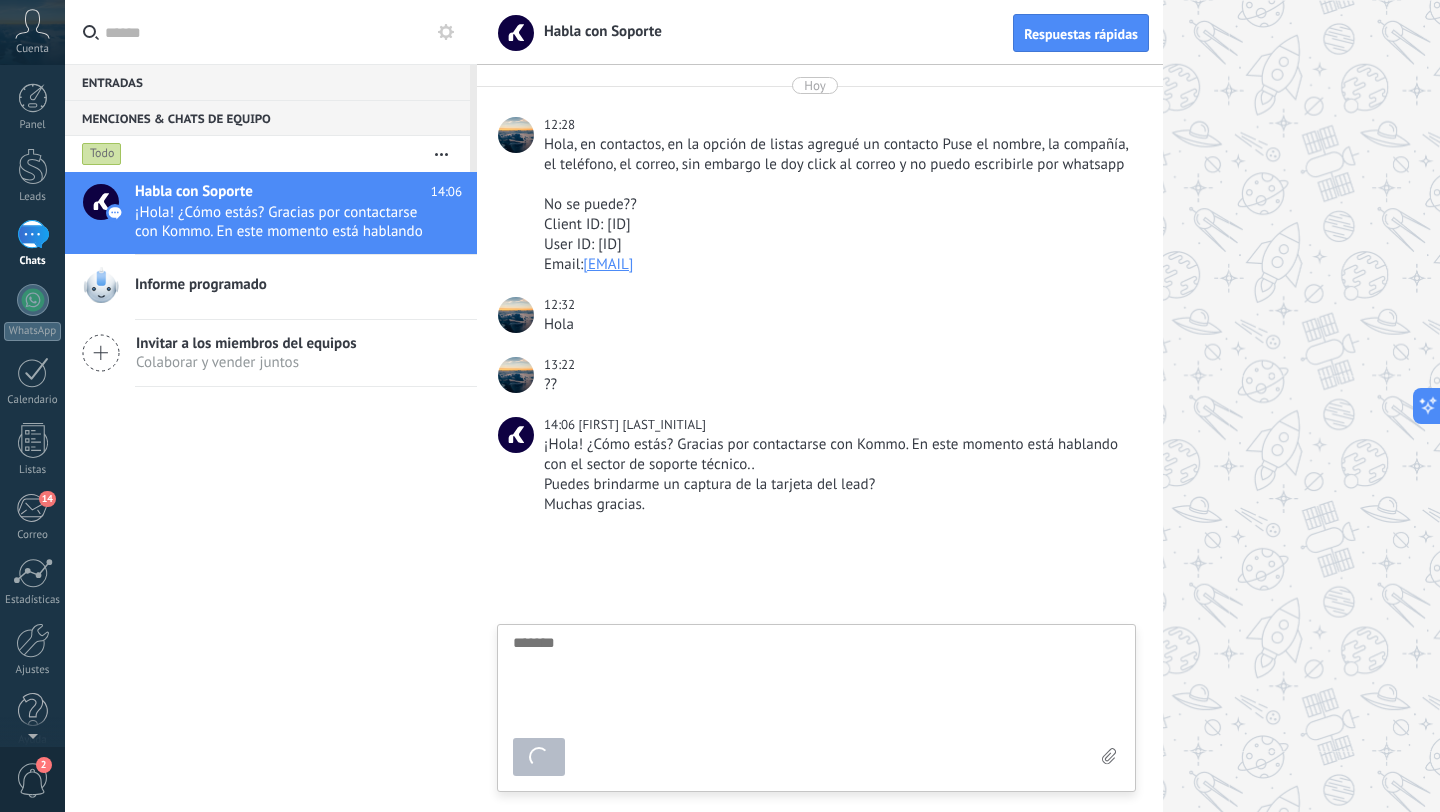 scroll, scrollTop: 19, scrollLeft: 0, axis: vertical 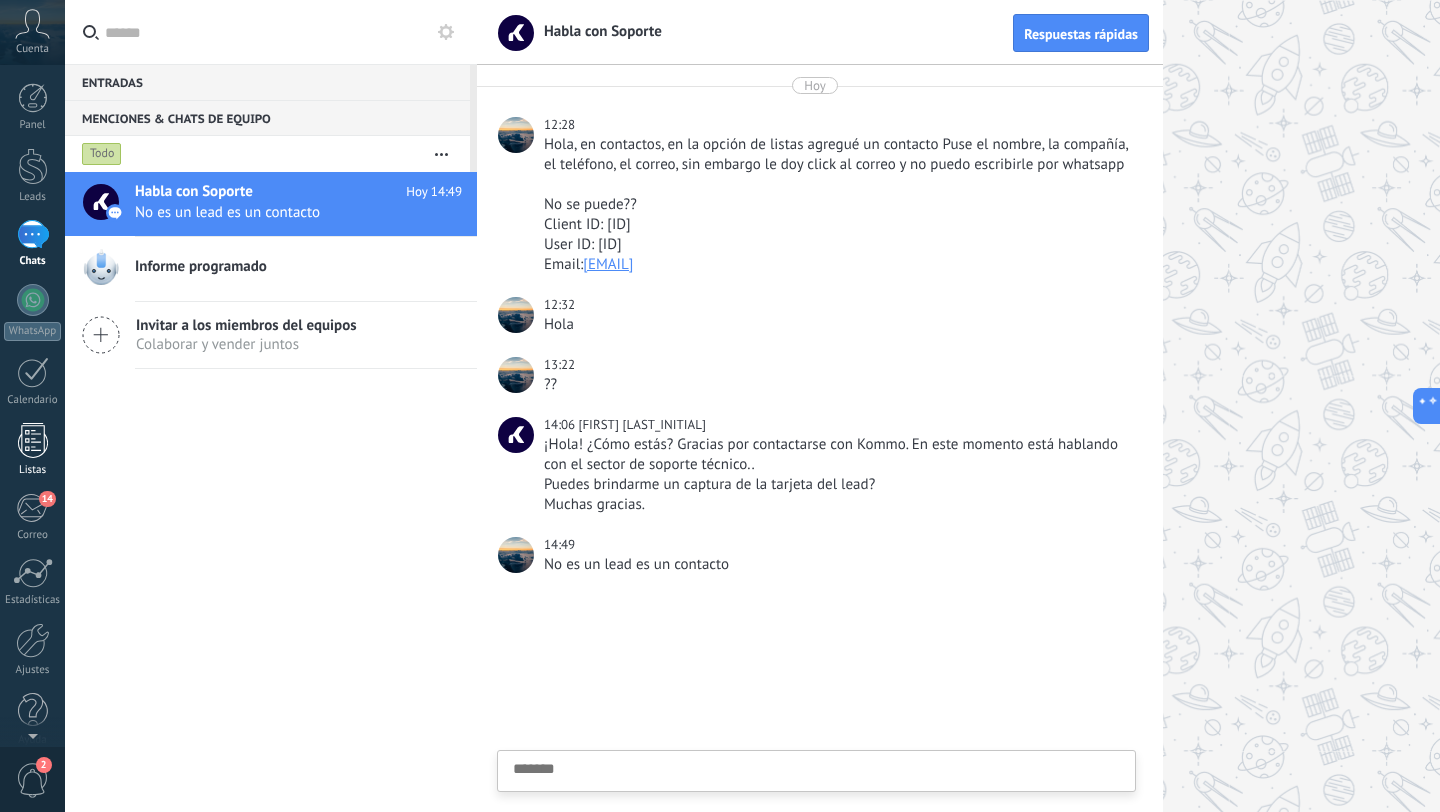 click on "Listas" at bounding box center [32, 450] 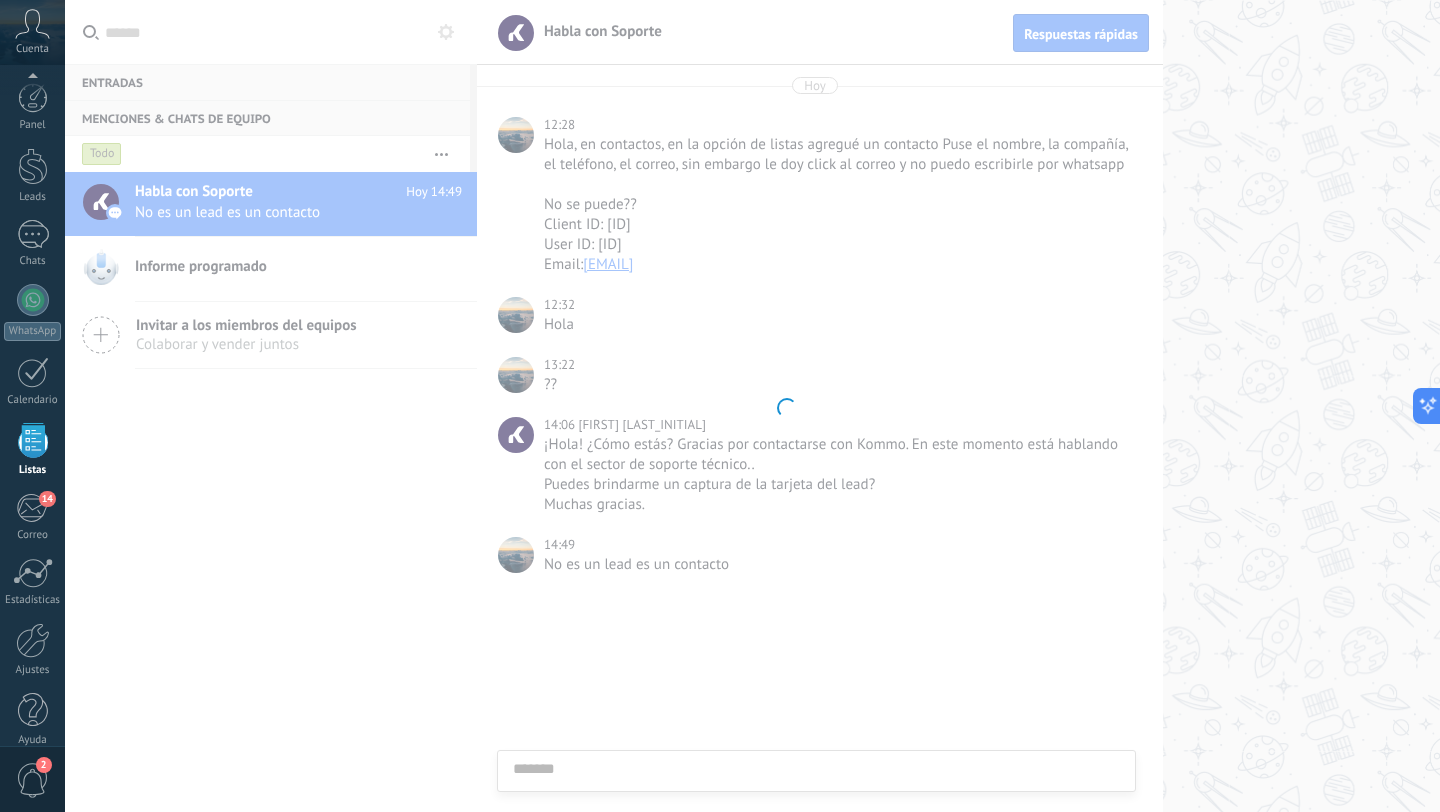 scroll, scrollTop: 20, scrollLeft: 0, axis: vertical 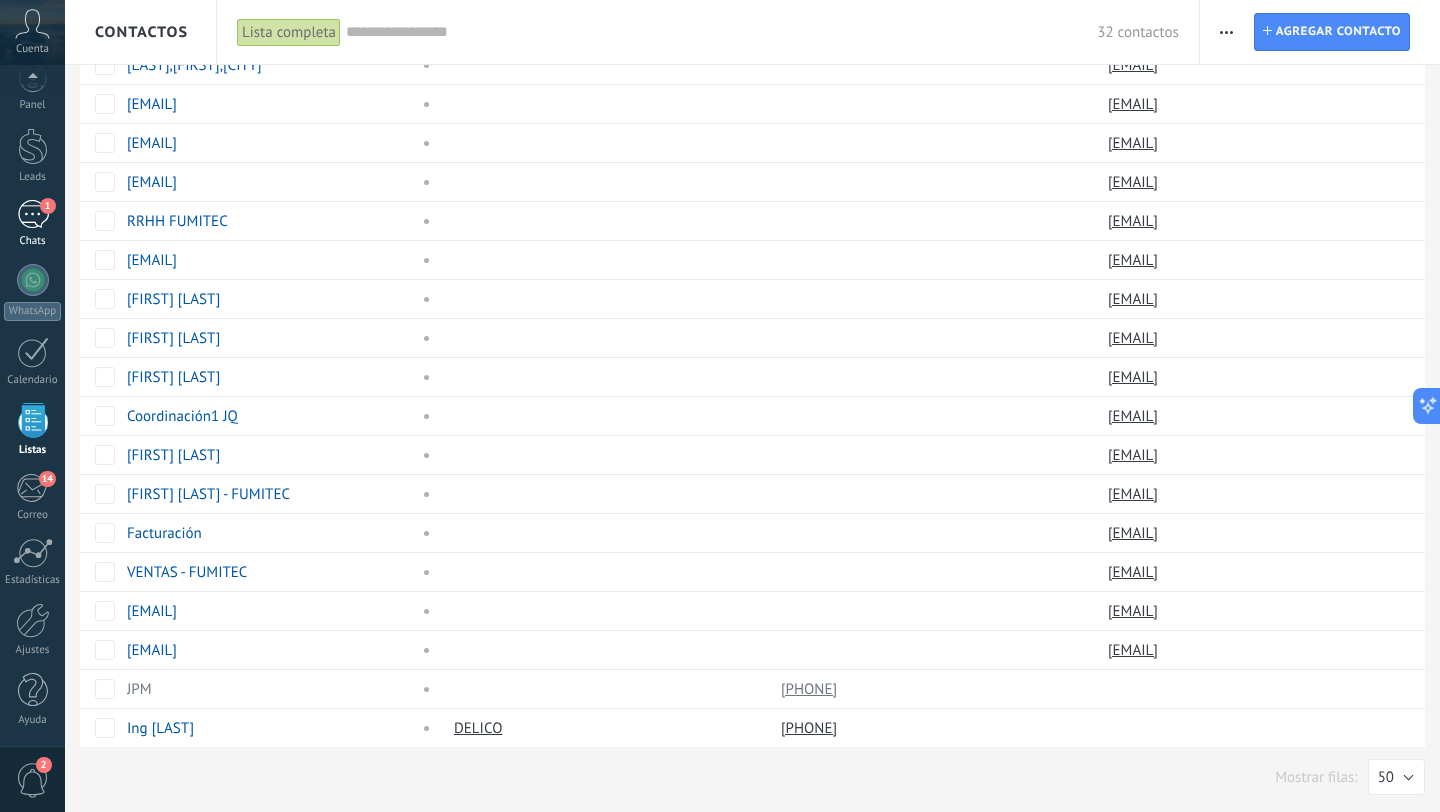 click on "Chats" at bounding box center (33, 241) 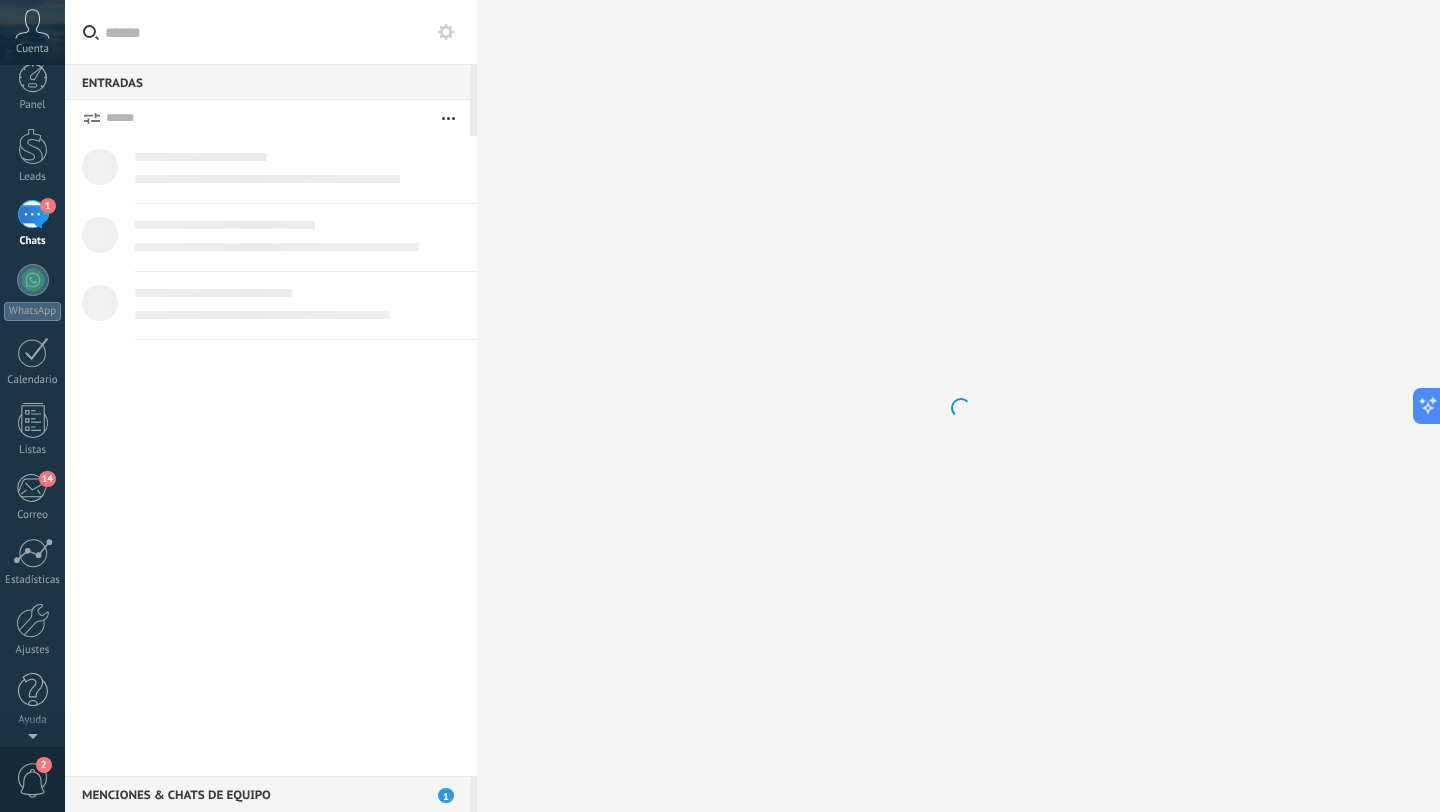 scroll, scrollTop: 0, scrollLeft: 0, axis: both 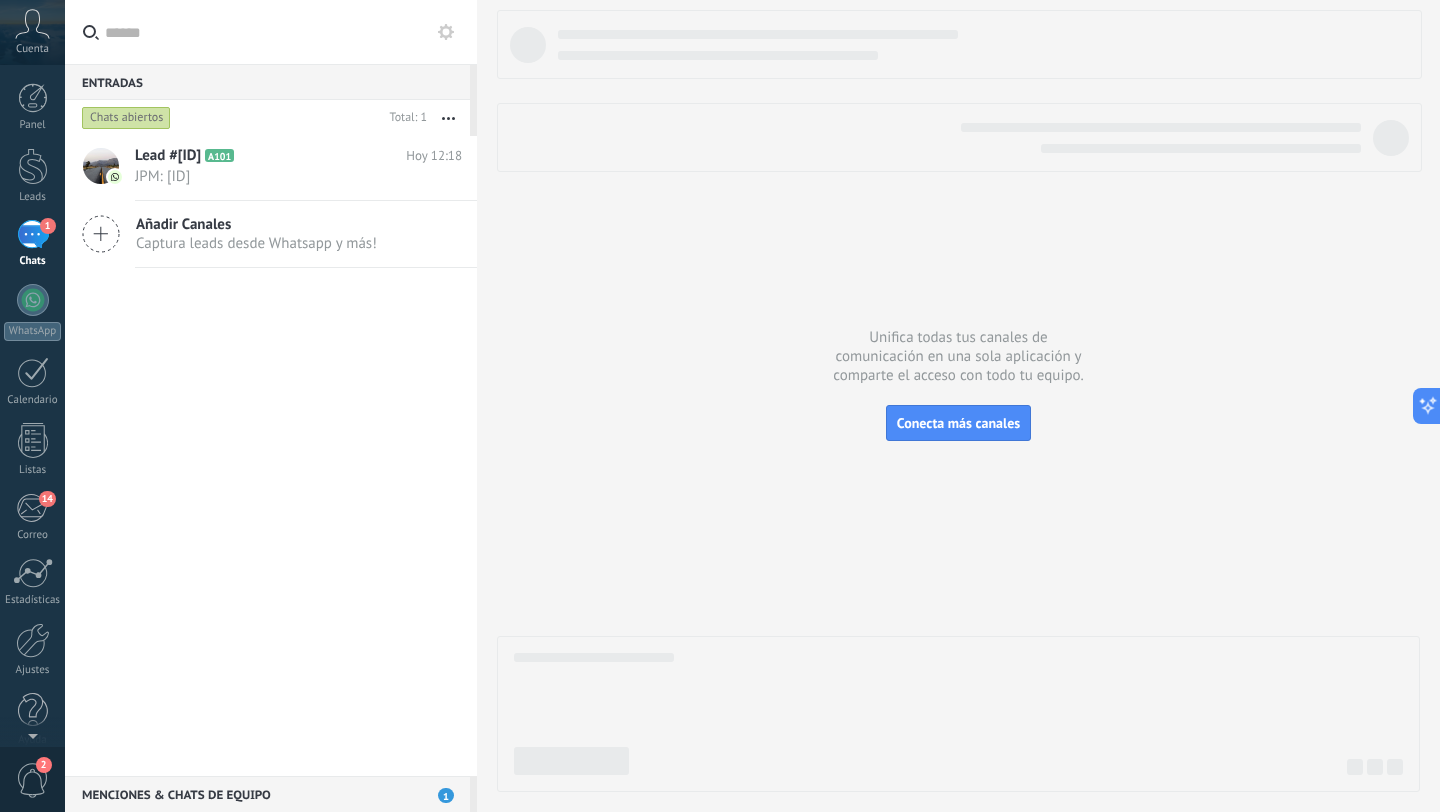 click on "Menciones & Chats de equipo 1" at bounding box center (267, 794) 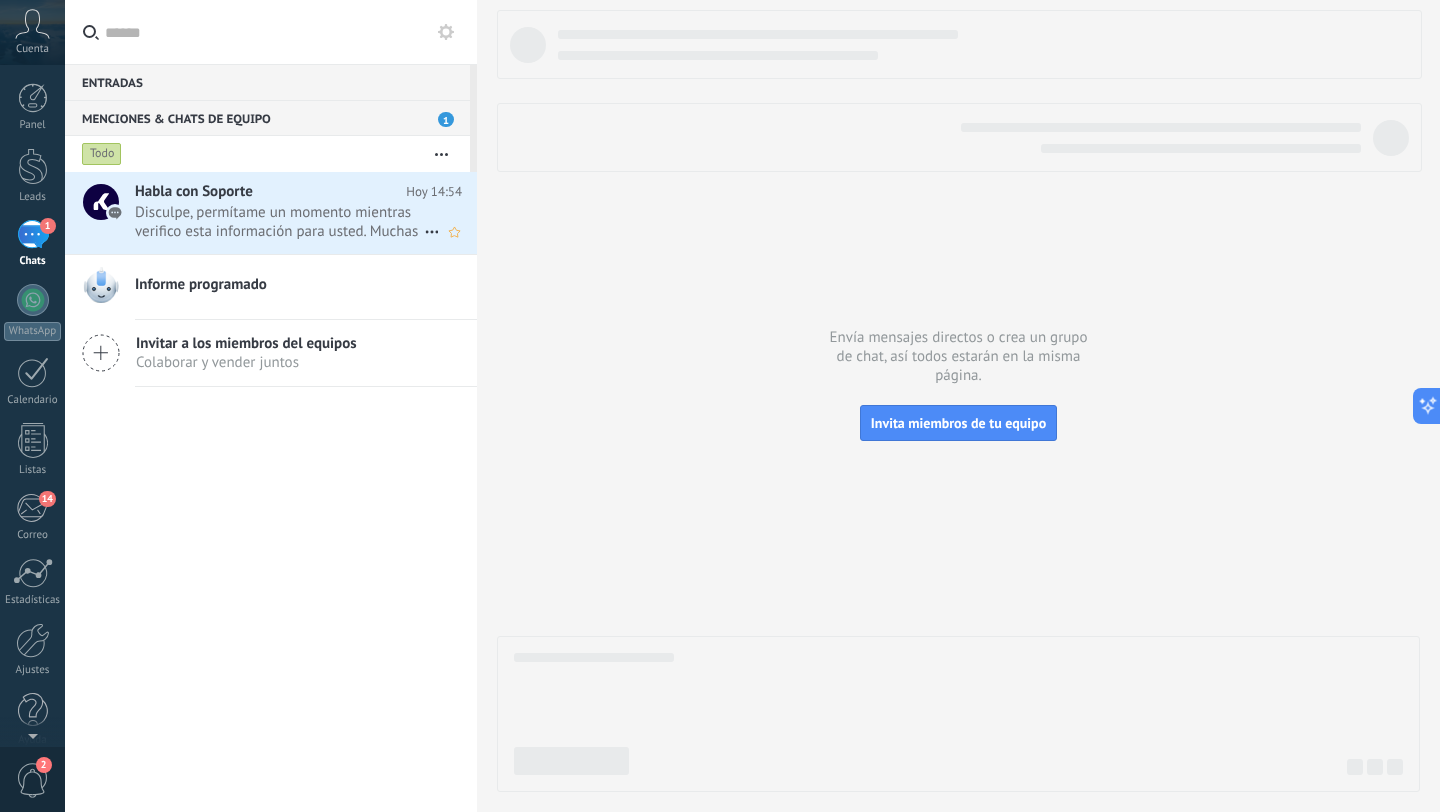 click on "Disculpe, permítame un momento mientras verifico esta información para usted.
Muchas gracias." at bounding box center [279, 222] 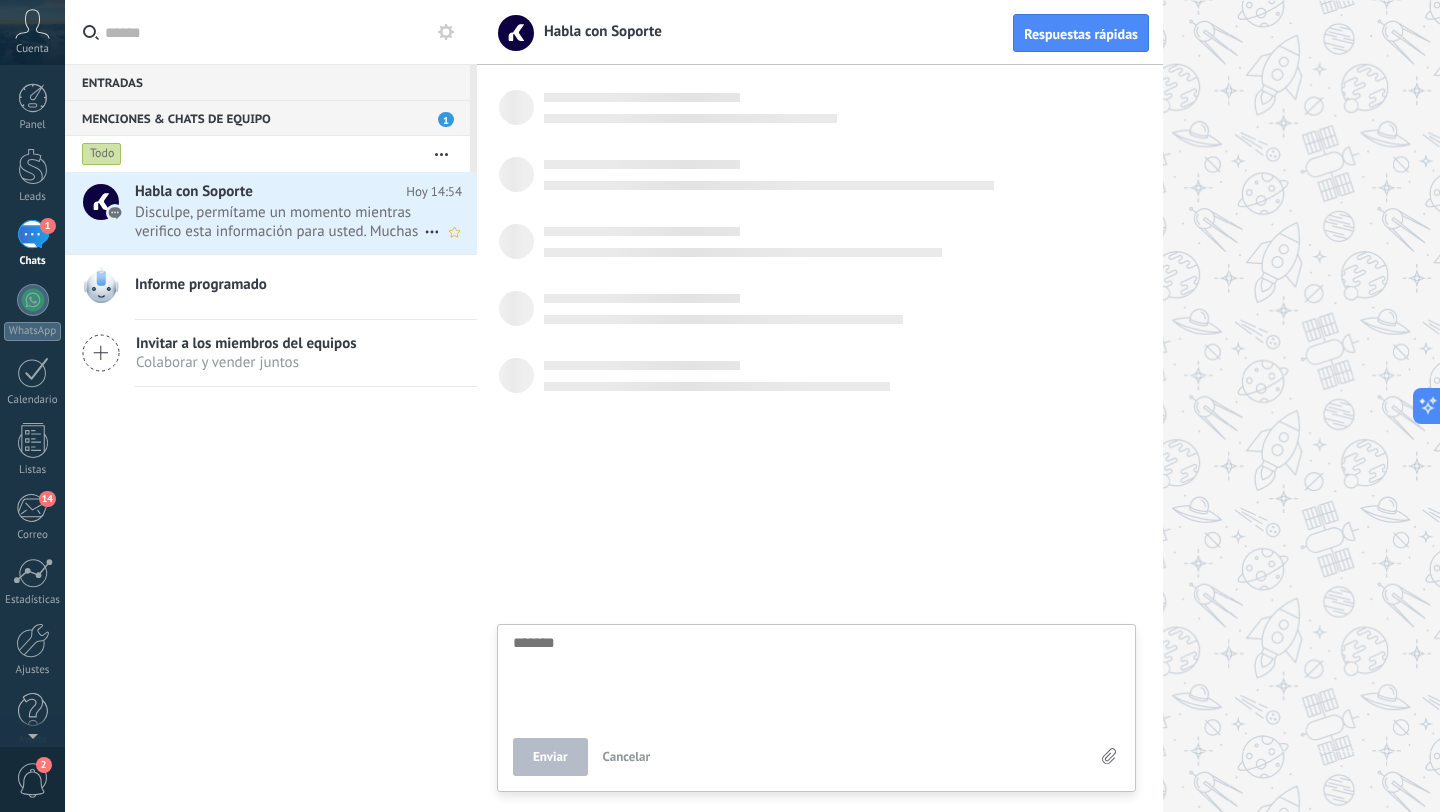 scroll, scrollTop: 19, scrollLeft: 0, axis: vertical 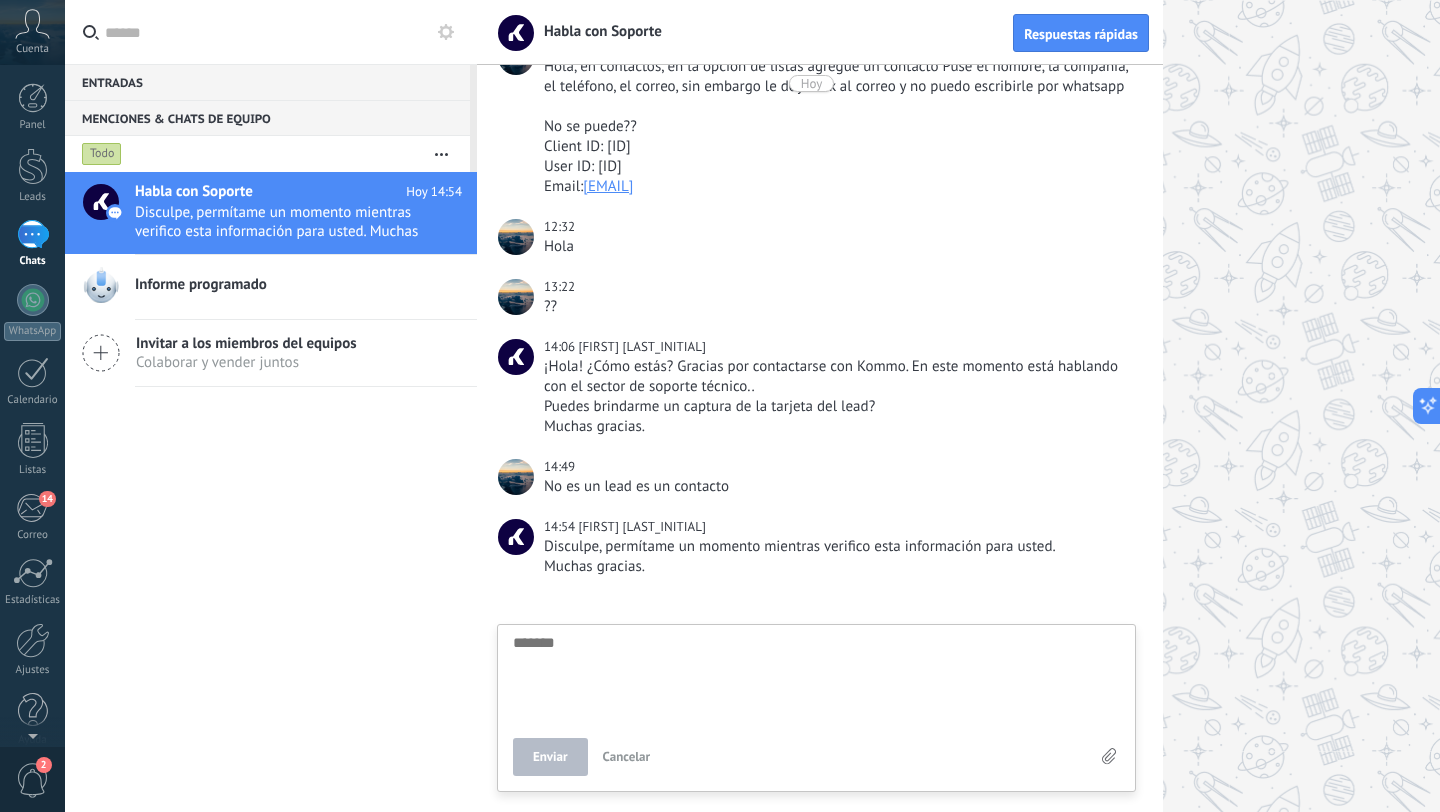 click at bounding box center [958, 406] 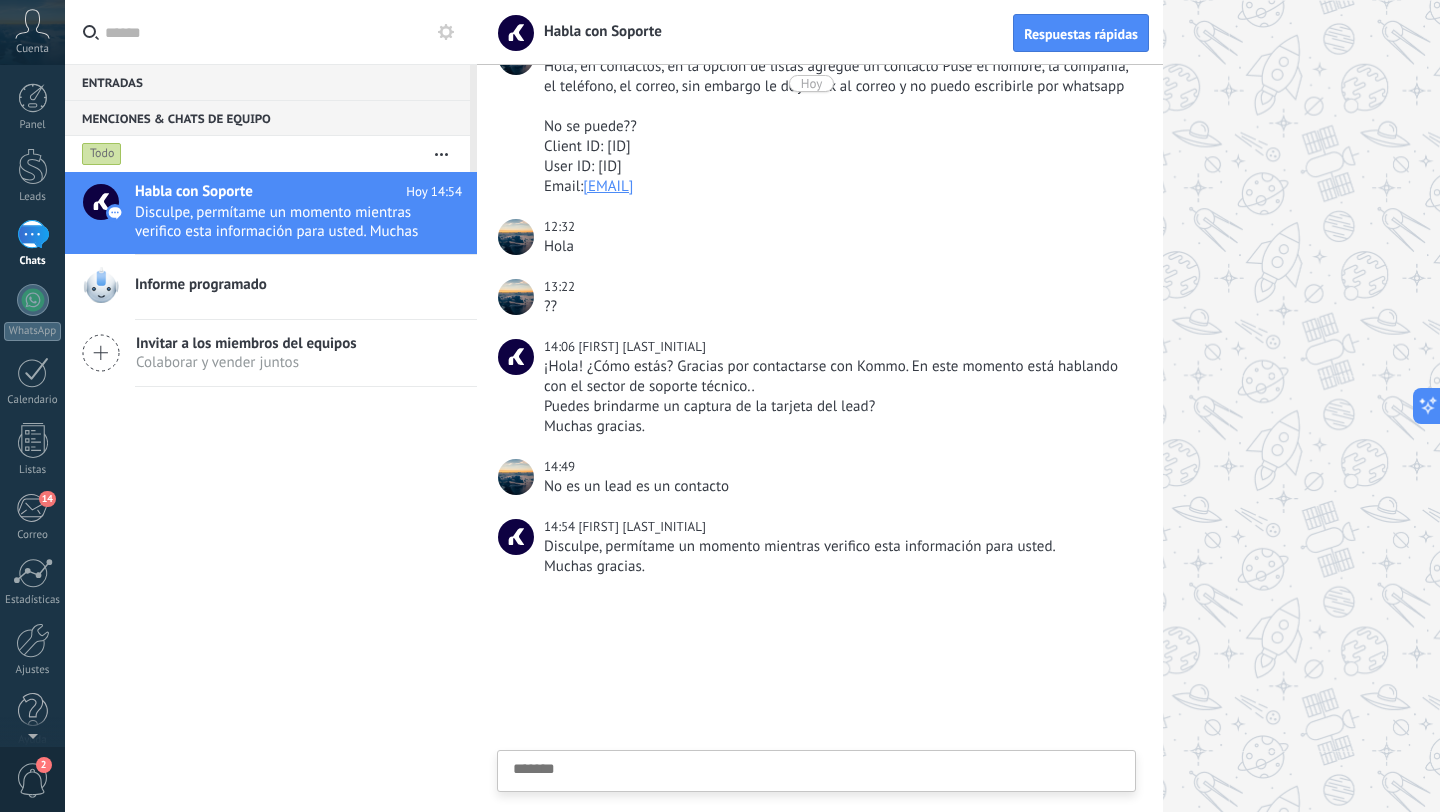 click at bounding box center [816, 802] 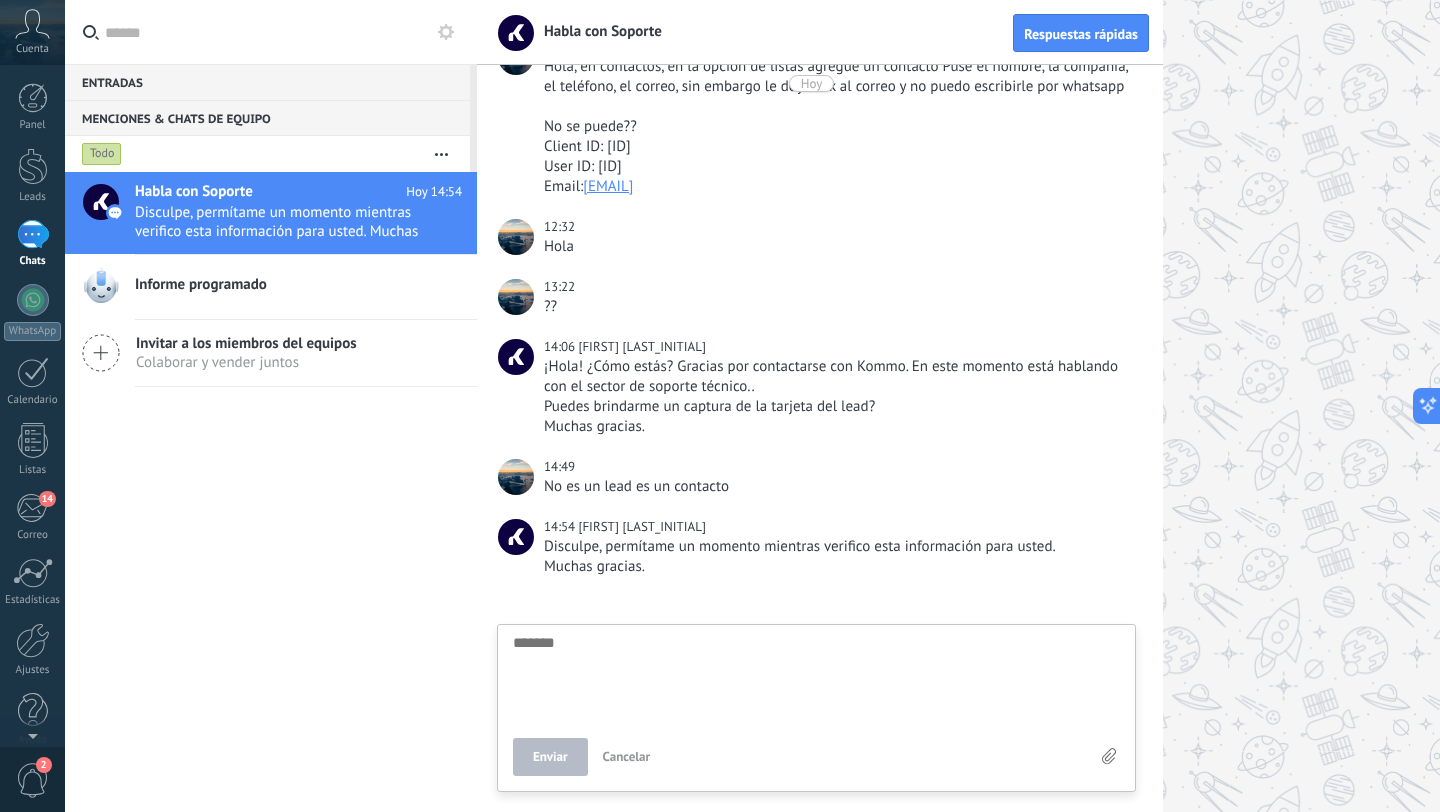 type on "*" 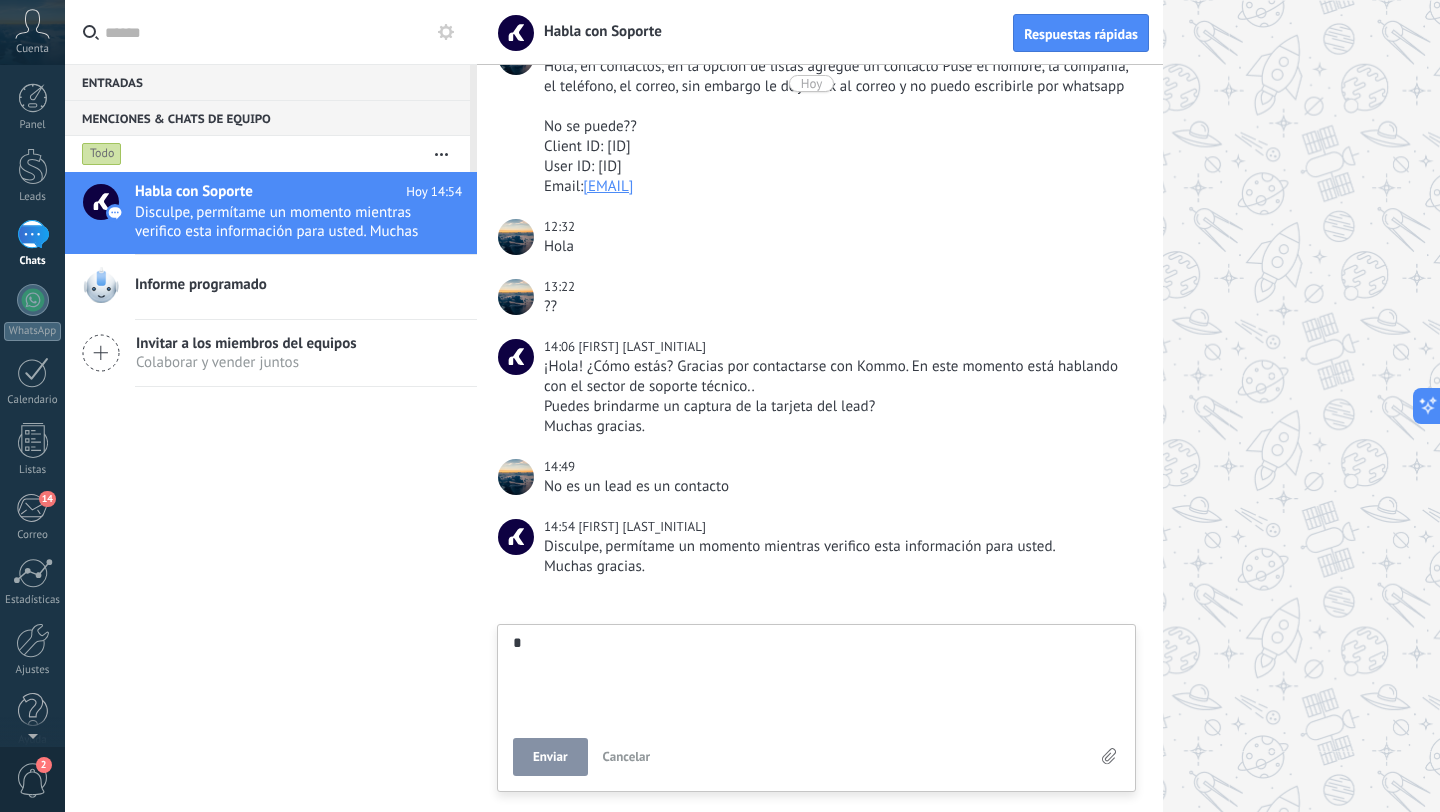 type on "**" 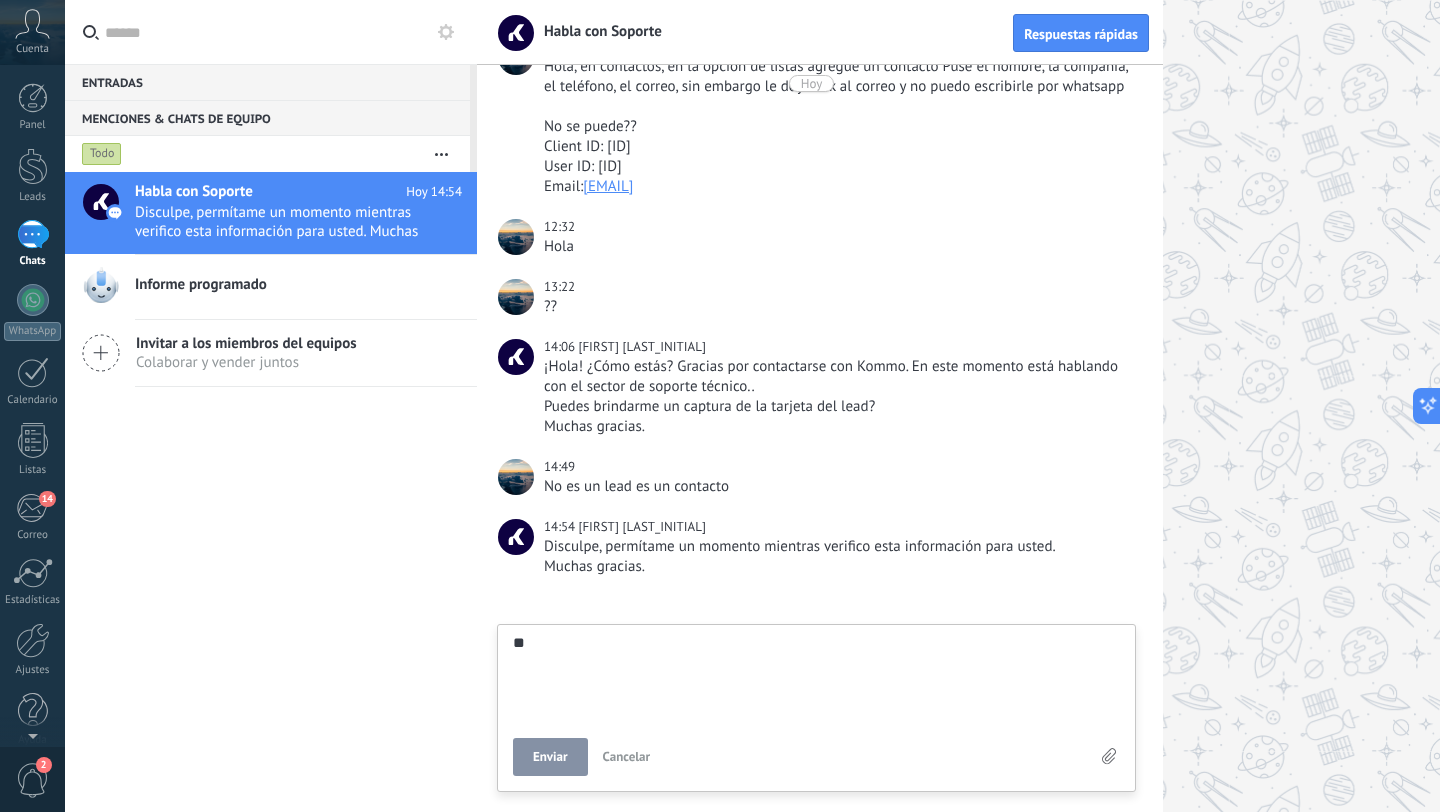 type on "**" 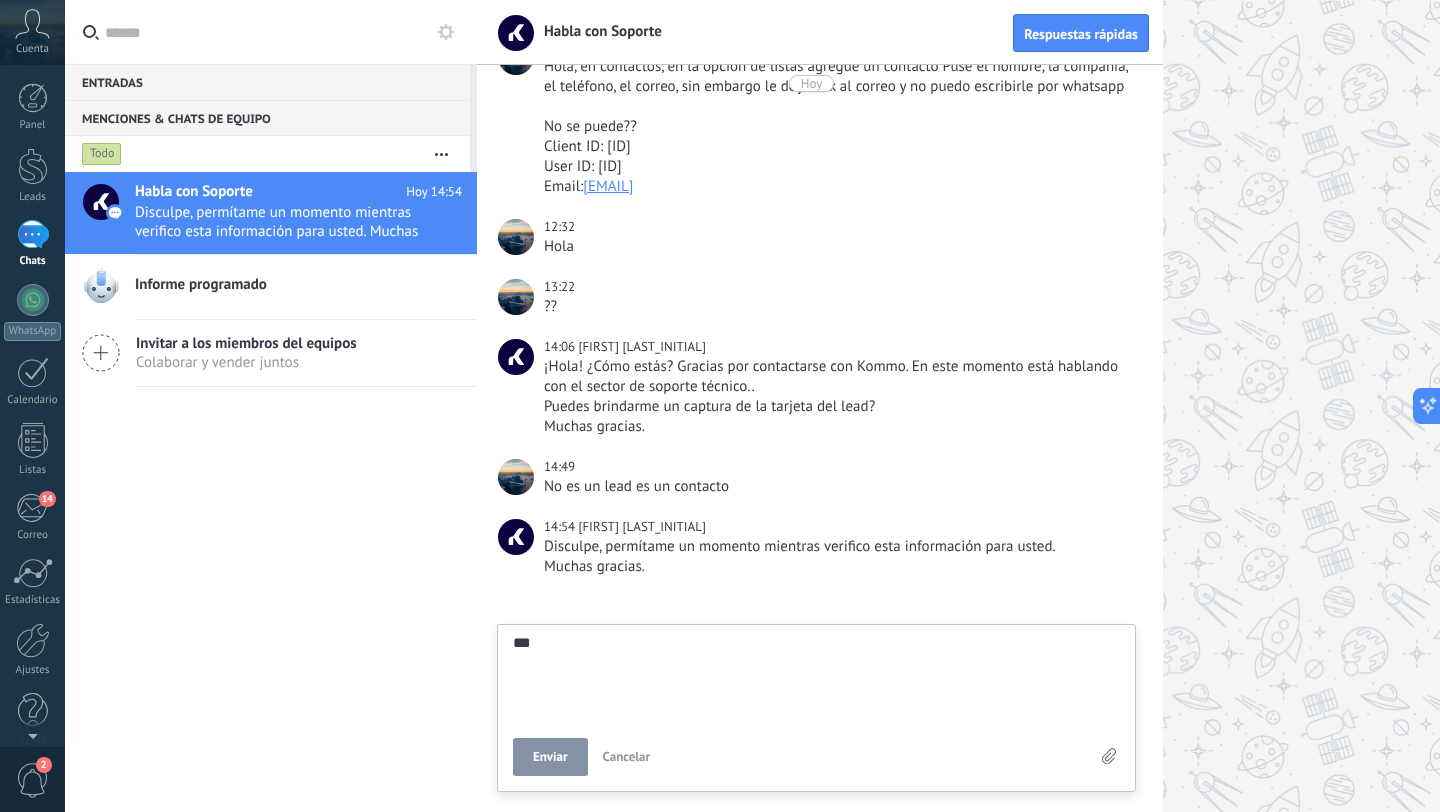 scroll, scrollTop: 39, scrollLeft: 0, axis: vertical 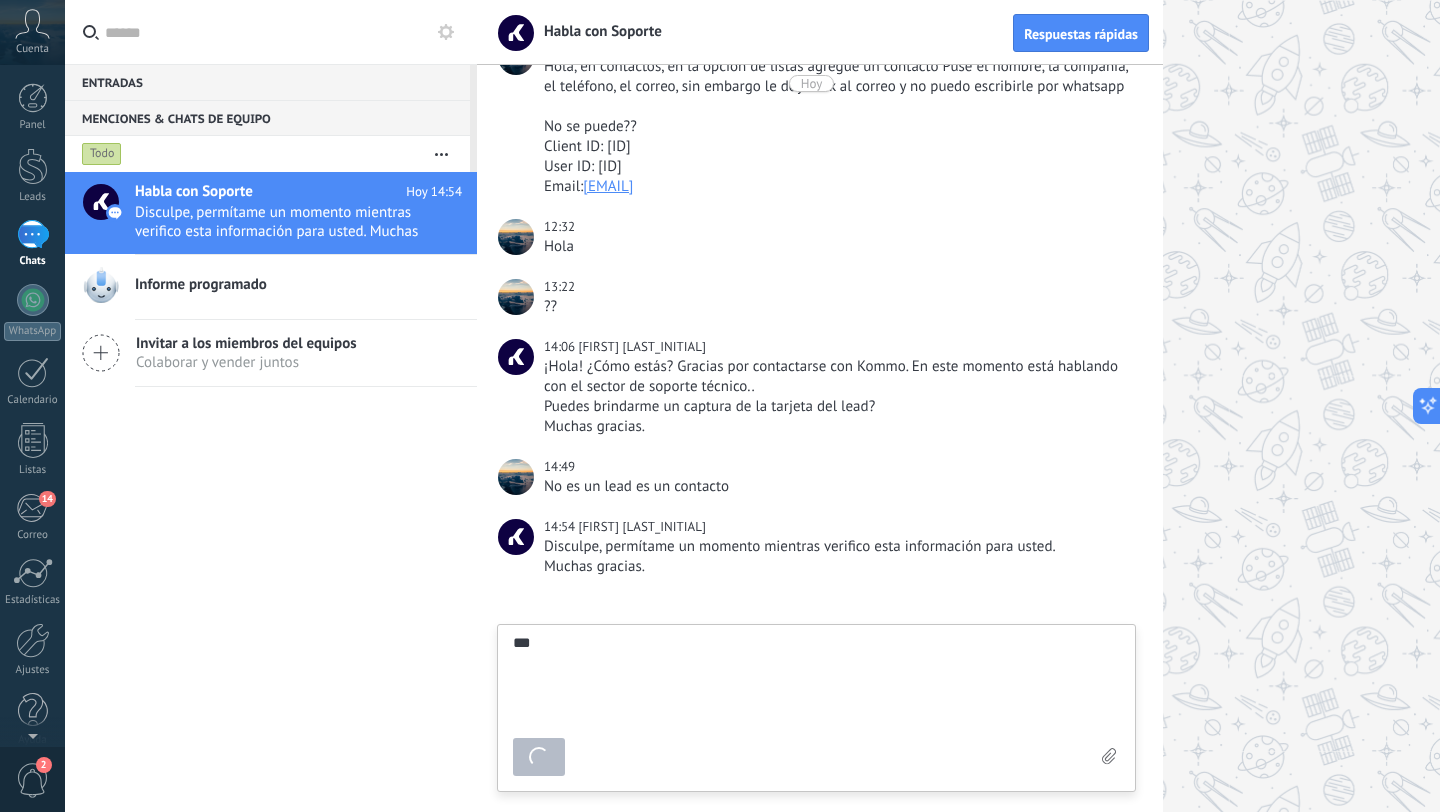type on "*******" 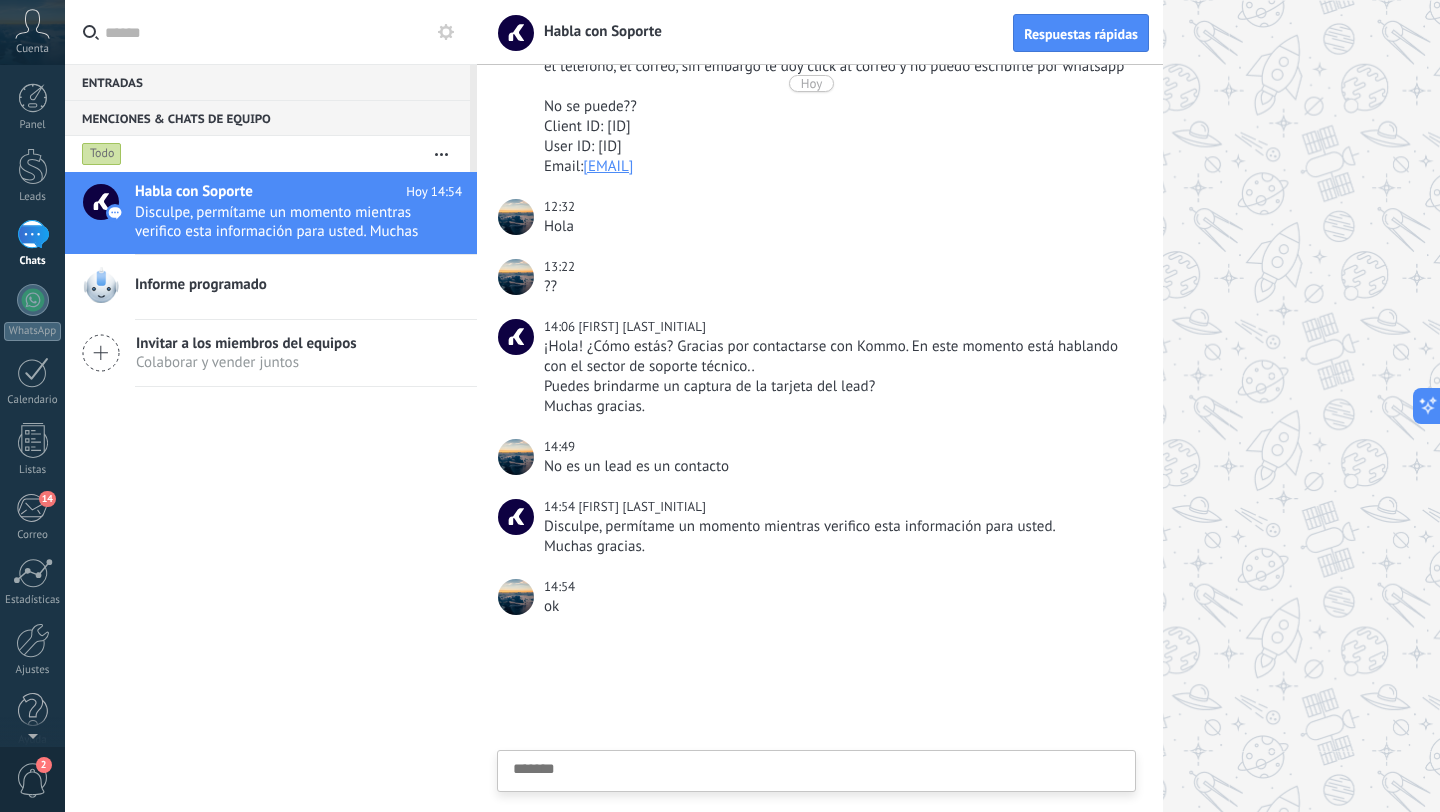 scroll, scrollTop: 158, scrollLeft: 0, axis: vertical 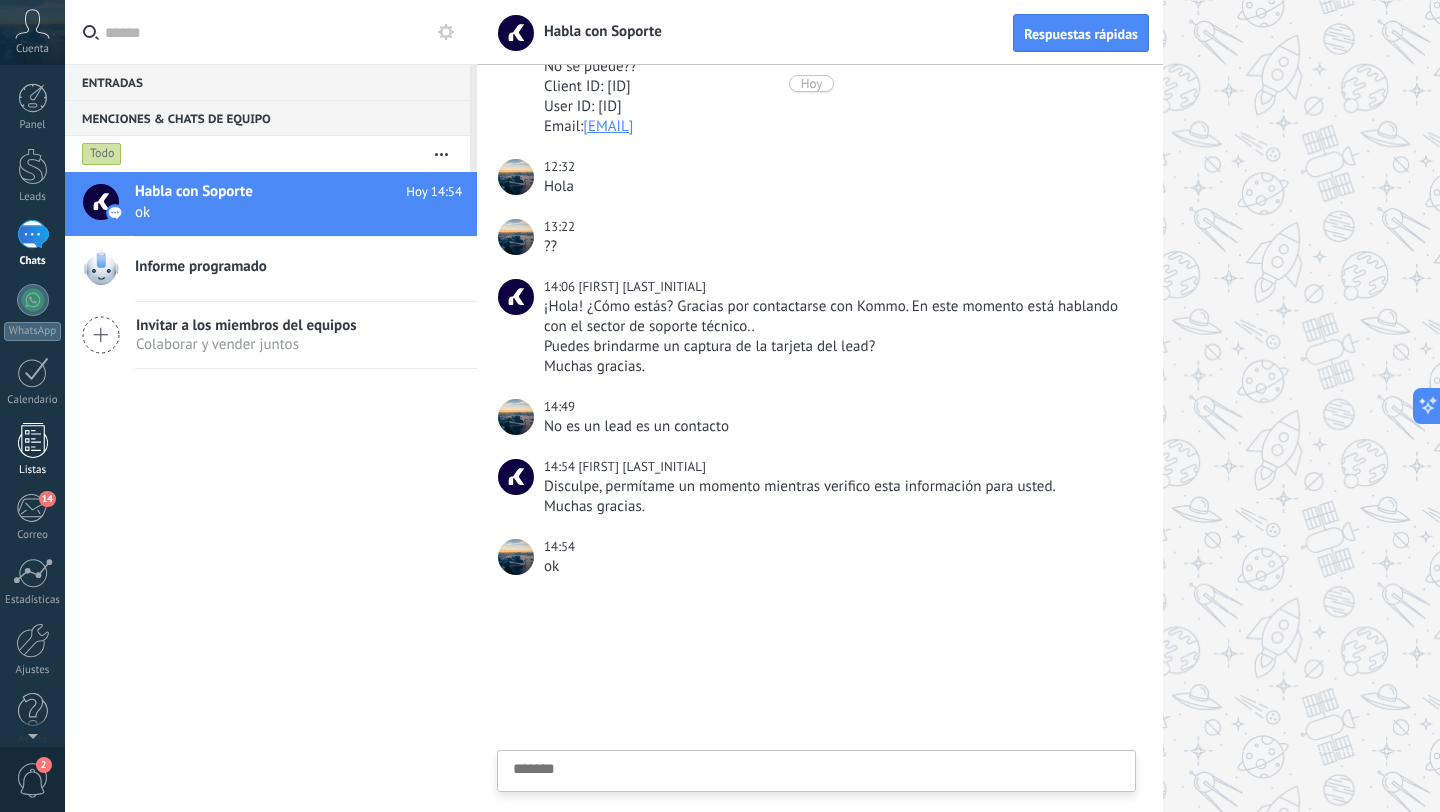 click on "Listas" at bounding box center (32, 450) 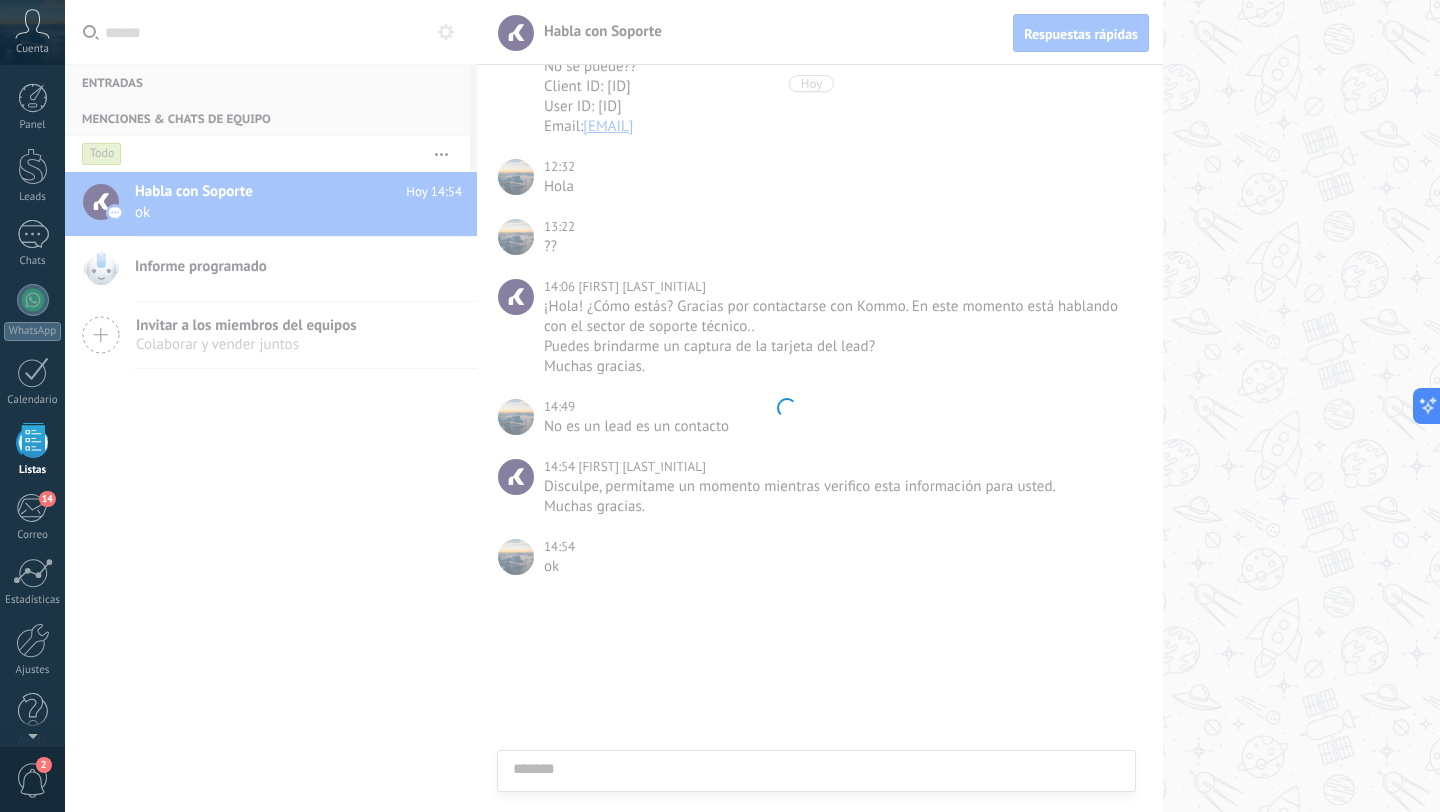 scroll, scrollTop: 20, scrollLeft: 0, axis: vertical 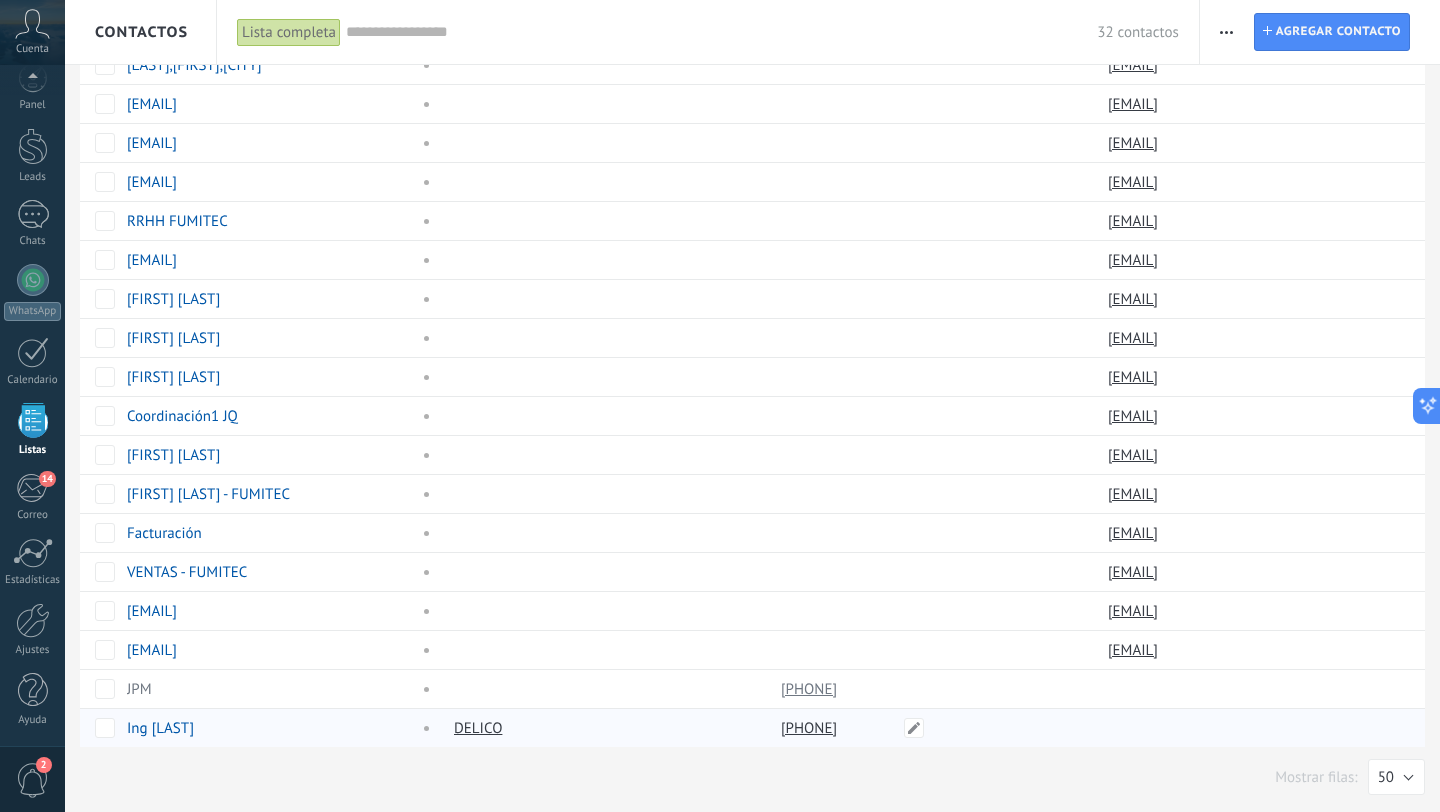 click on "[PHONE]" at bounding box center [811, 728] 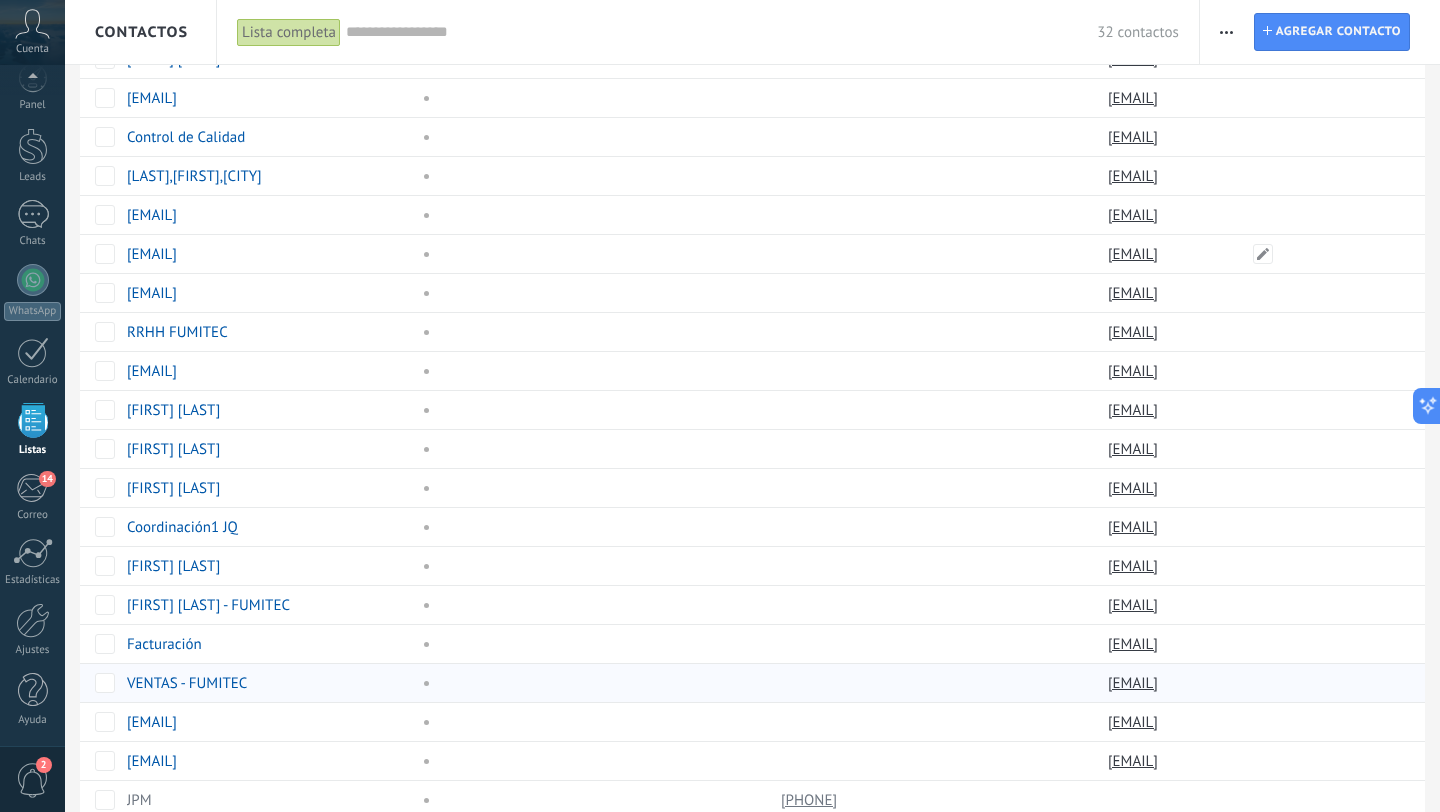 scroll, scrollTop: 623, scrollLeft: 0, axis: vertical 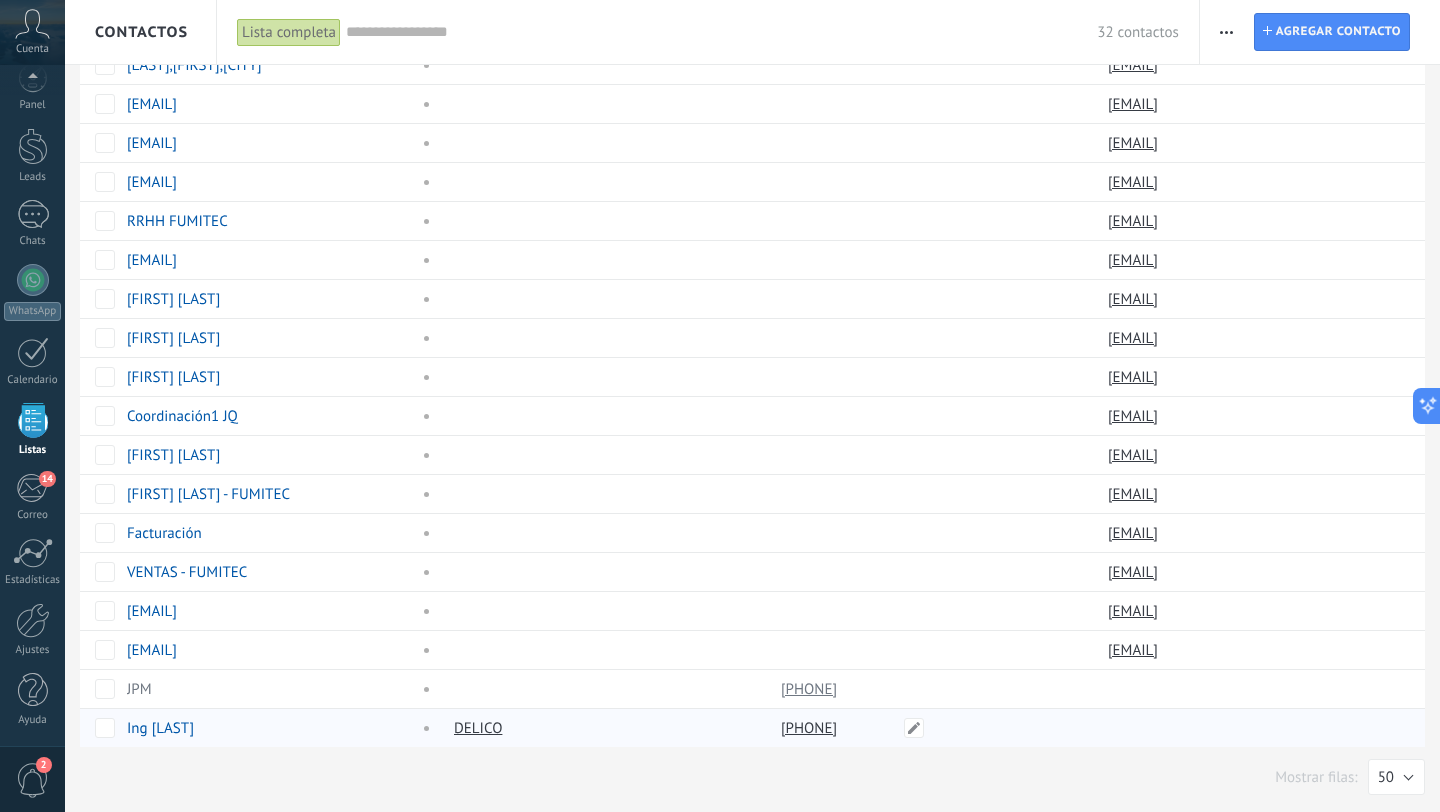 click on "[PHONE]" at bounding box center [811, 728] 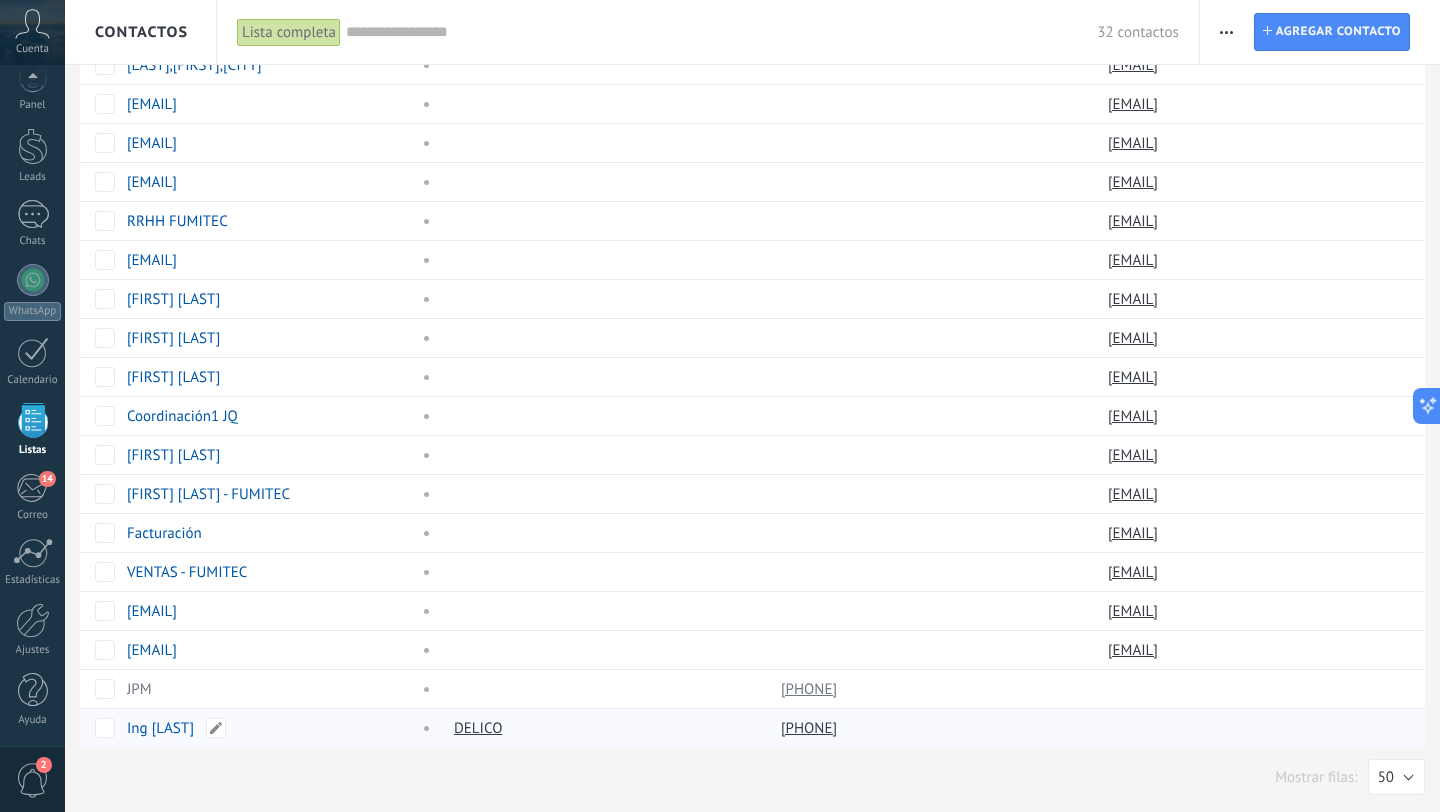 click on "Ing [LAST]" at bounding box center (160, 728) 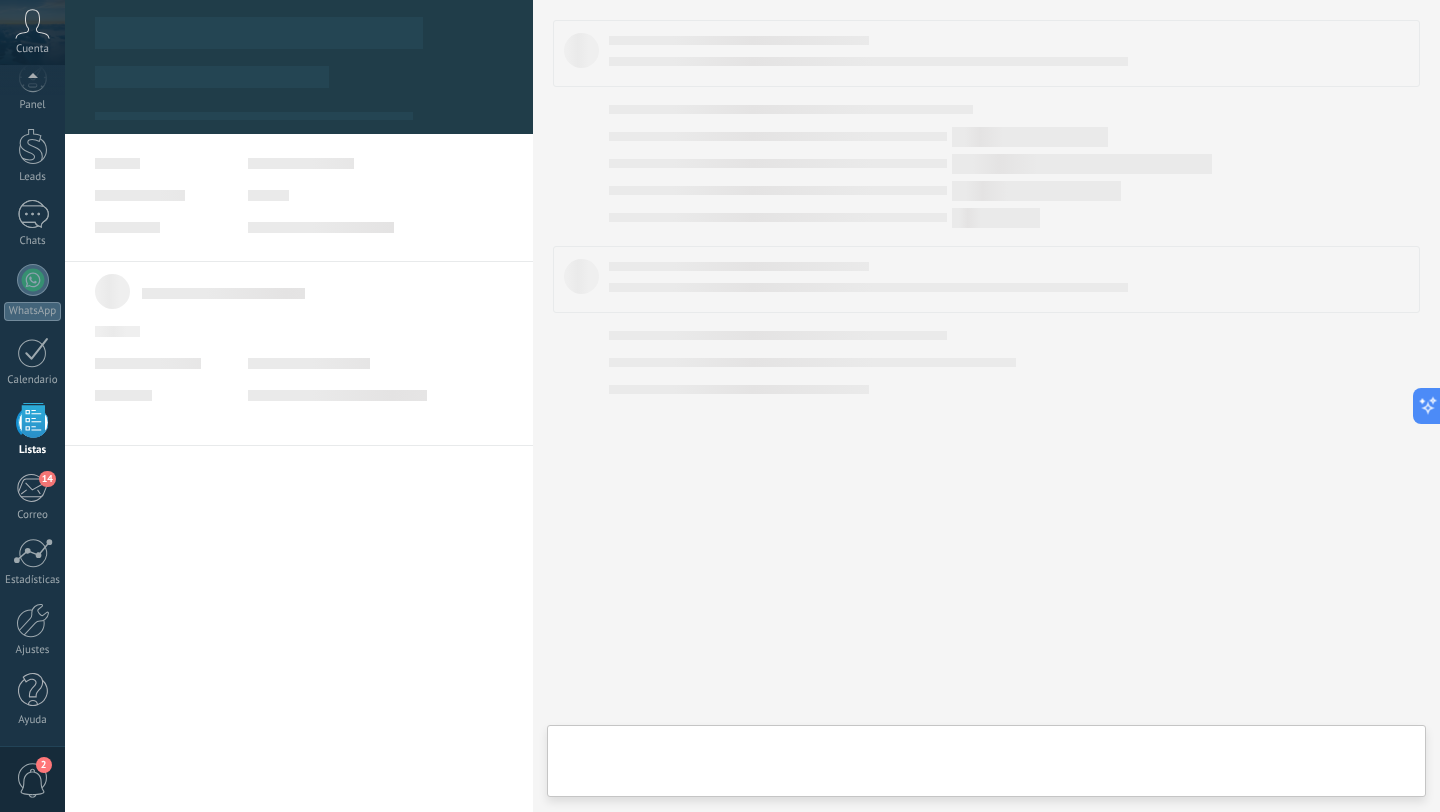 scroll, scrollTop: 0, scrollLeft: 0, axis: both 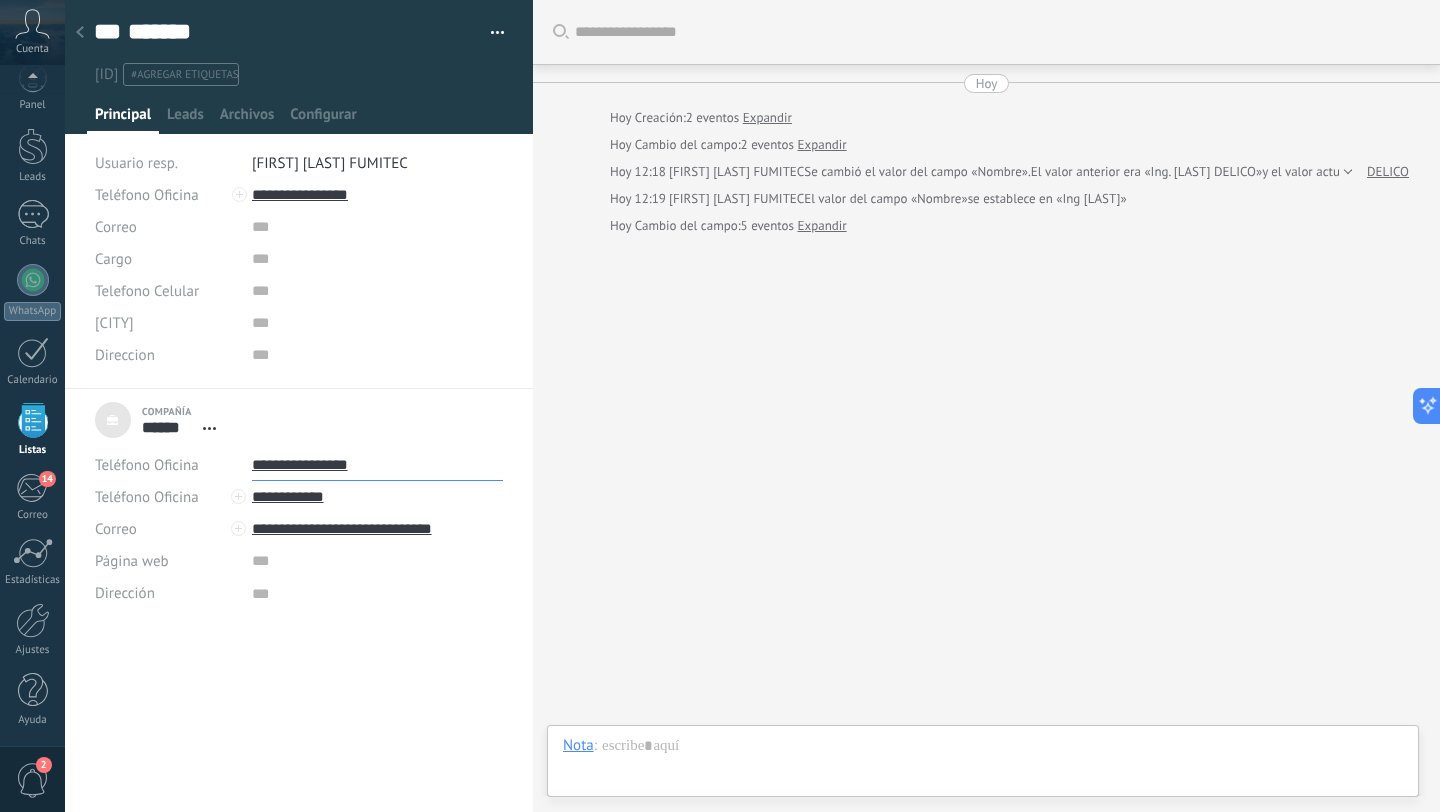 click on "**********" at bounding box center [377, 465] 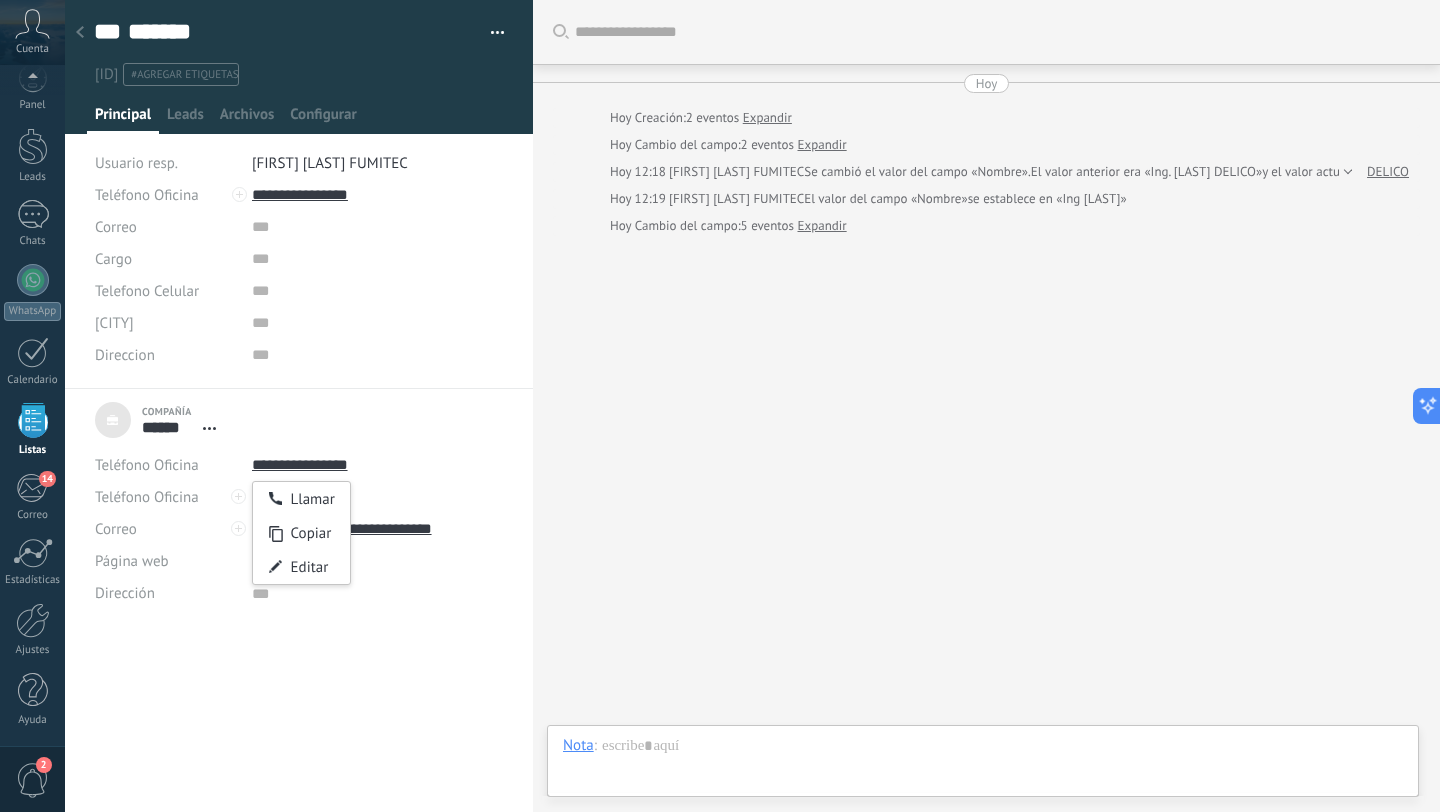 click on "Compañía
****** DELICO
Abrir detalle
Desatar" at bounding box center (299, 420) 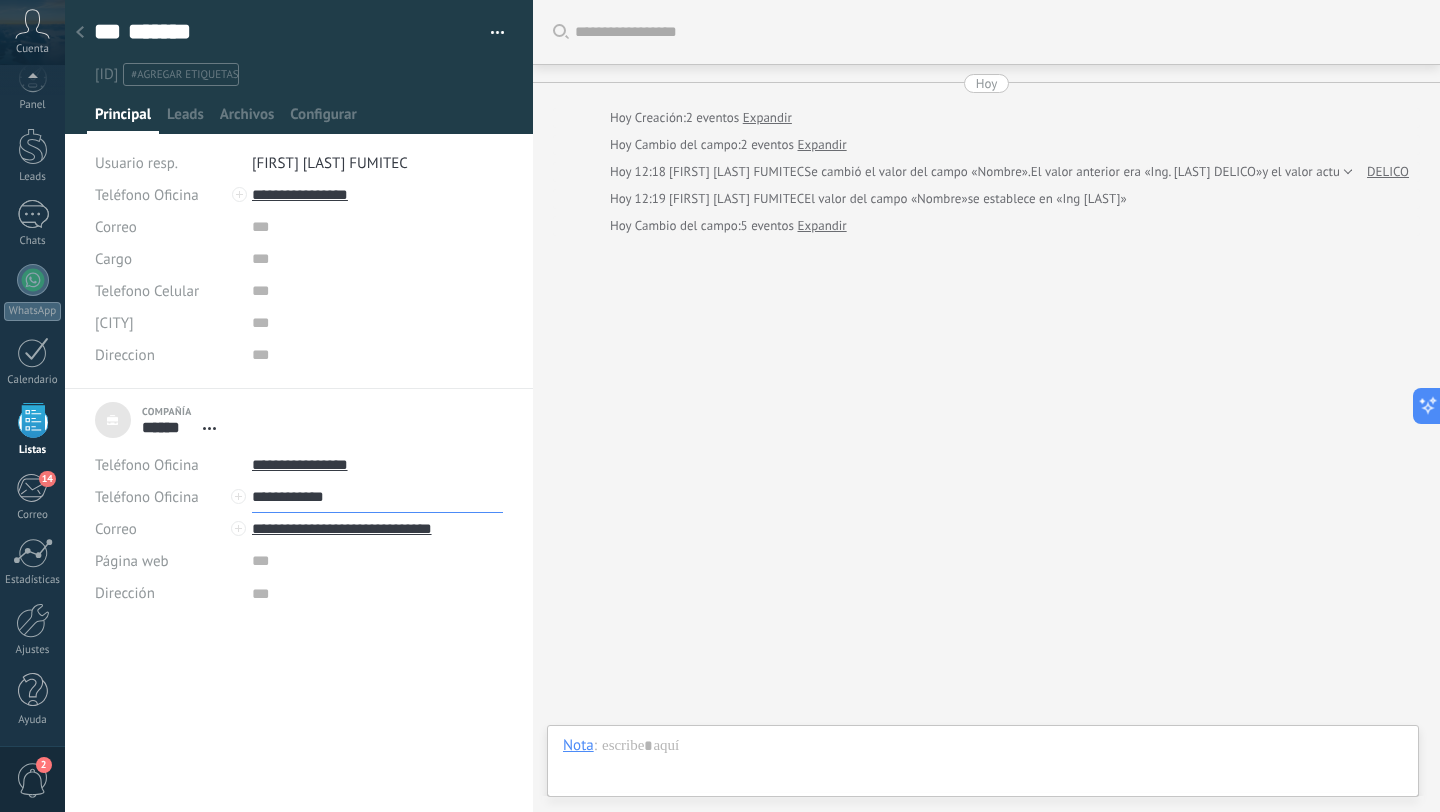click on "**********" at bounding box center [377, 497] 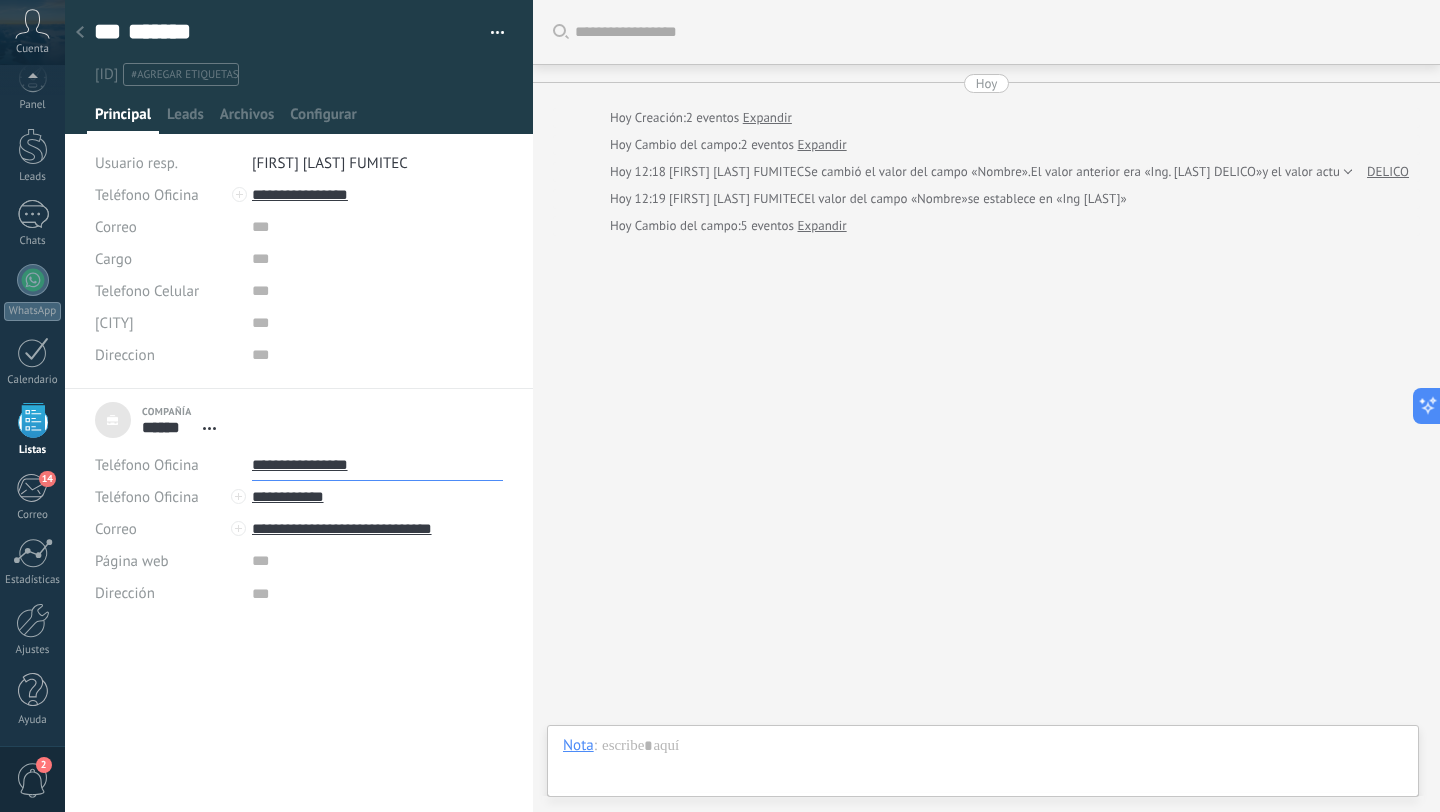click on "**********" at bounding box center [377, 465] 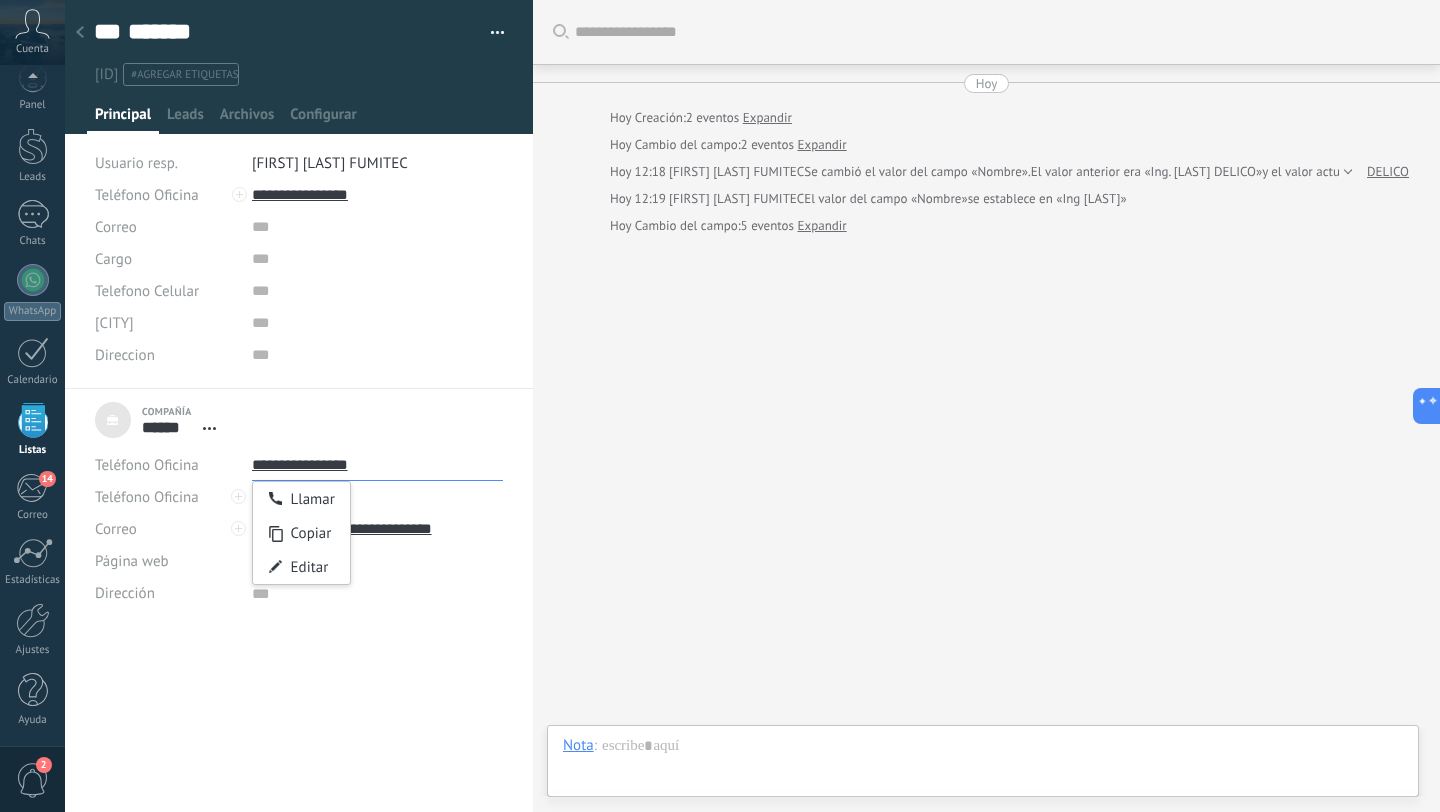 click on "**********" at bounding box center [377, 465] 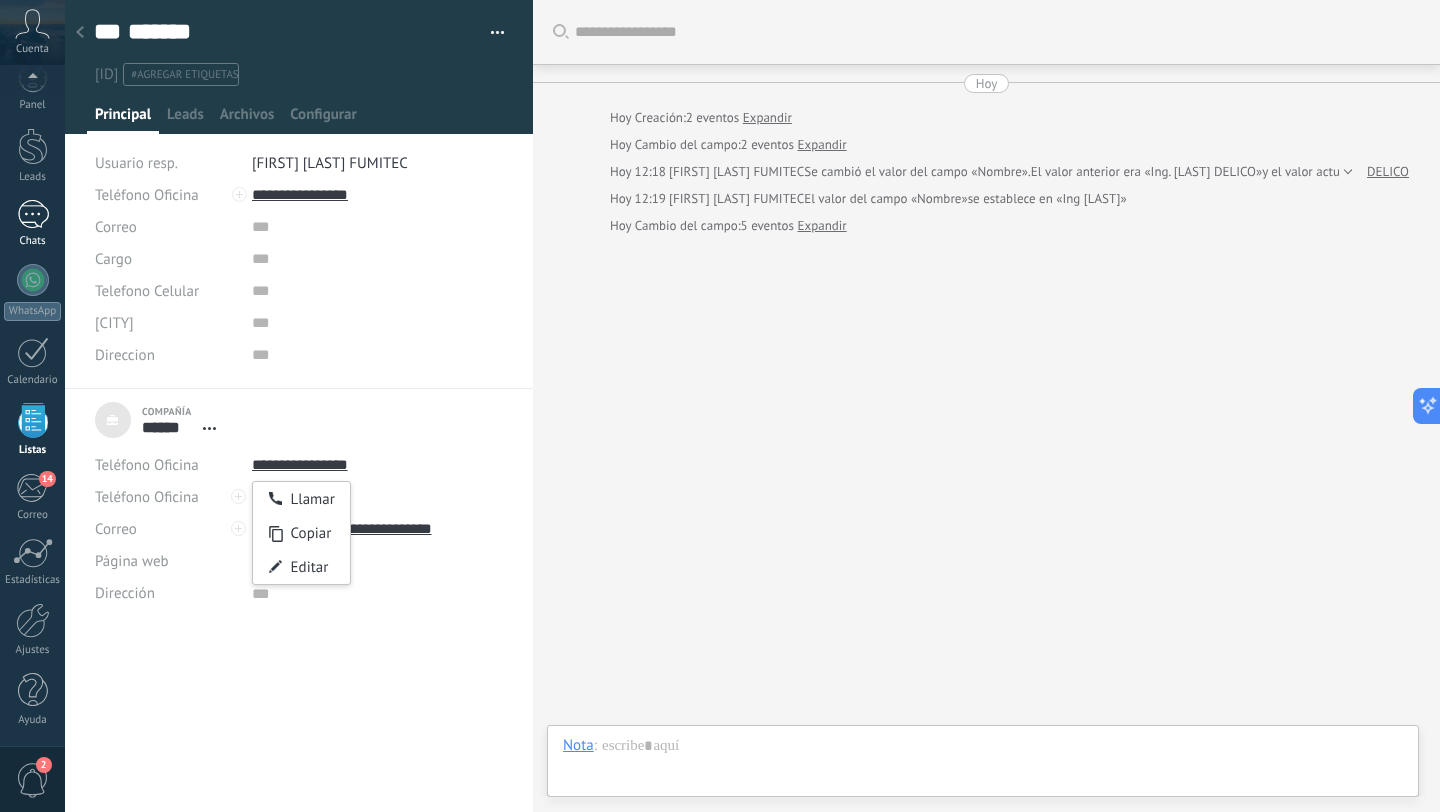 click on "1
Chats" at bounding box center [32, 224] 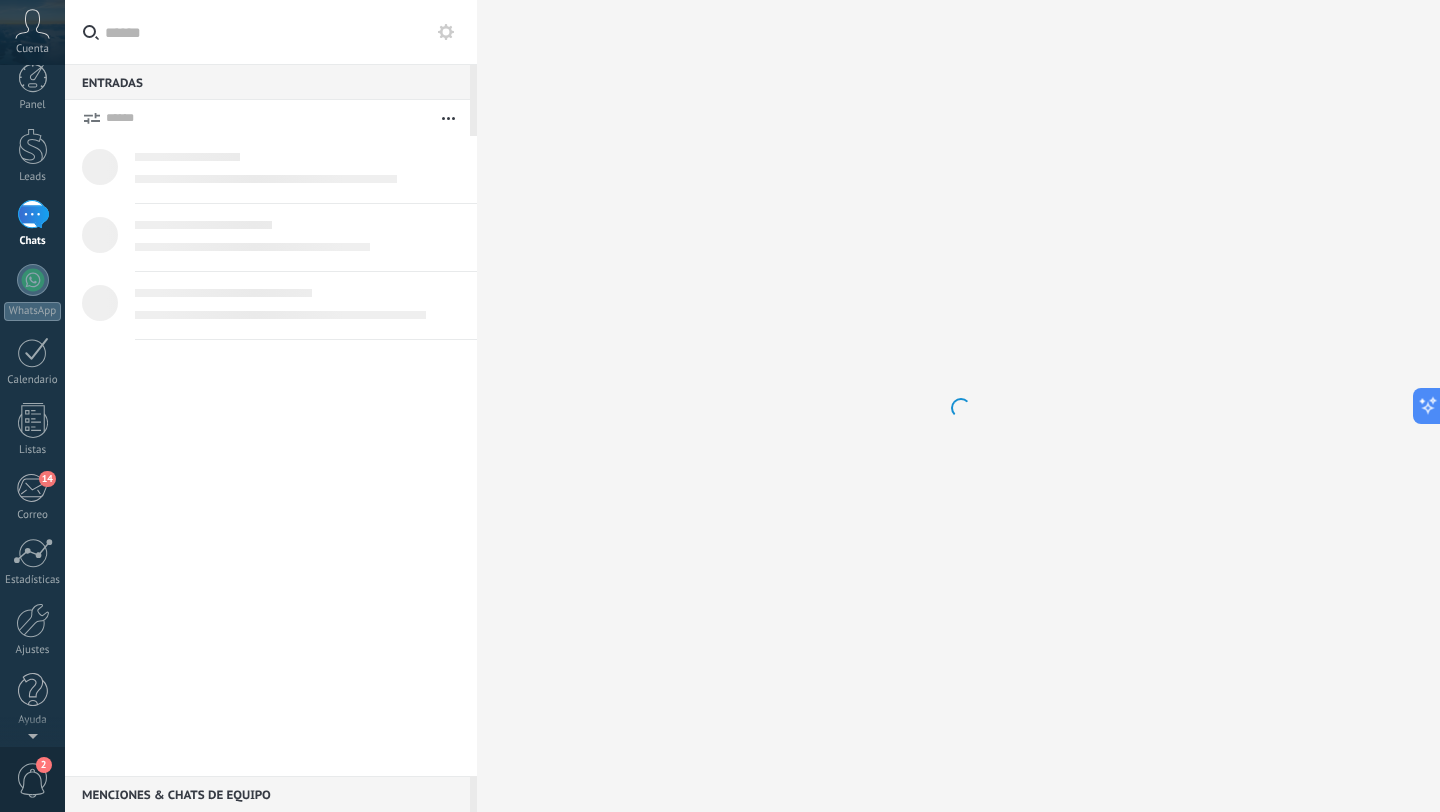 scroll, scrollTop: 0, scrollLeft: 0, axis: both 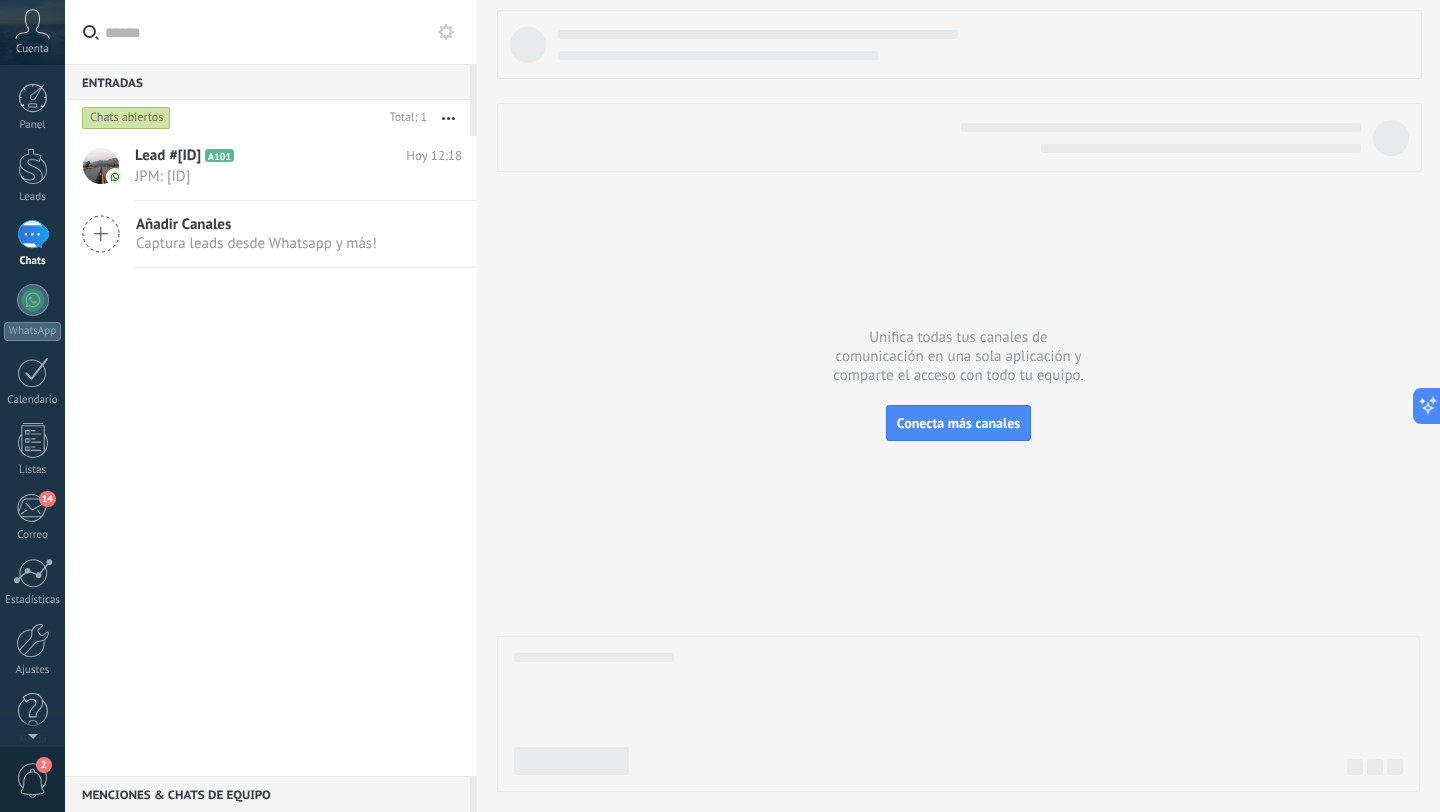 click on "Menciones & Chats de equipo 0" at bounding box center [267, 794] 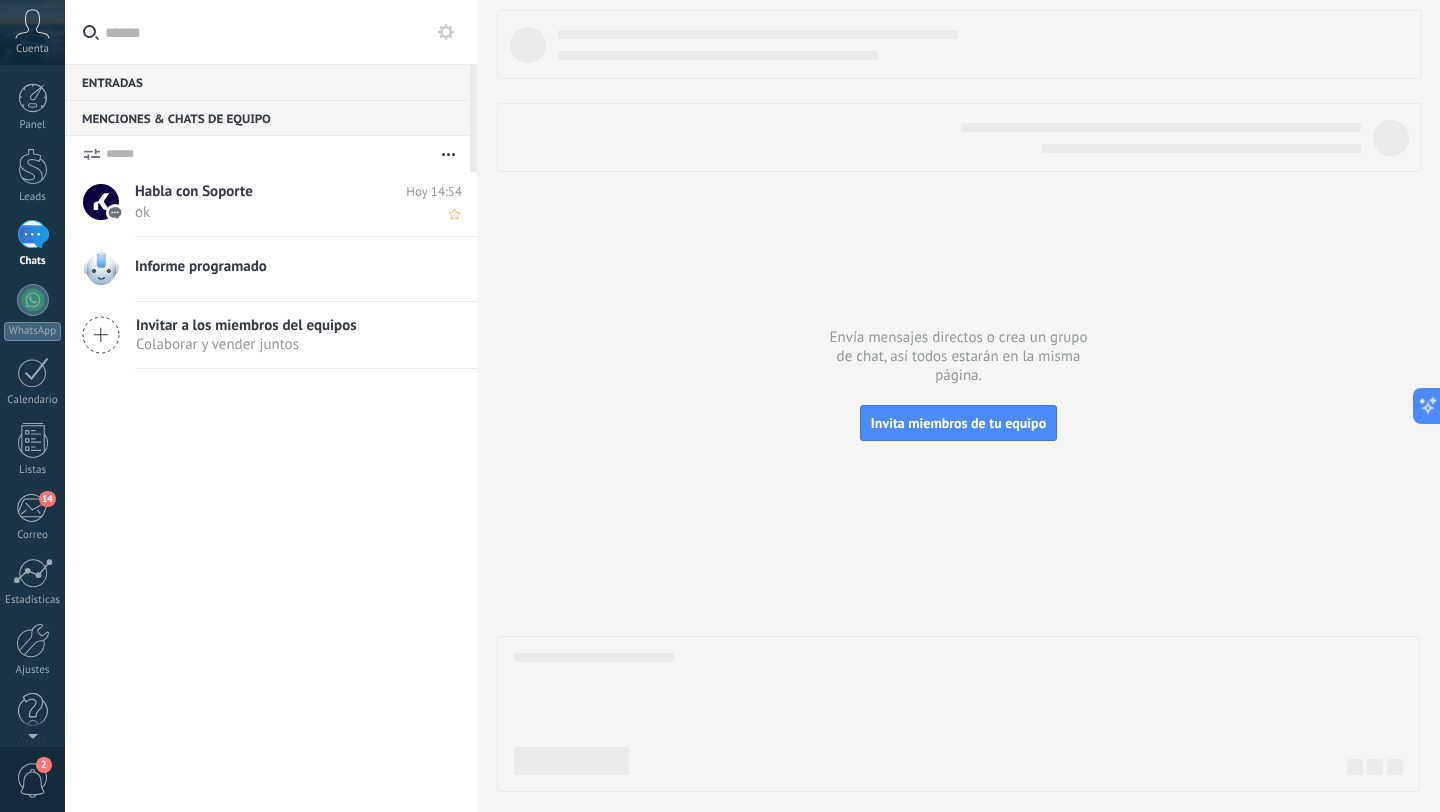 click on "ok" at bounding box center (279, 212) 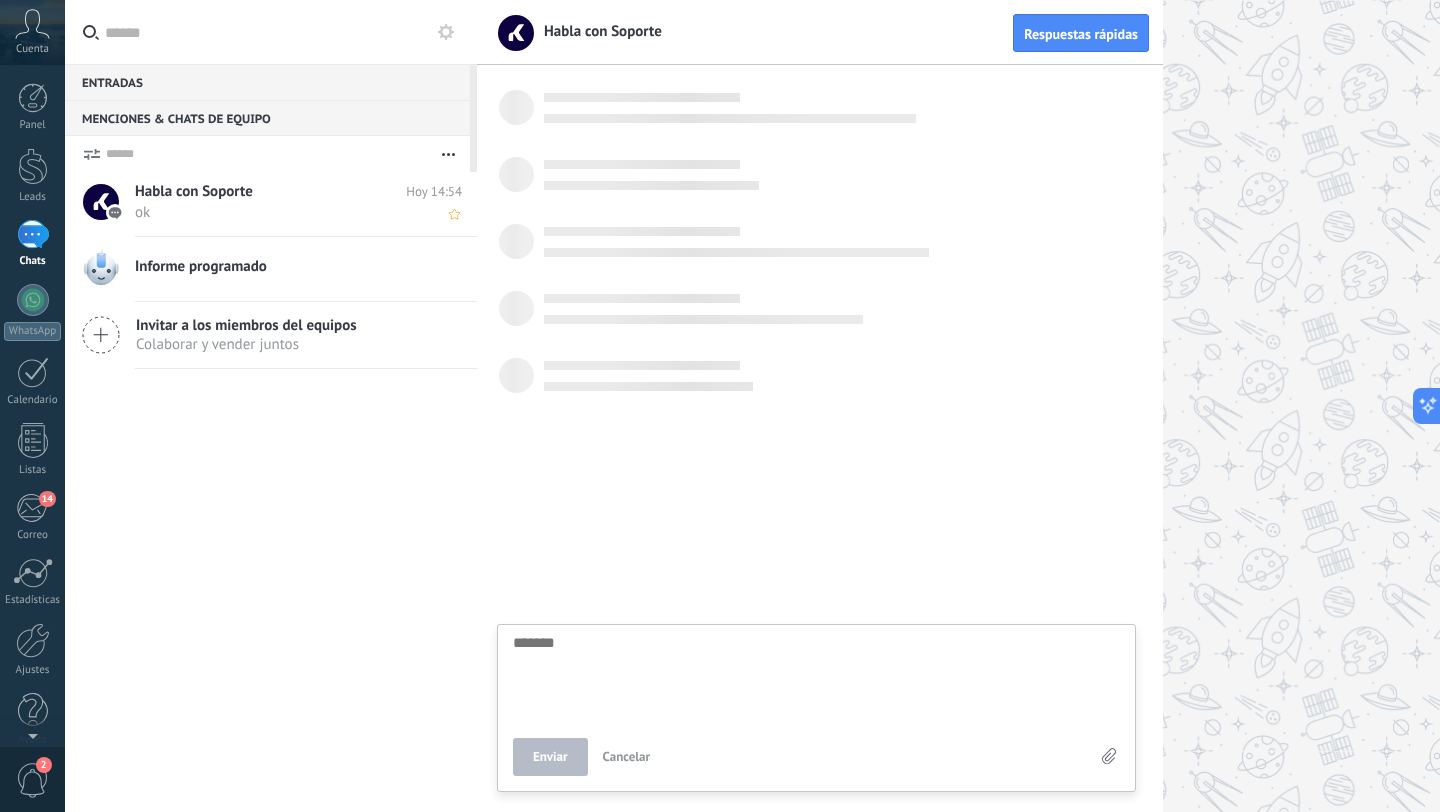 scroll, scrollTop: 19, scrollLeft: 0, axis: vertical 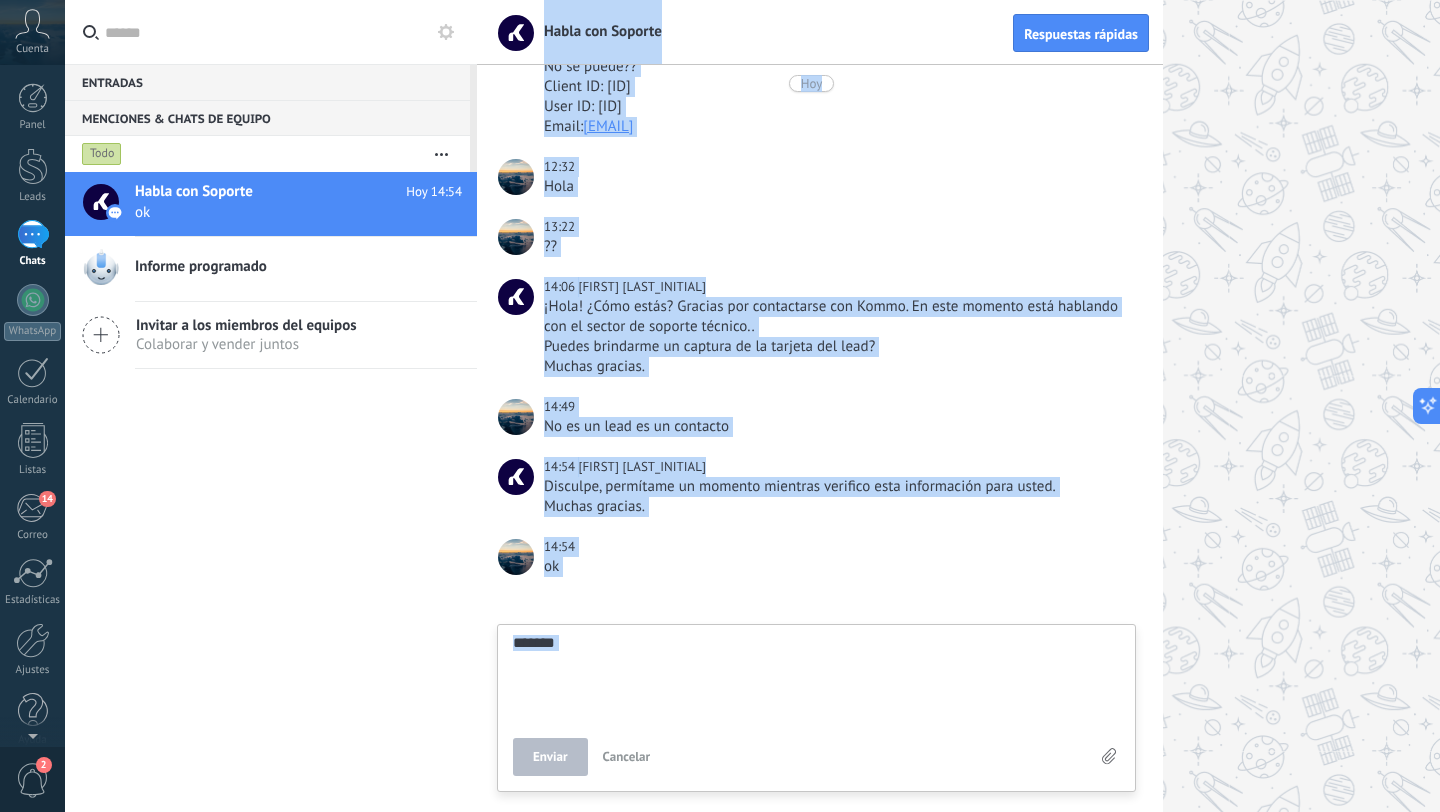 drag, startPoint x: 1334, startPoint y: 637, endPoint x: 954, endPoint y: 674, distance: 381.79706 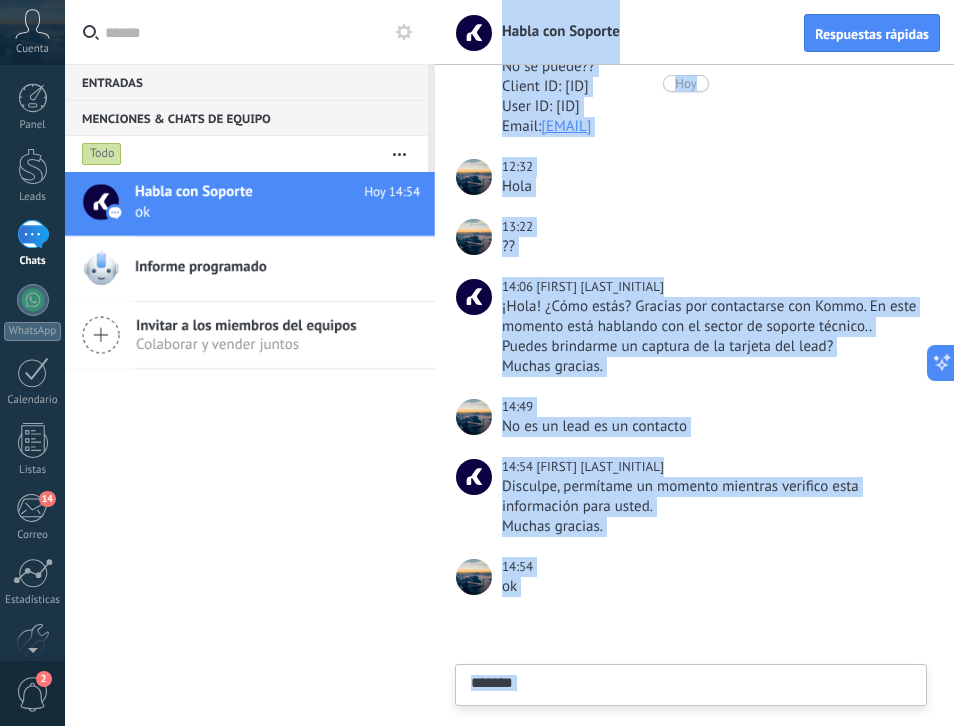 scroll, scrollTop: 158, scrollLeft: 0, axis: vertical 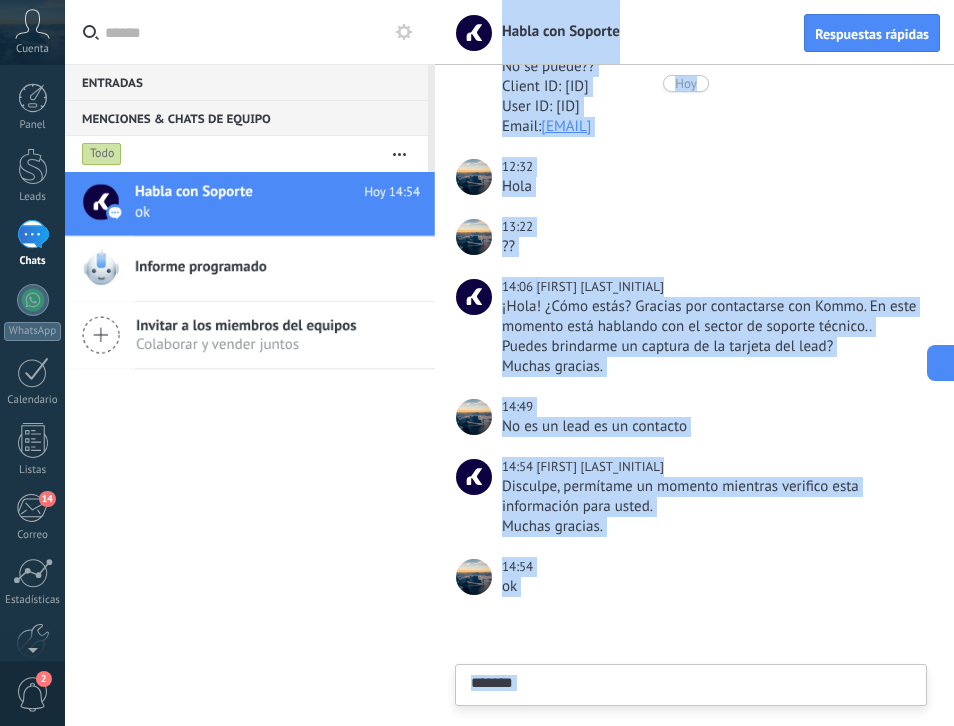 click on "Enviar Cancelar" at bounding box center [691, 685] 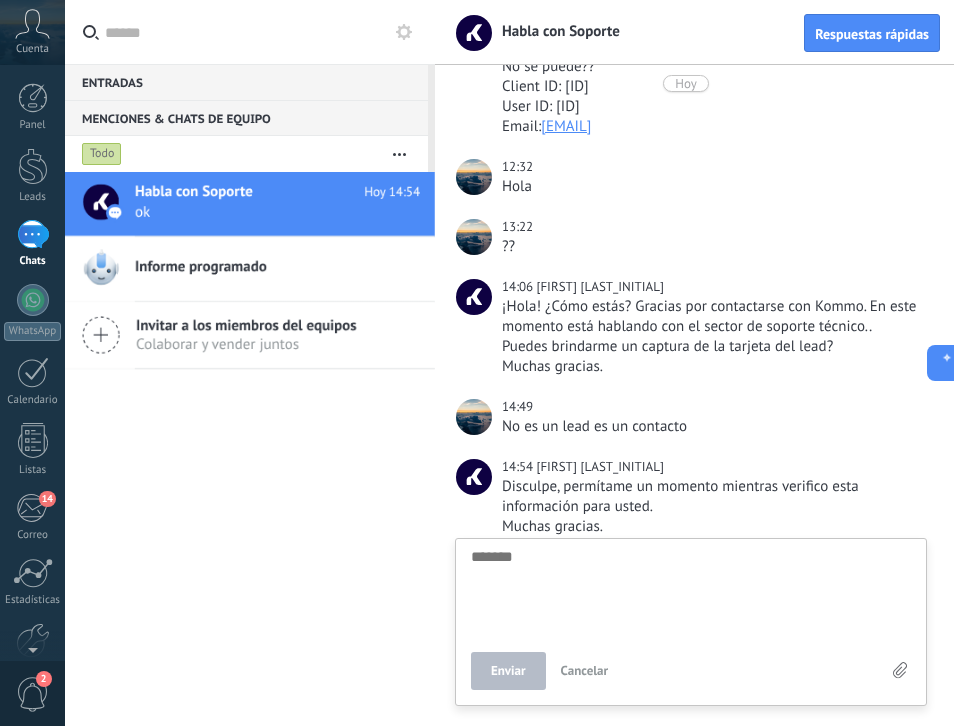 scroll, scrollTop: 19, scrollLeft: 0, axis: vertical 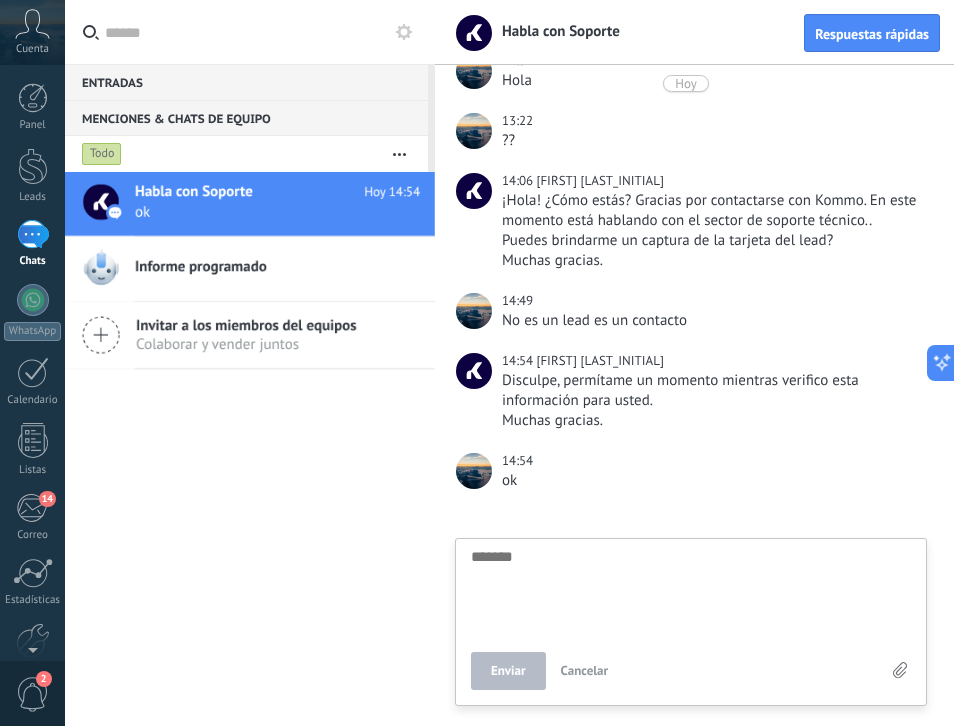 click at bounding box center (899, 671) 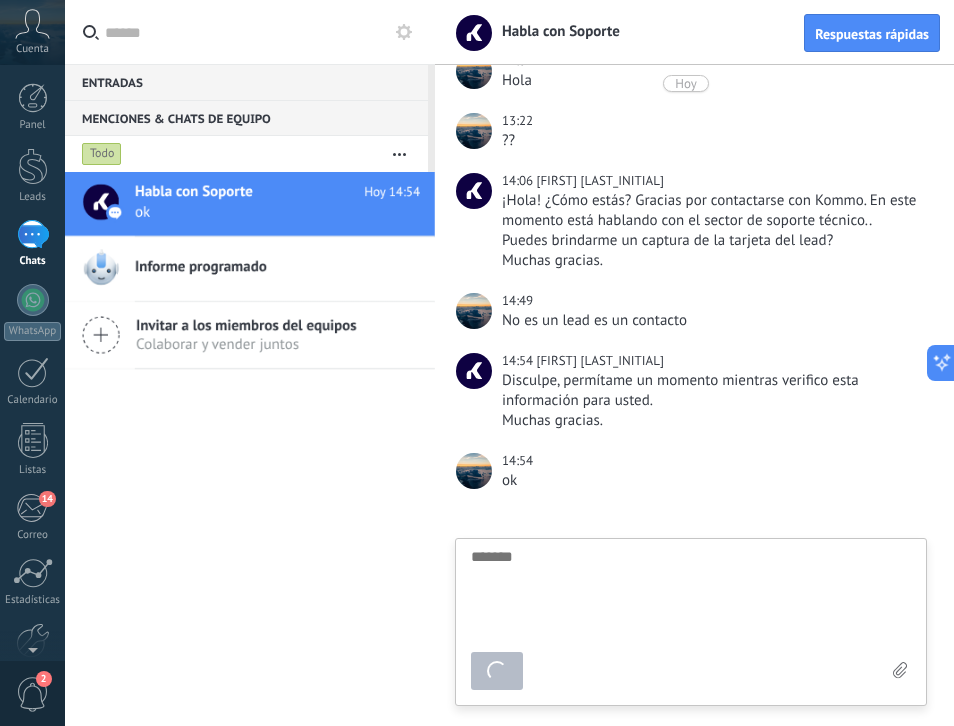scroll, scrollTop: 429, scrollLeft: 0, axis: vertical 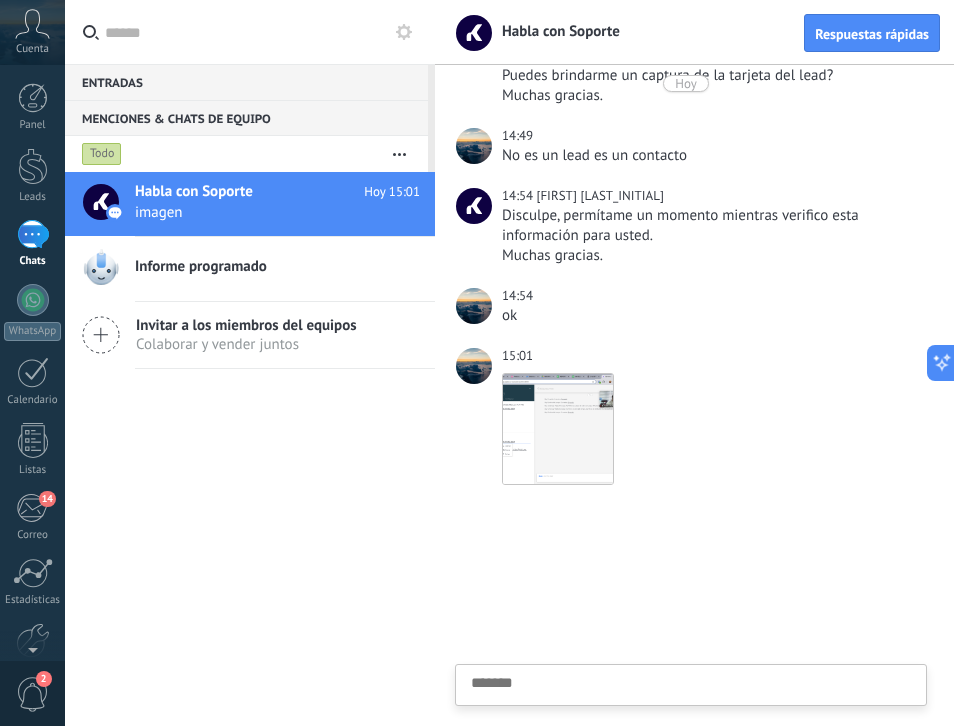type on "*" 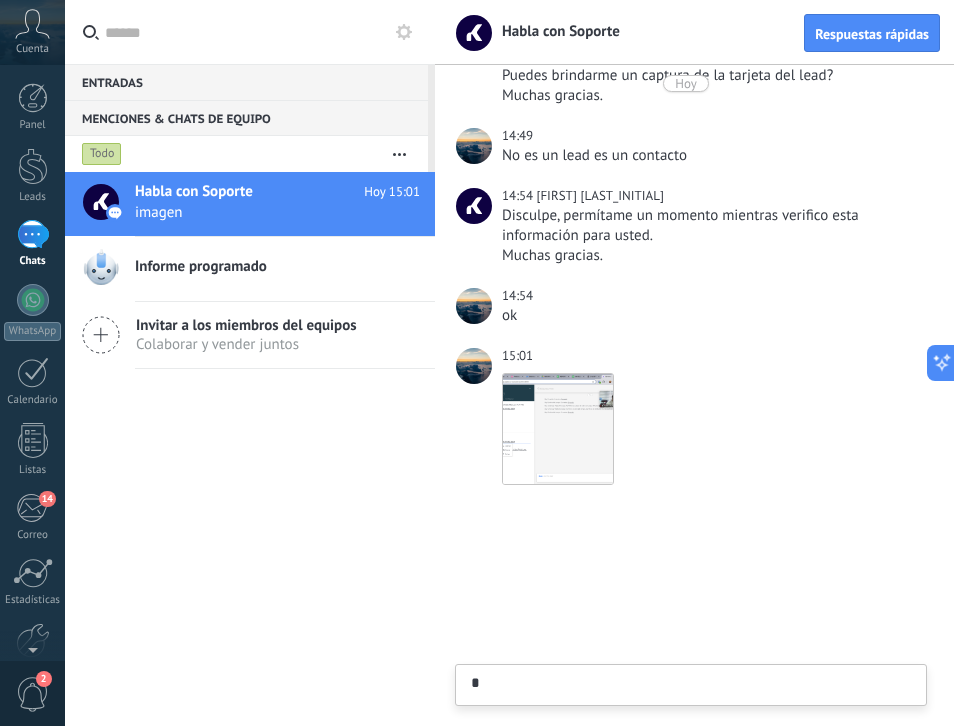 type on "**" 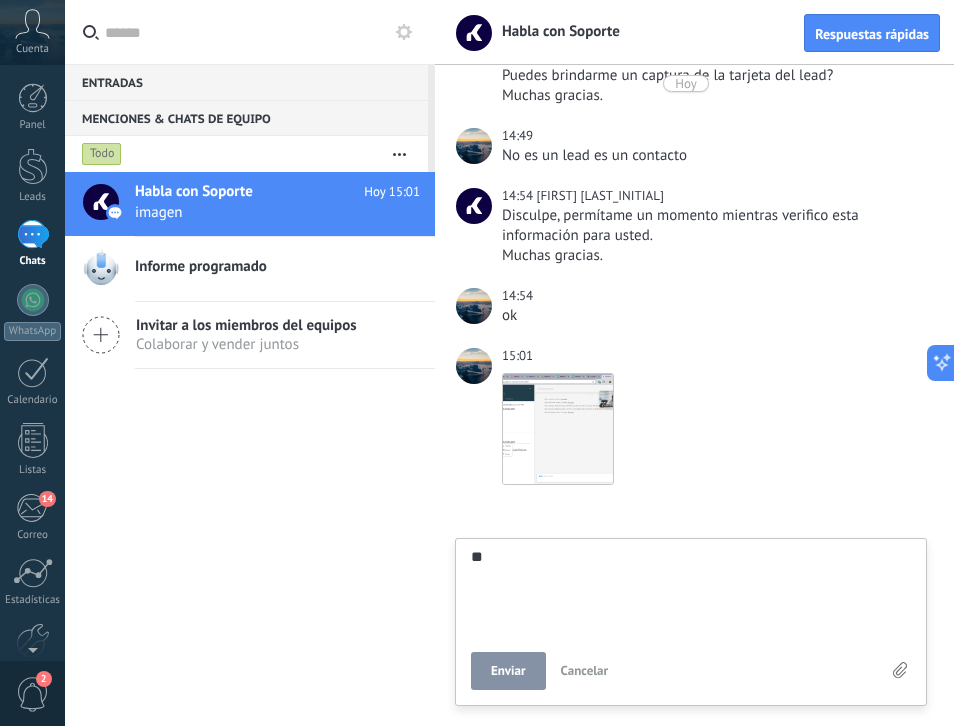 type on "**" 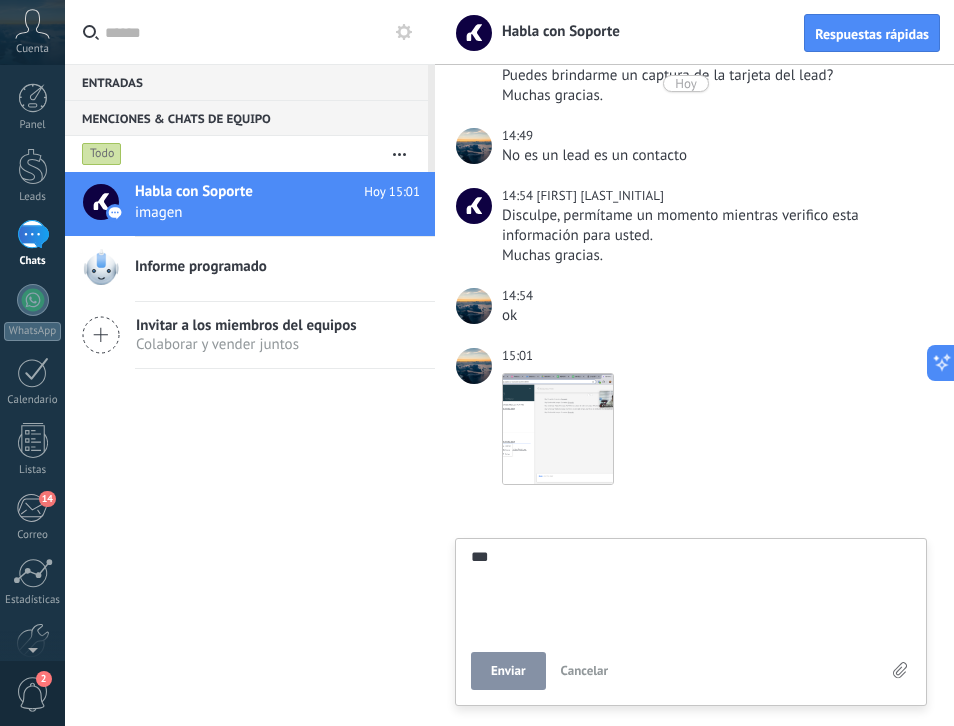 type on "****" 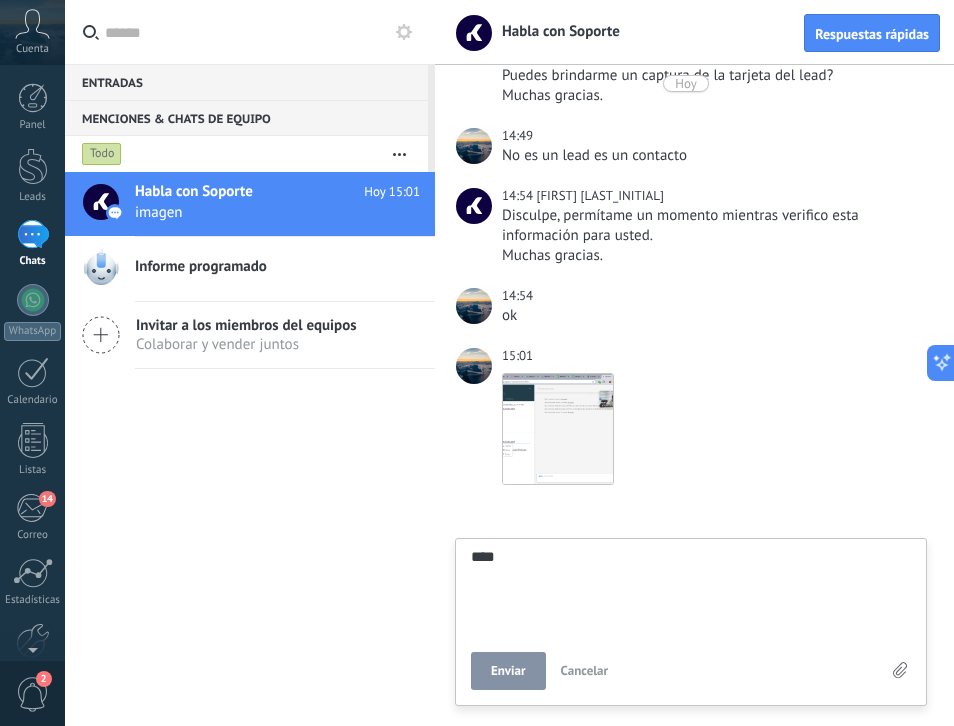 type on "*****" 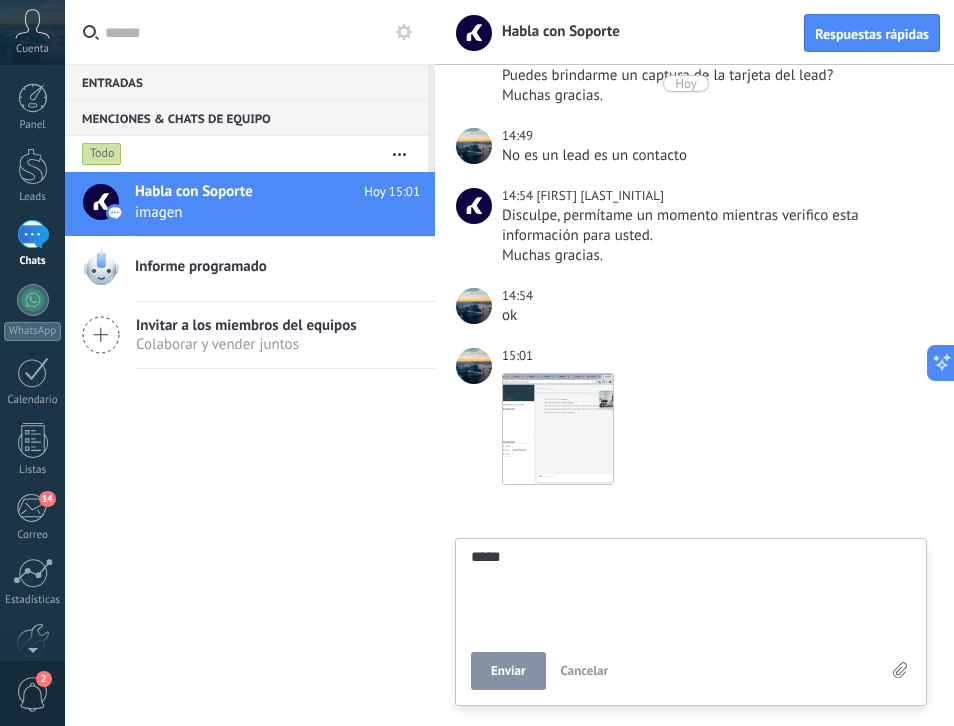 type on "******" 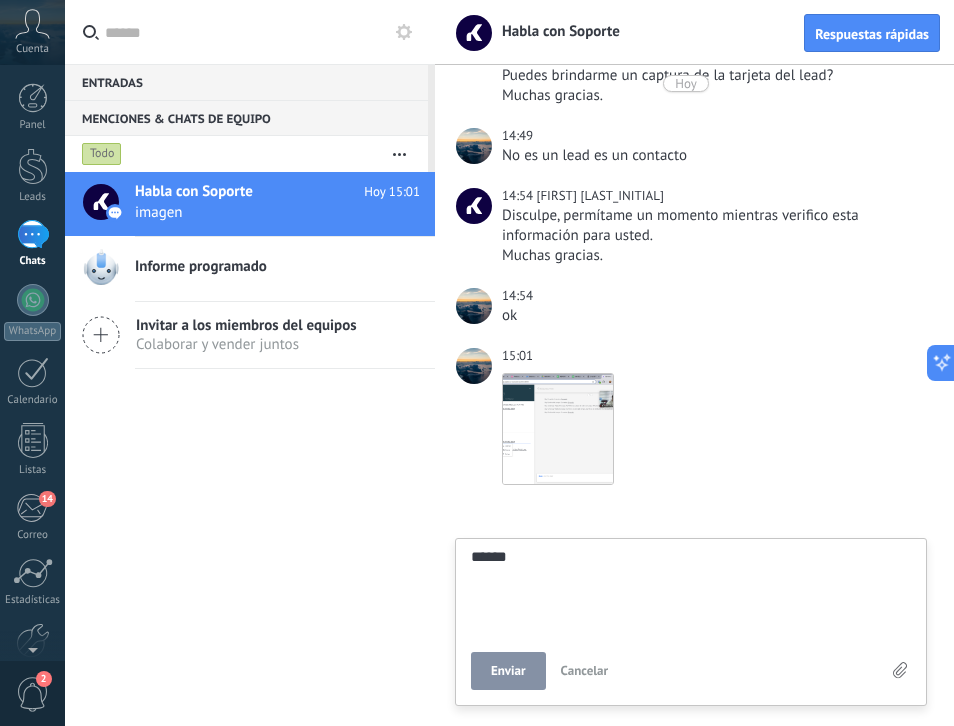 type on "*******" 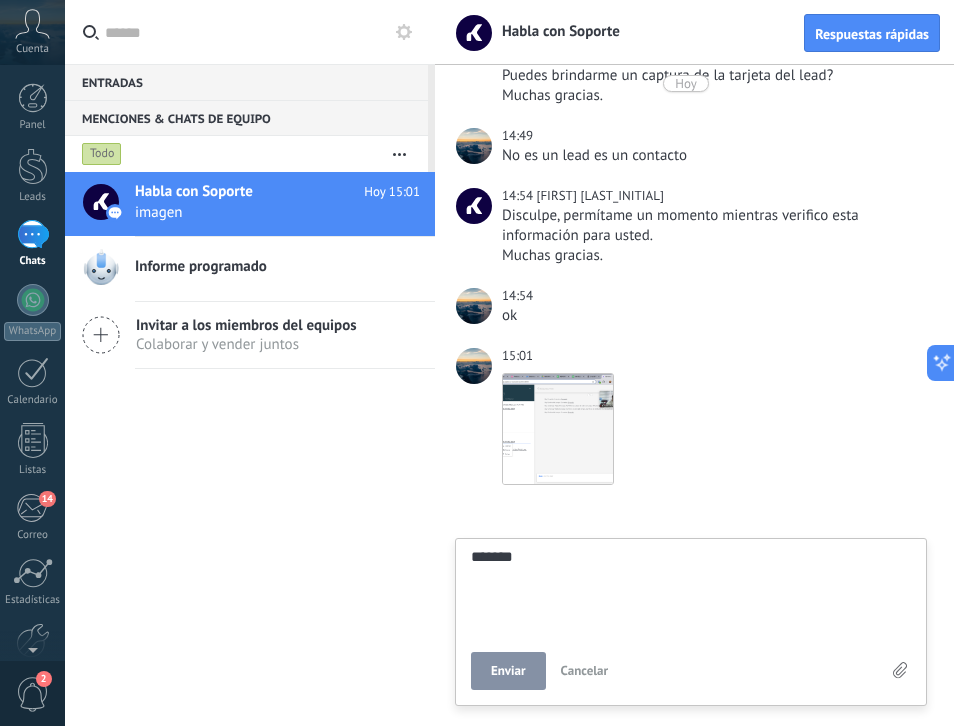 type on "*******" 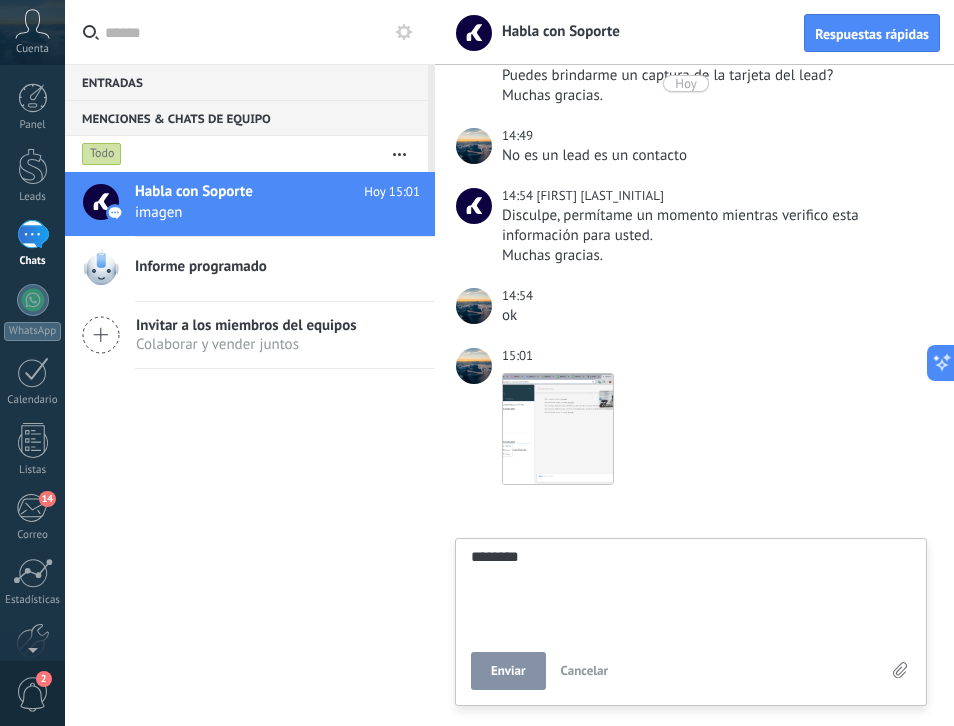 type on "*********" 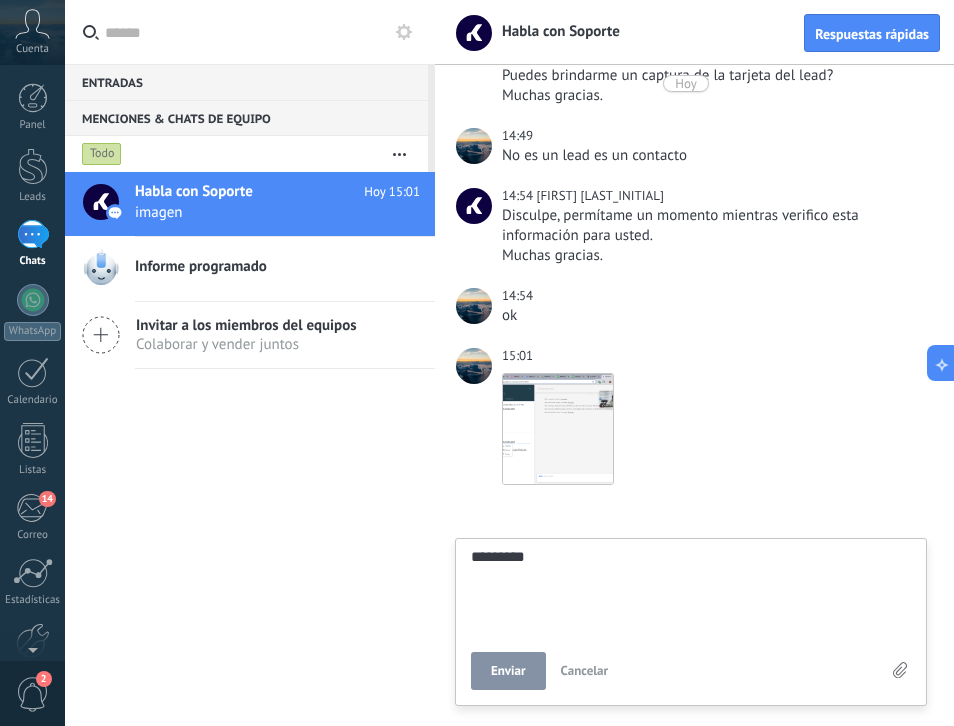 type on "**********" 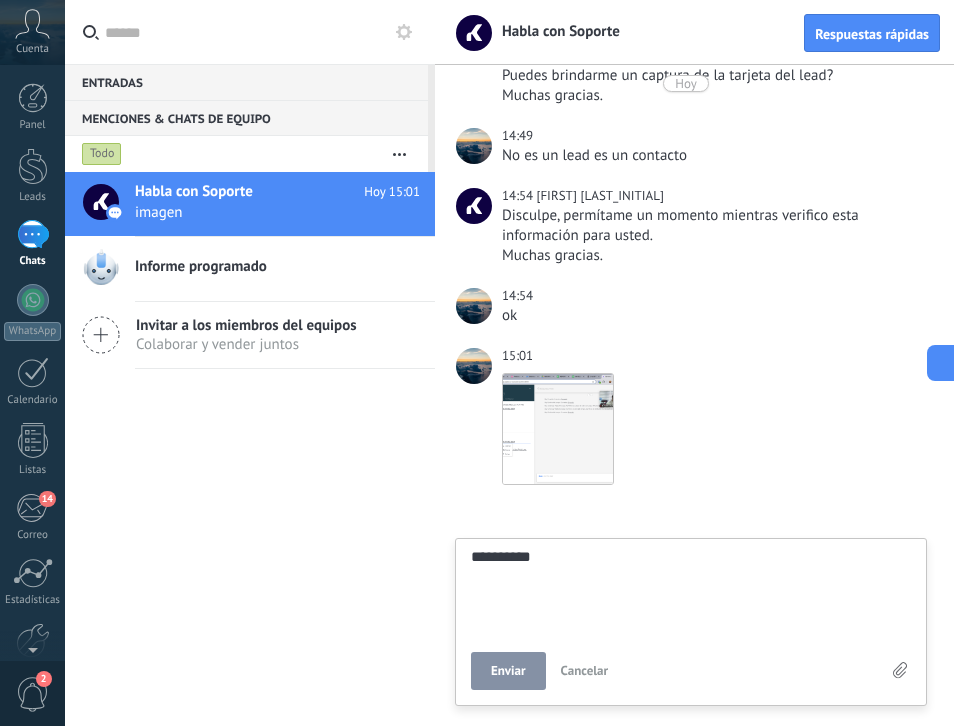 type on "**********" 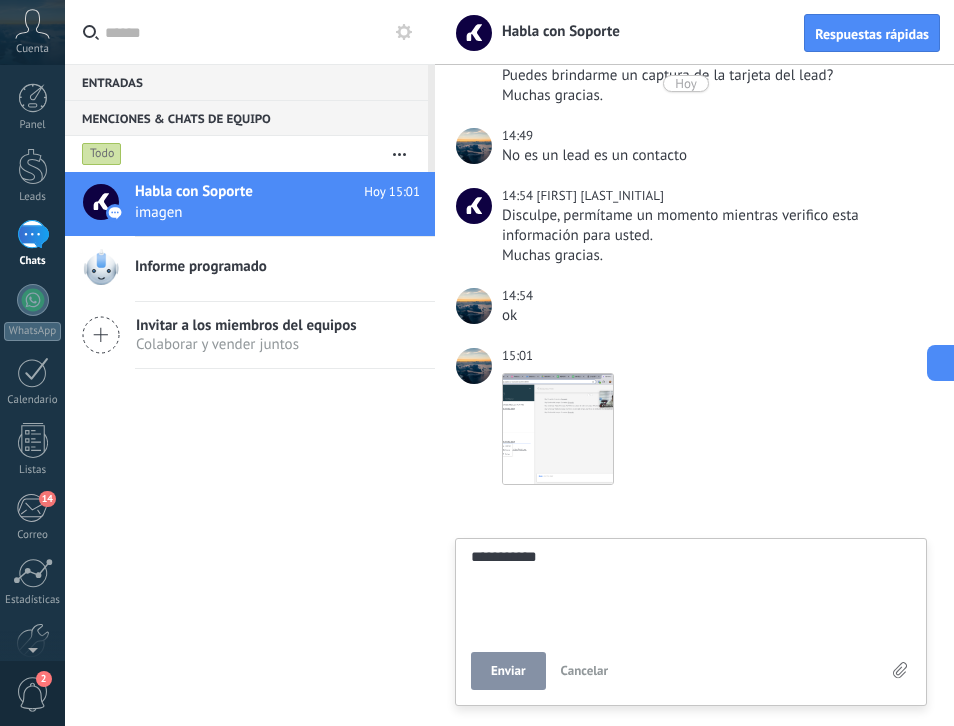 type on "**********" 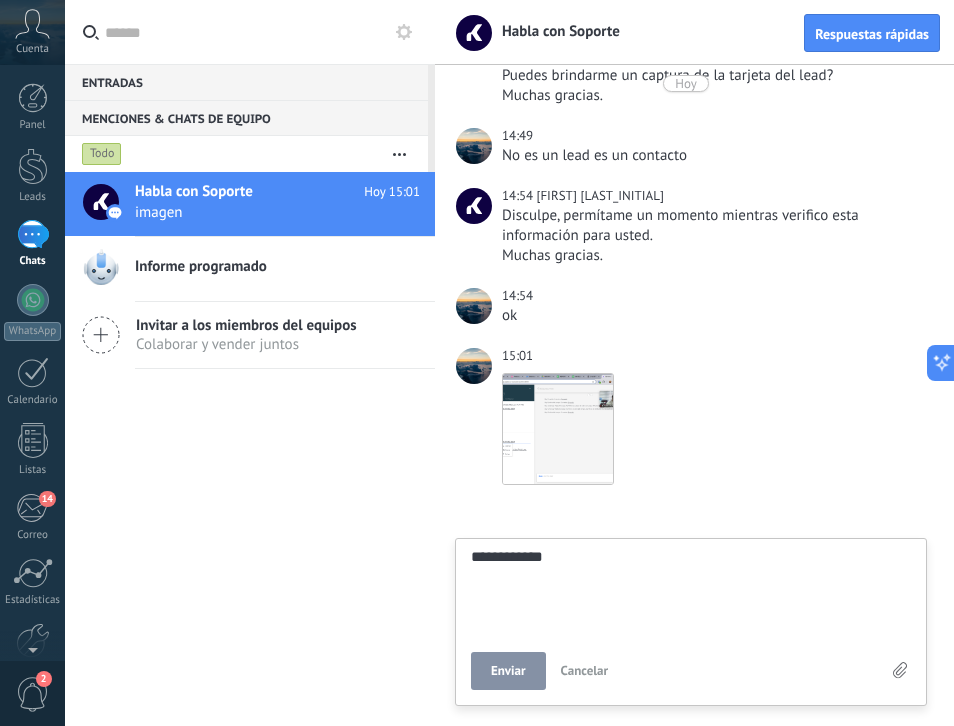 type on "**********" 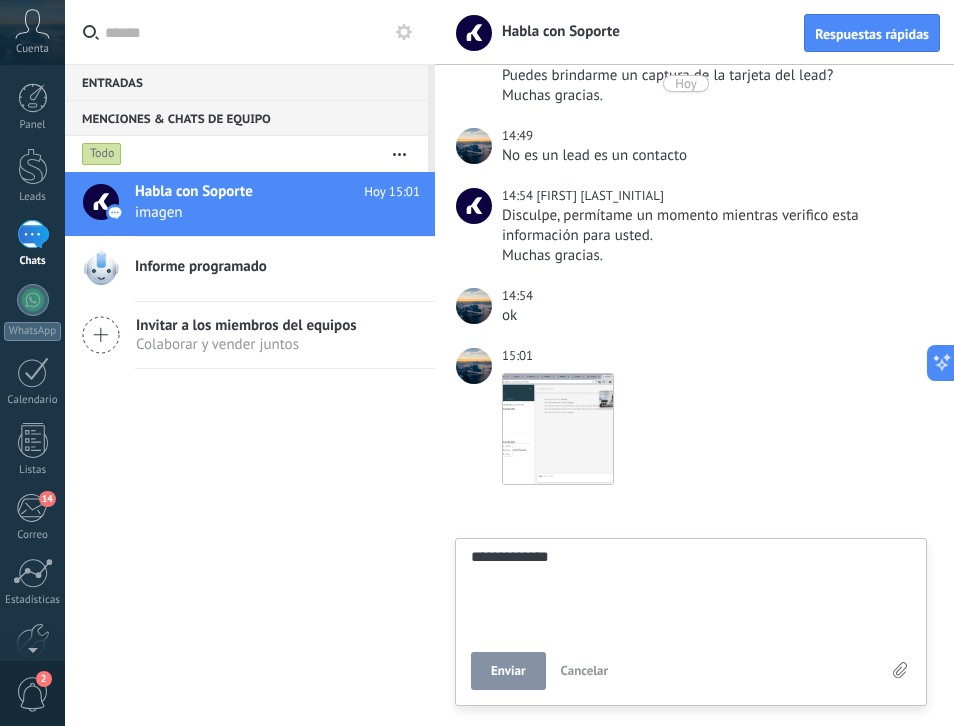 type on "**********" 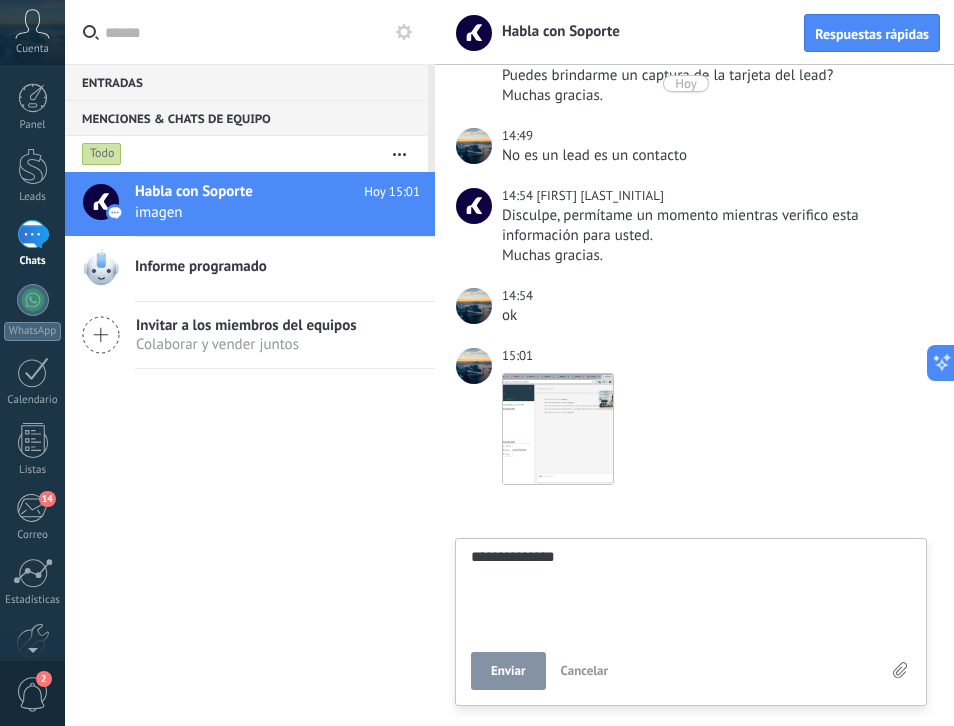 scroll, scrollTop: 19, scrollLeft: 0, axis: vertical 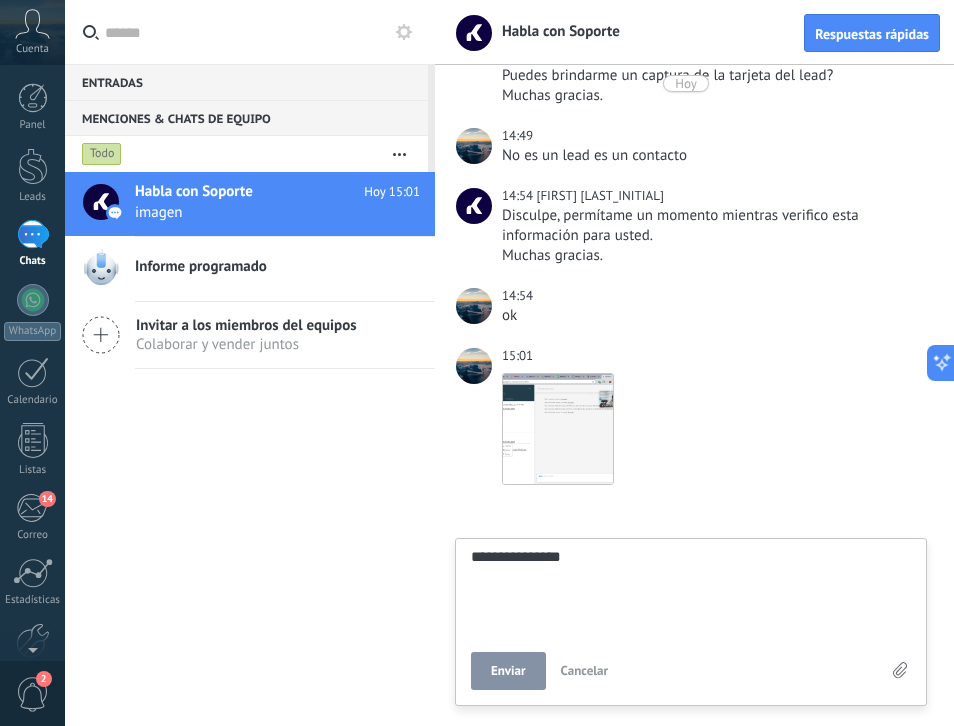 type on "**********" 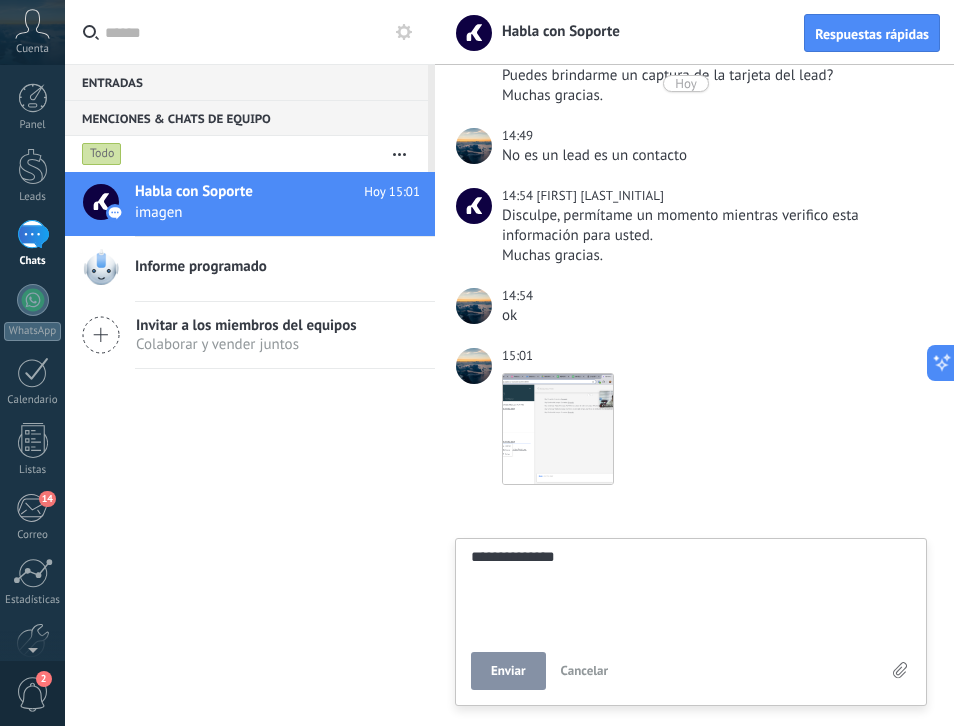 type on "**********" 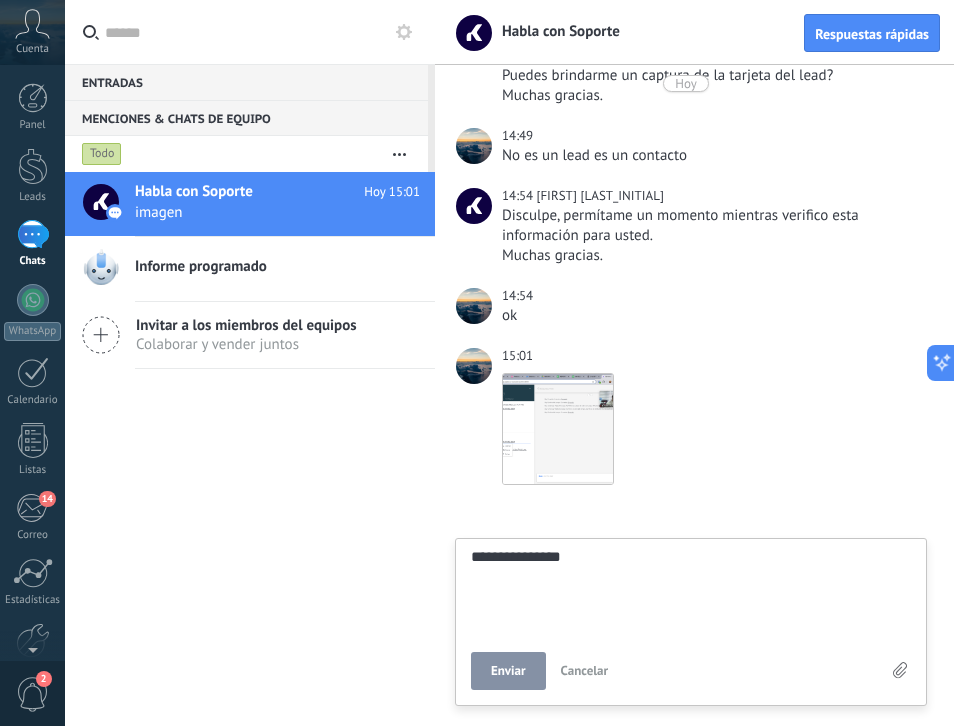 type on "**********" 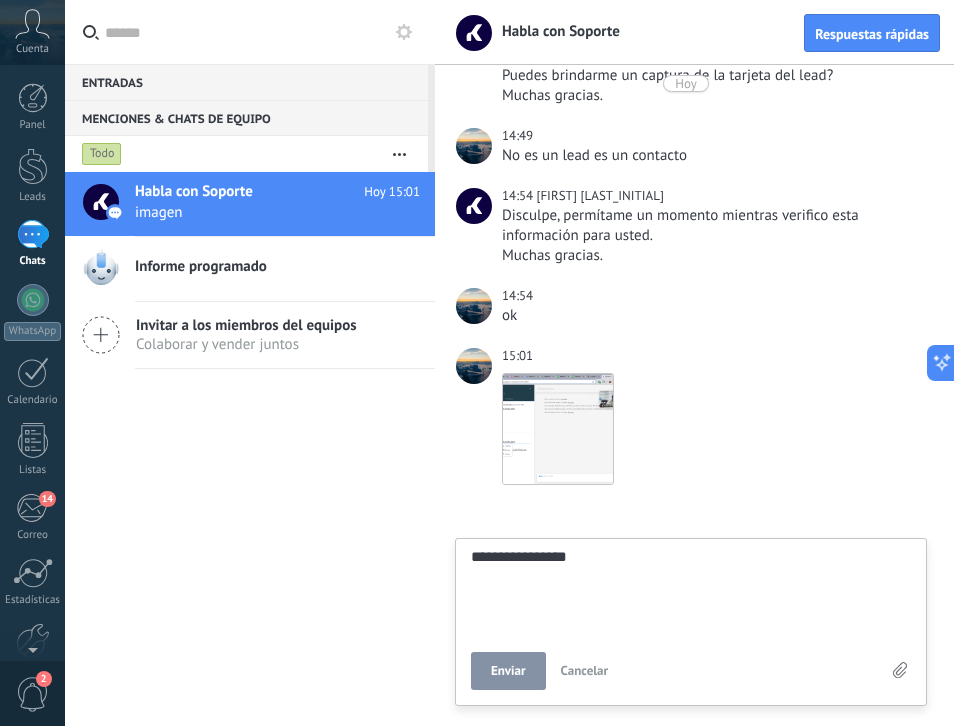 type on "**********" 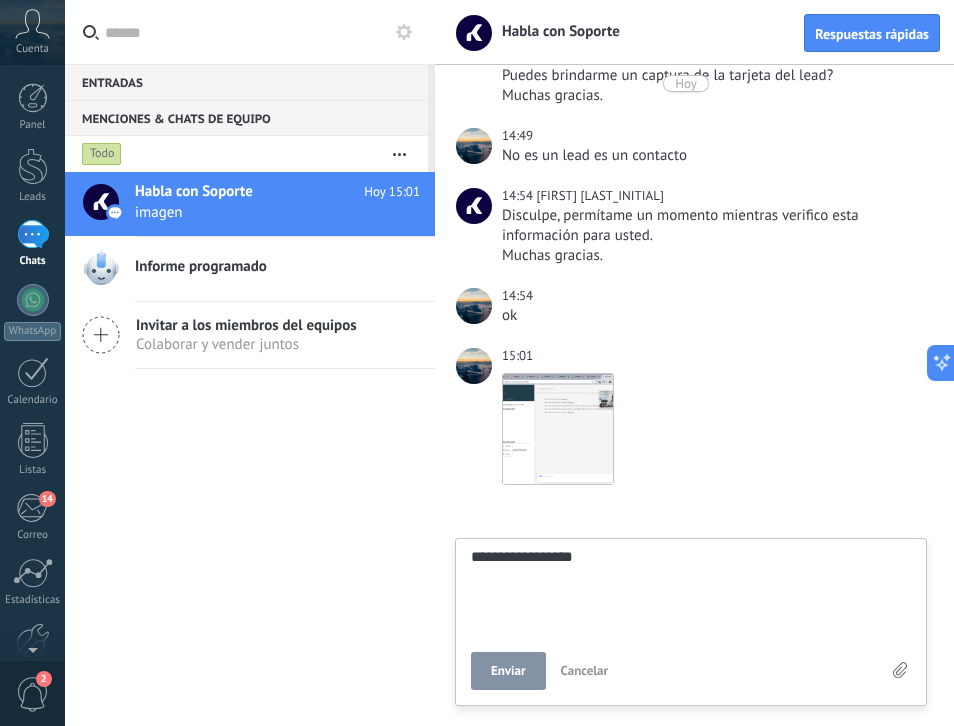 type on "**********" 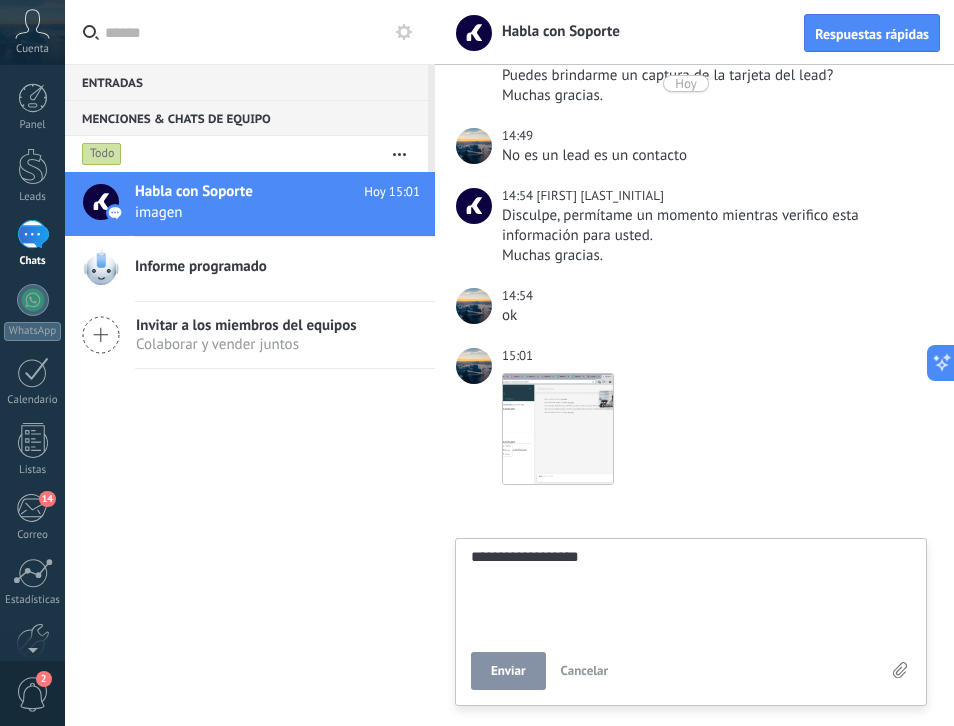 type on "**********" 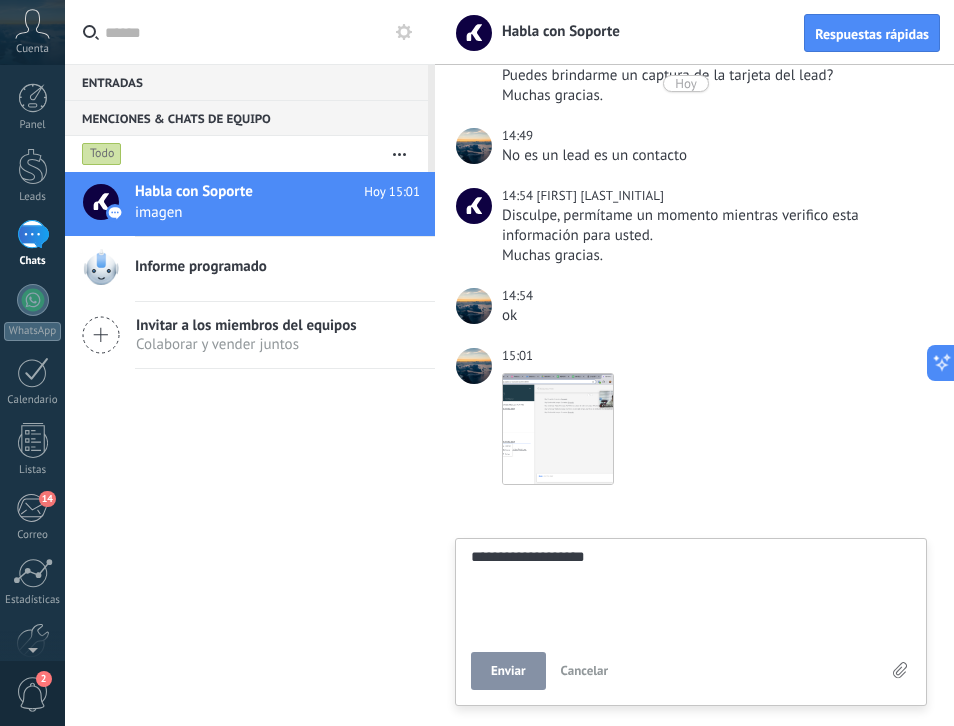 type on "**********" 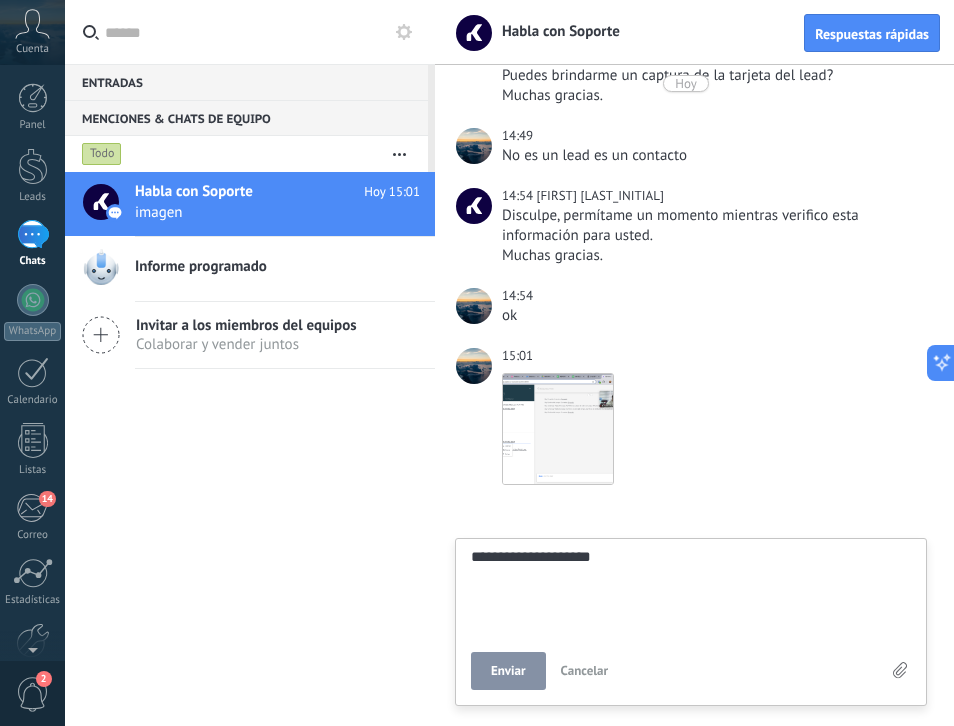 type on "**********" 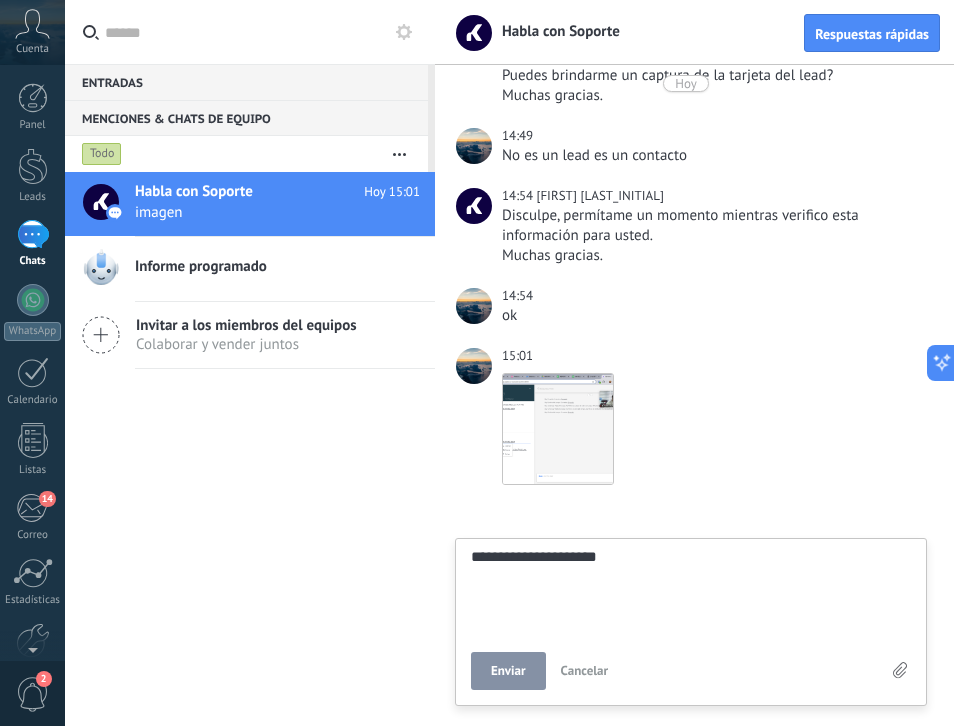 type on "**********" 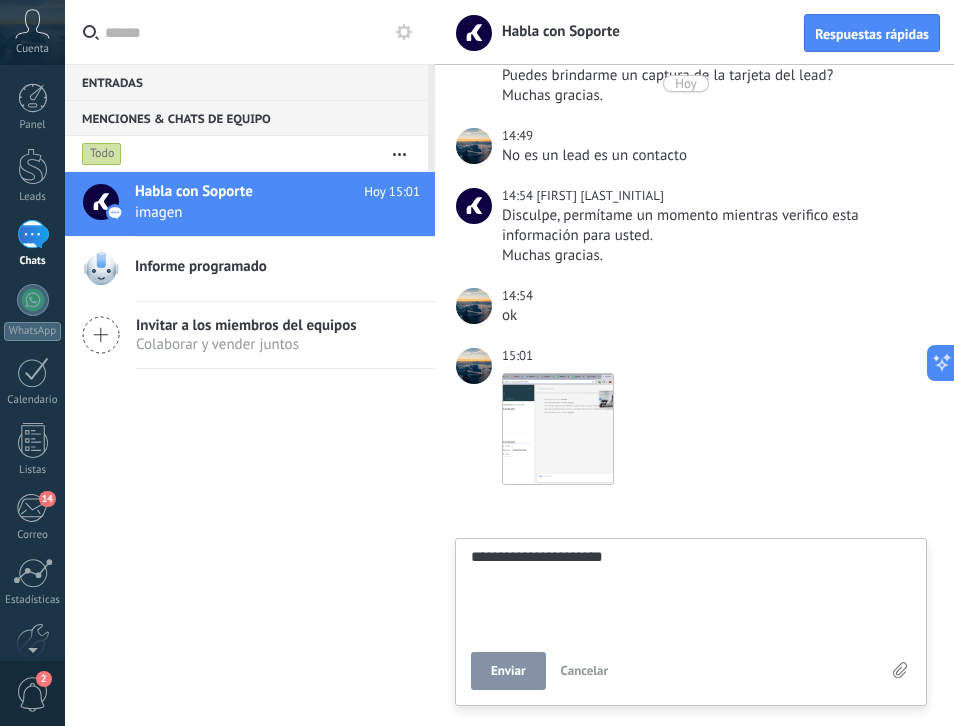type on "**********" 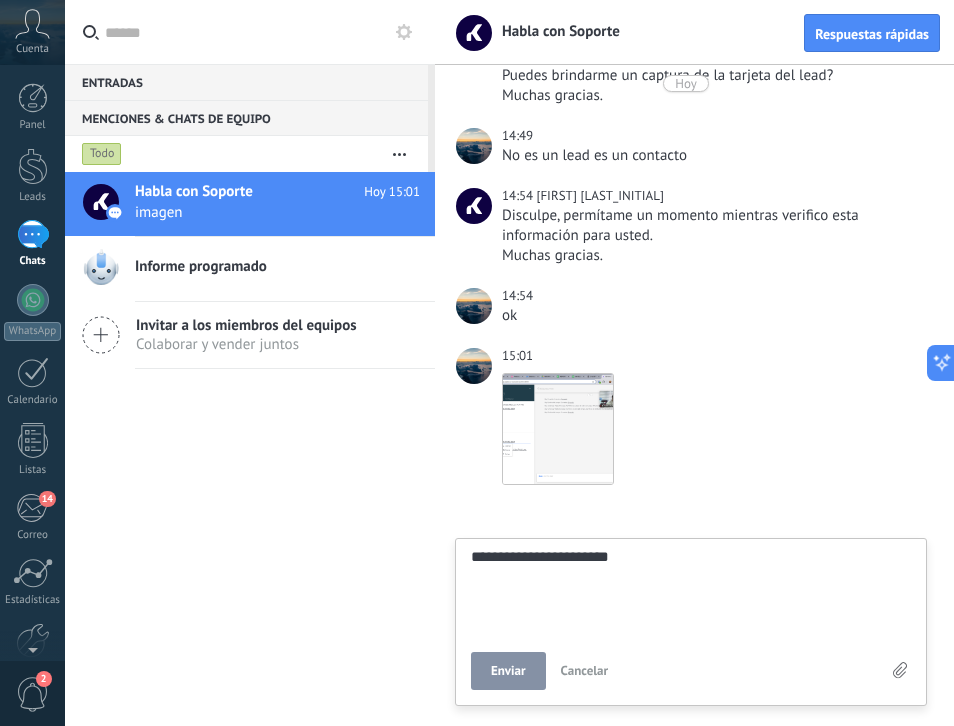 type on "**********" 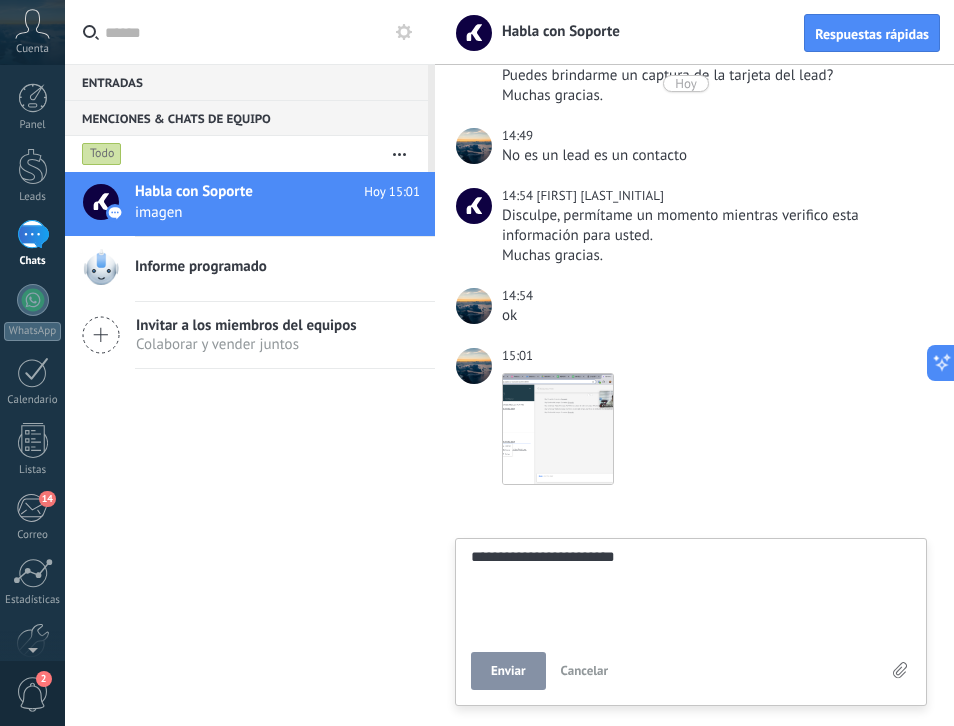 type on "**********" 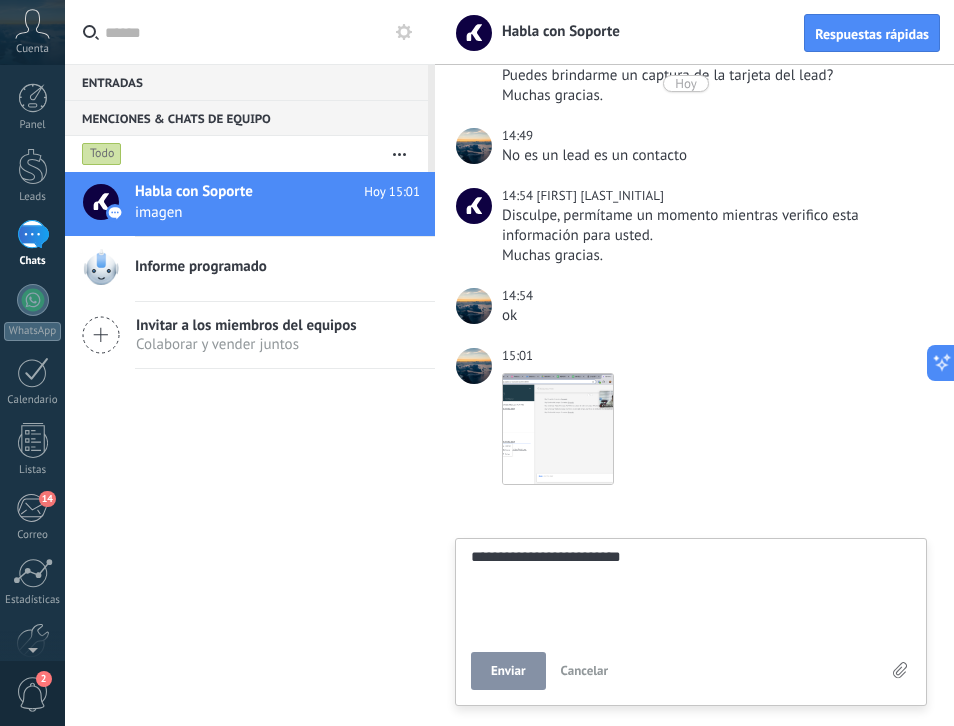 type on "**********" 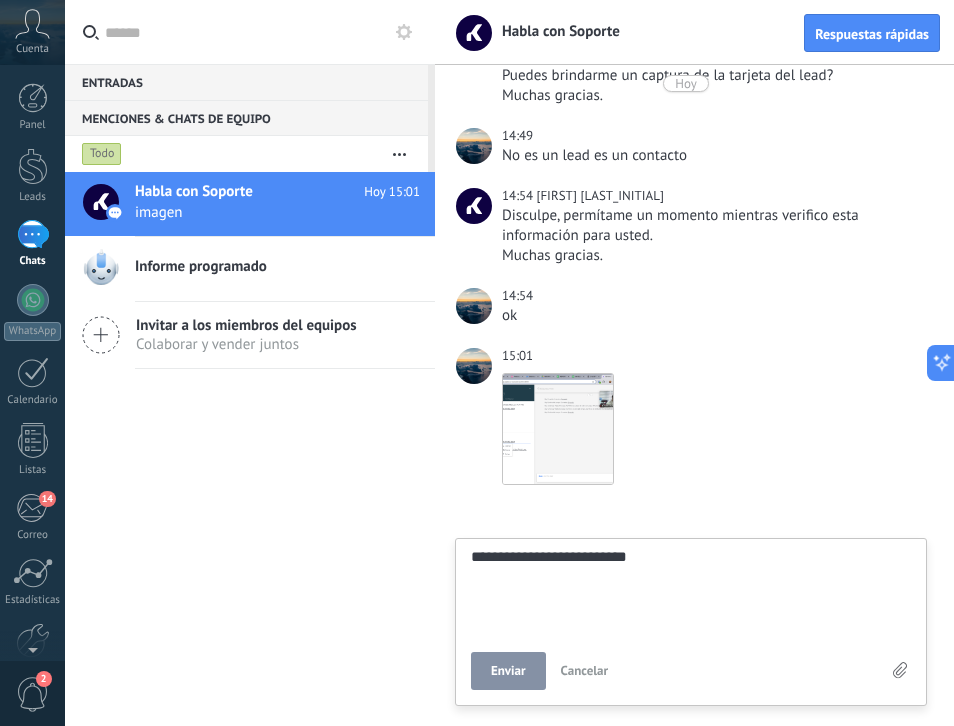 type on "**********" 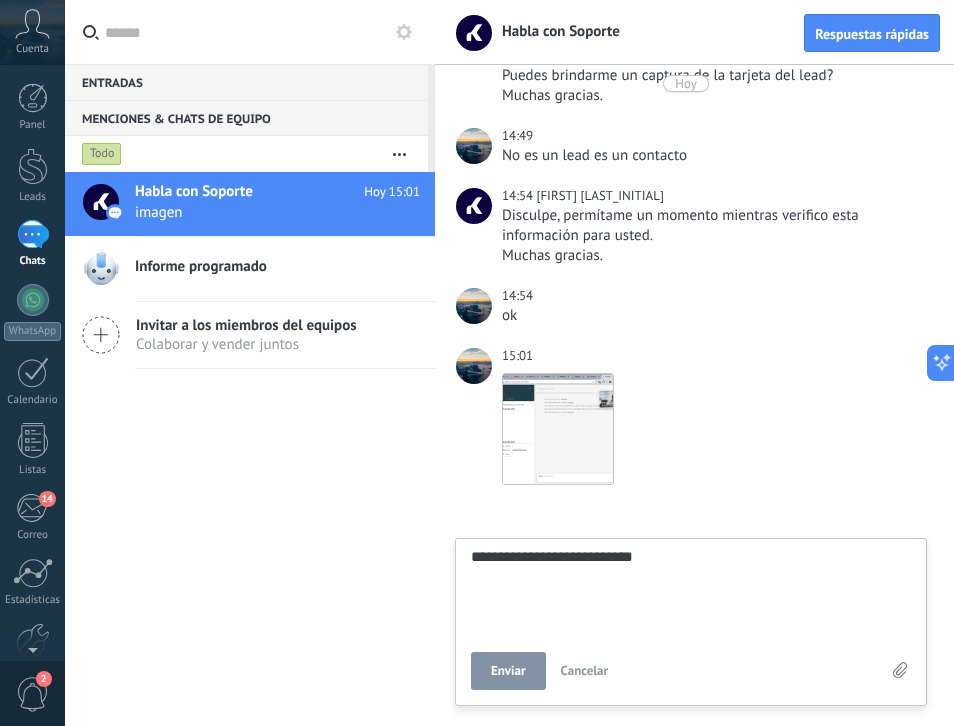 type on "**********" 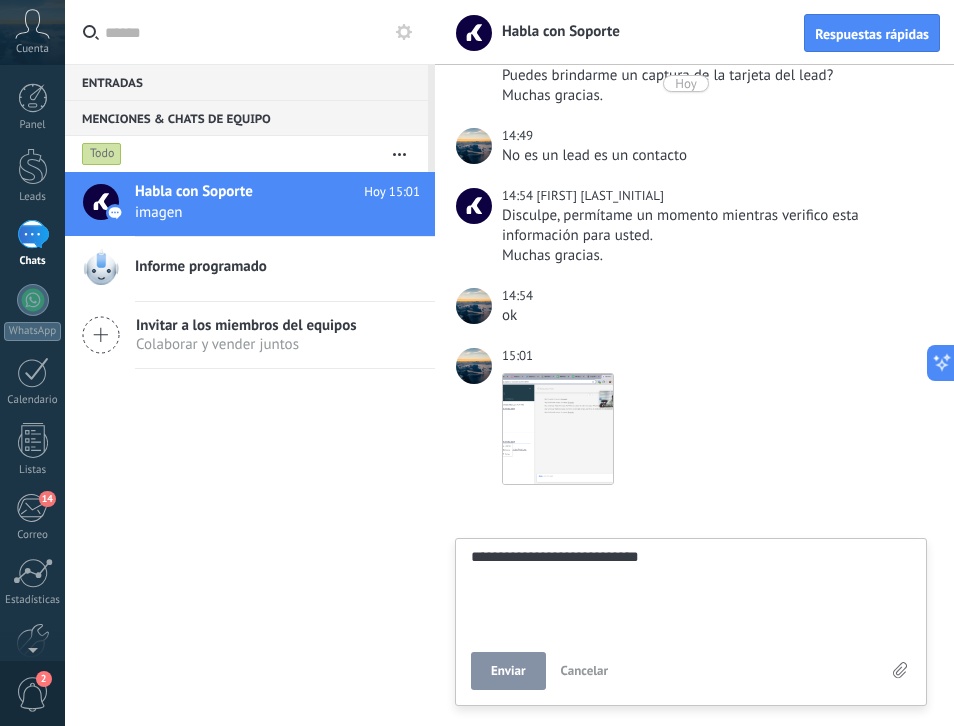 type on "**********" 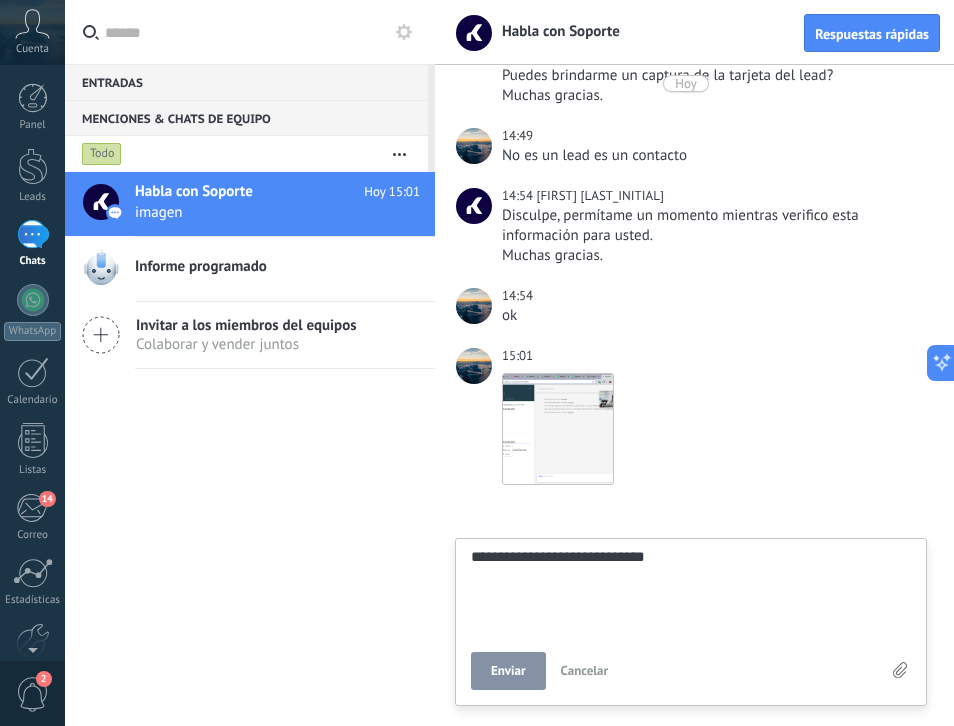 type on "**********" 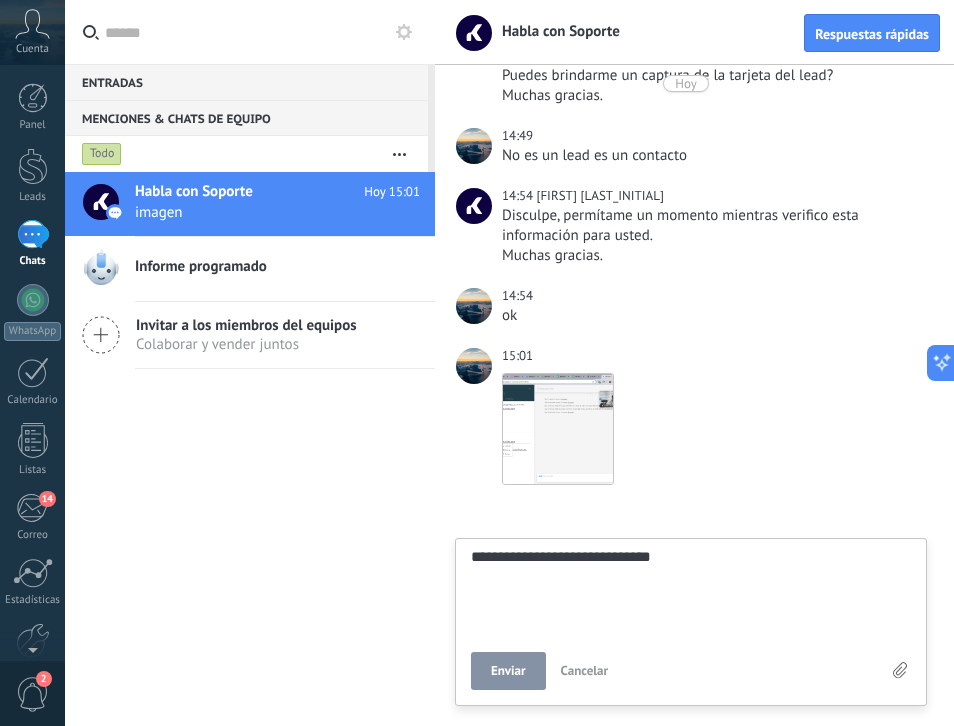 scroll, scrollTop: 39, scrollLeft: 0, axis: vertical 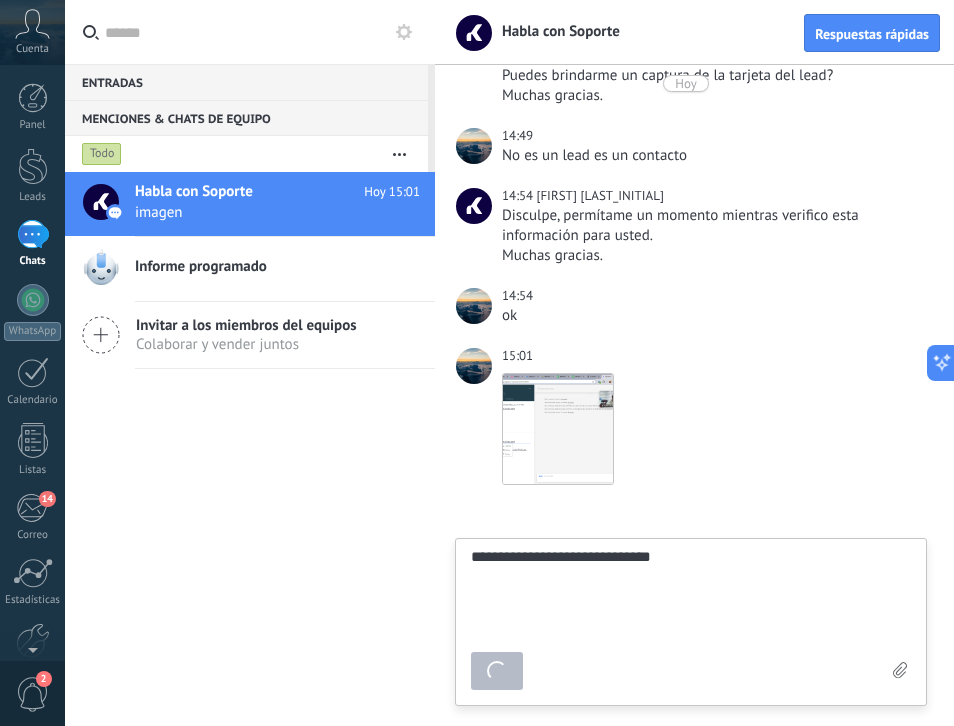 type on "*******" 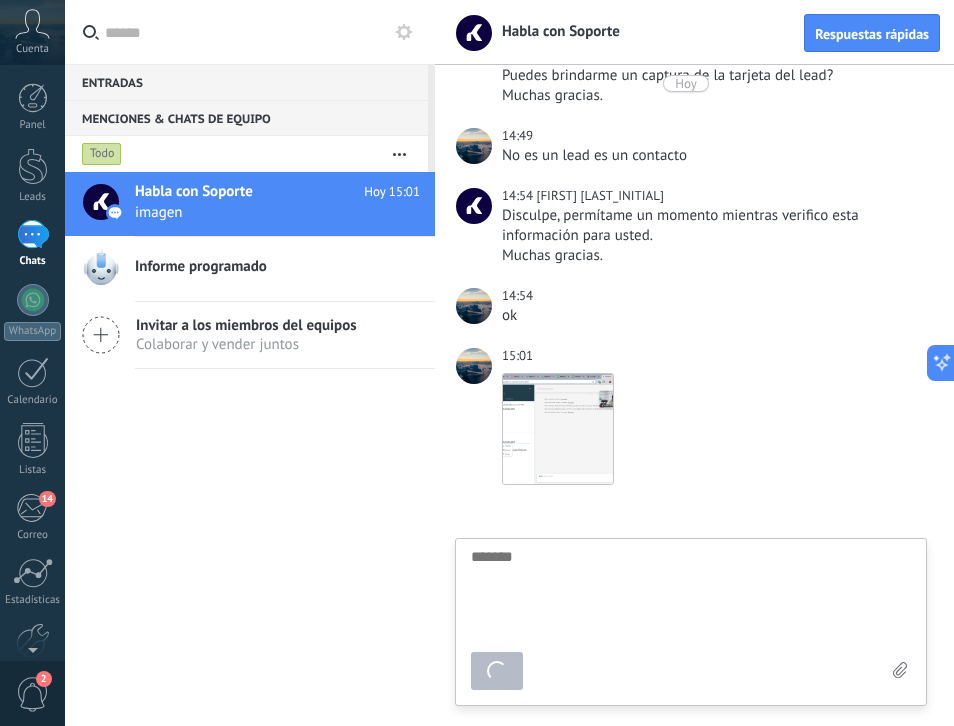 scroll, scrollTop: 489, scrollLeft: 0, axis: vertical 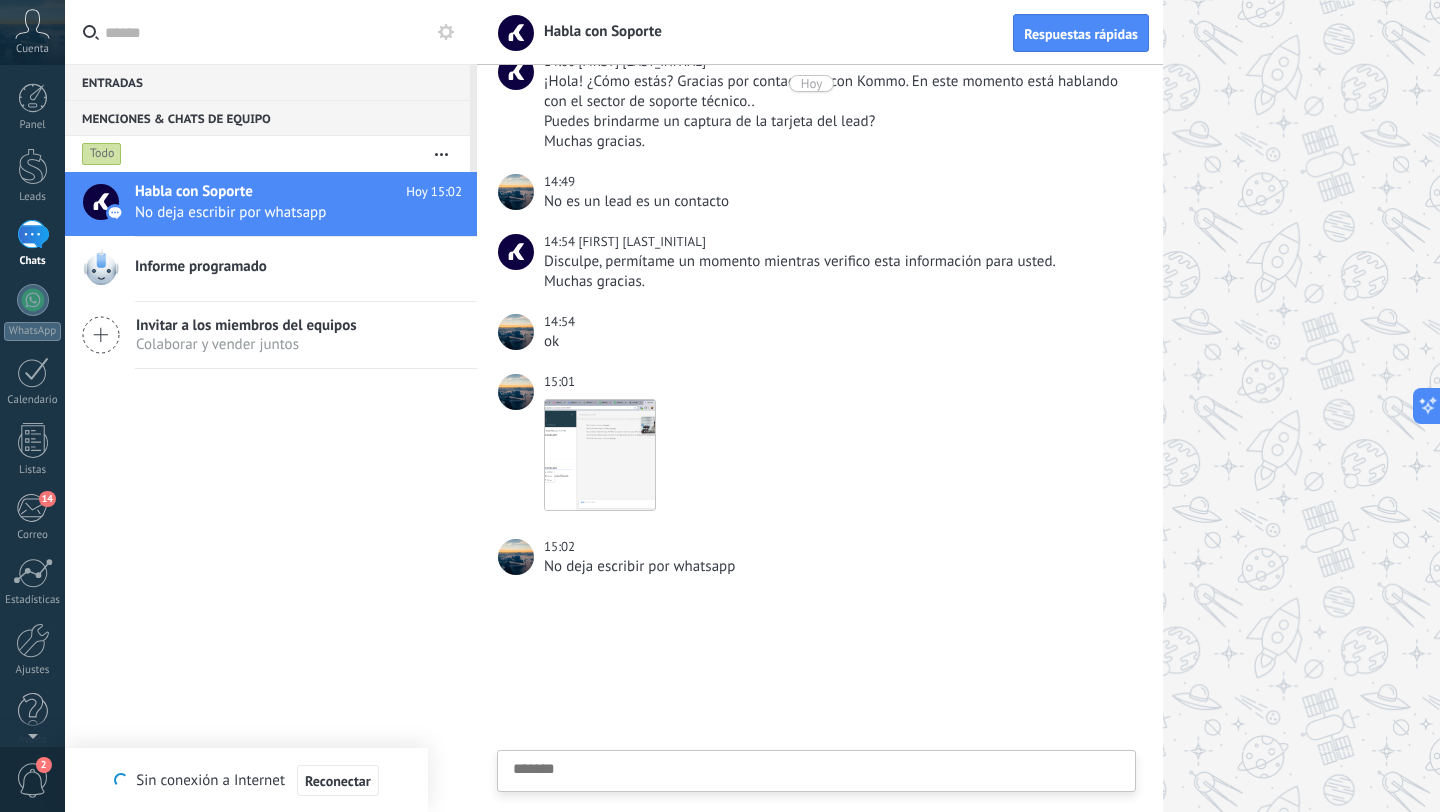 type on "*******" 